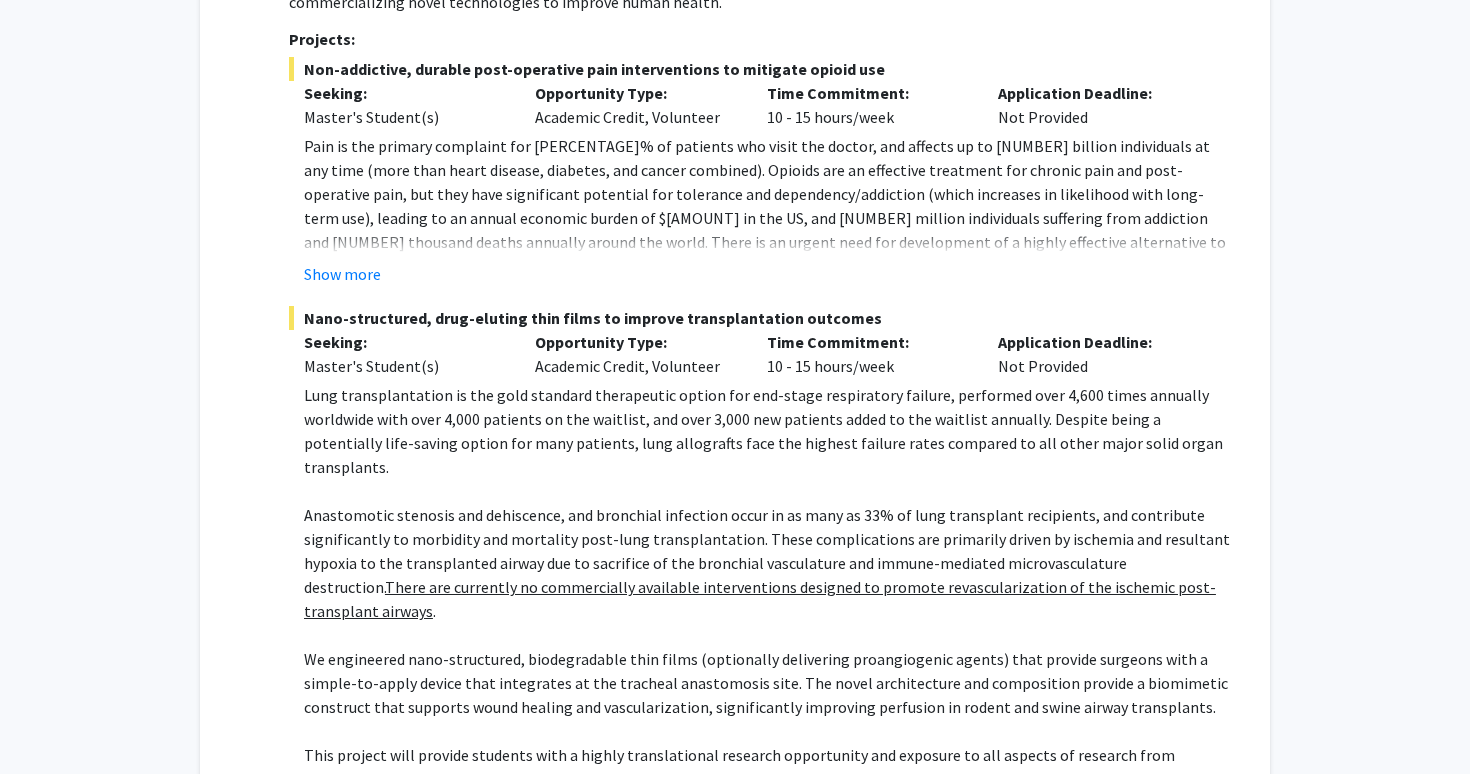 scroll, scrollTop: 958, scrollLeft: 0, axis: vertical 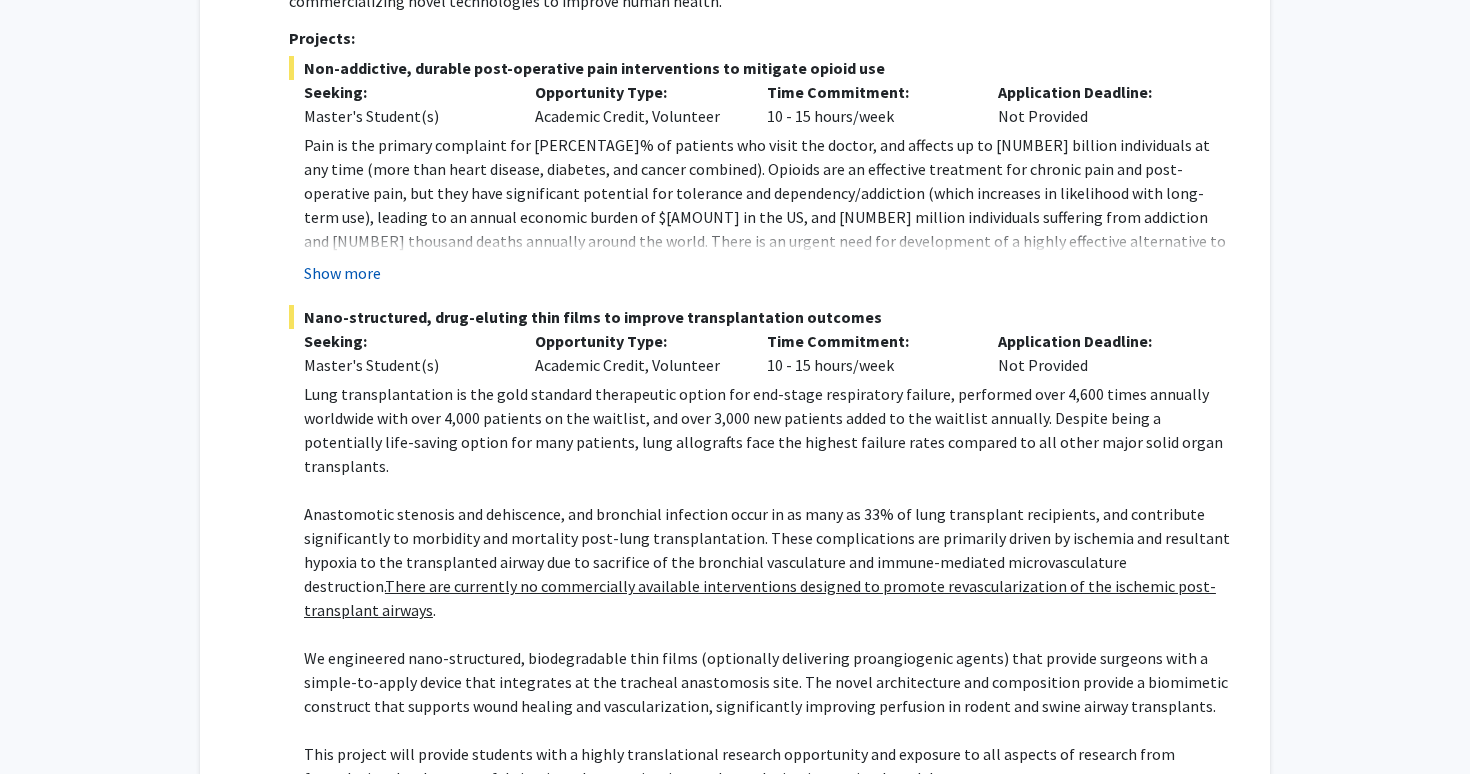 click on "Show more" at bounding box center (342, 273) 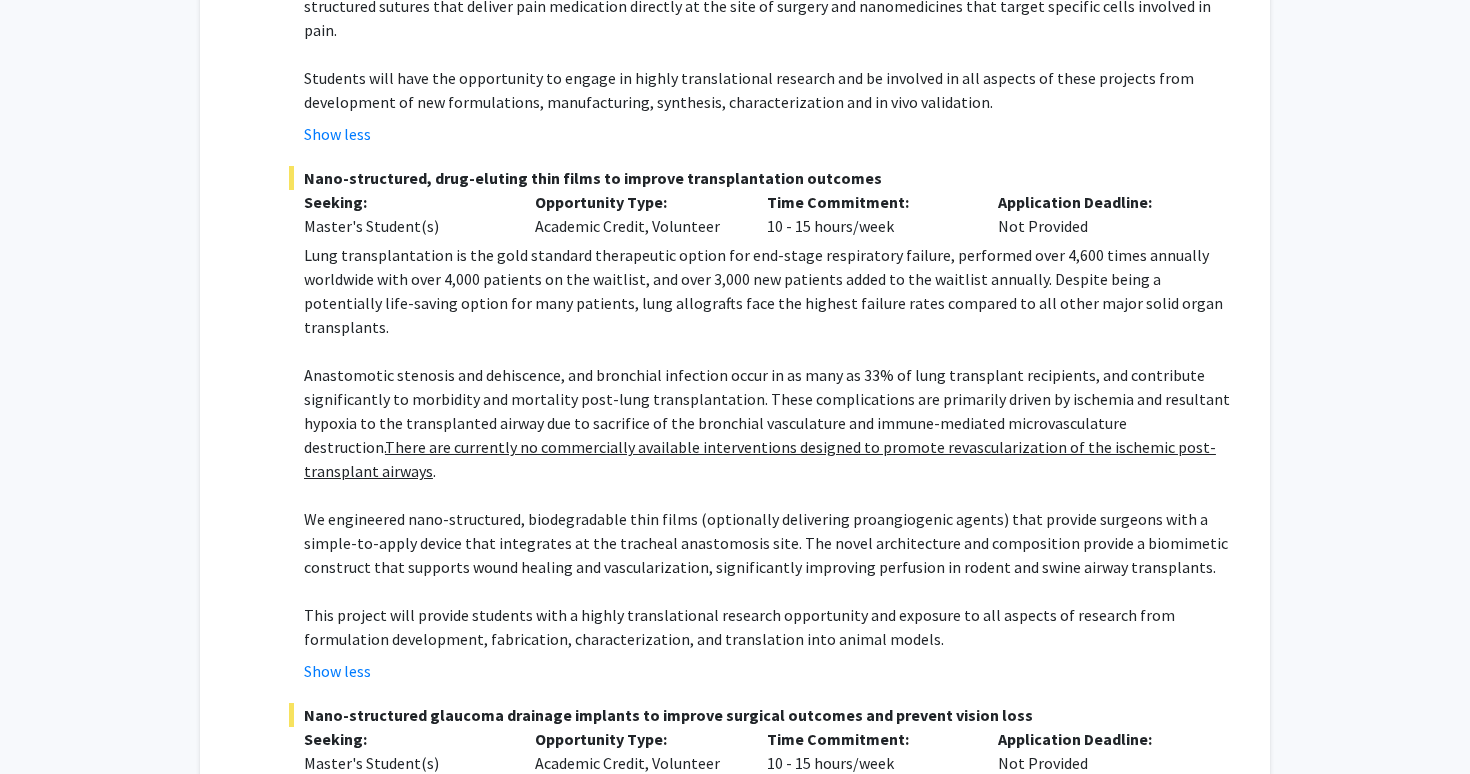 scroll, scrollTop: 1298, scrollLeft: 0, axis: vertical 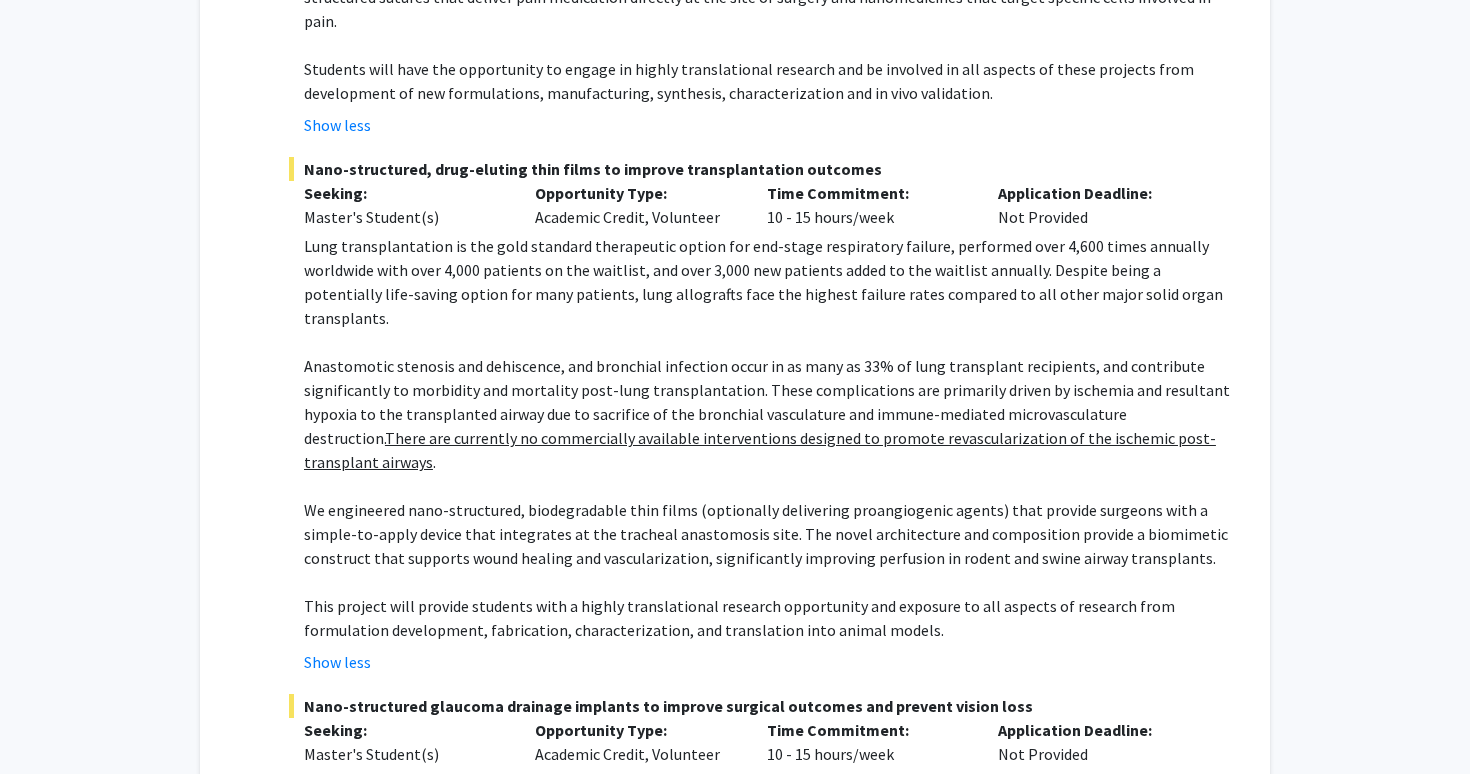 click on "There are currently no commercially available interventions designed to promote revascularization of the ischemic post-transplant airways" at bounding box center [760, 450] 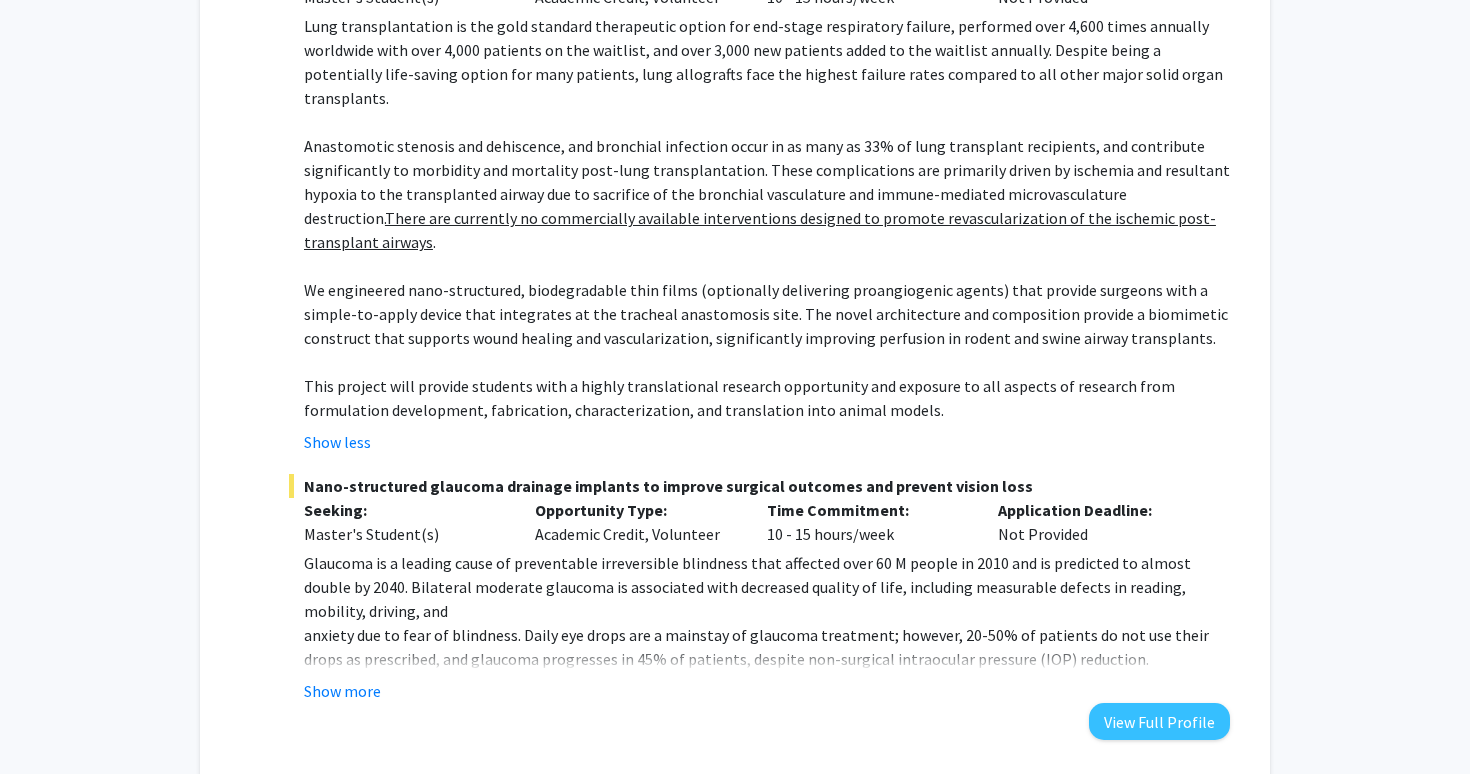 scroll, scrollTop: 1658, scrollLeft: 0, axis: vertical 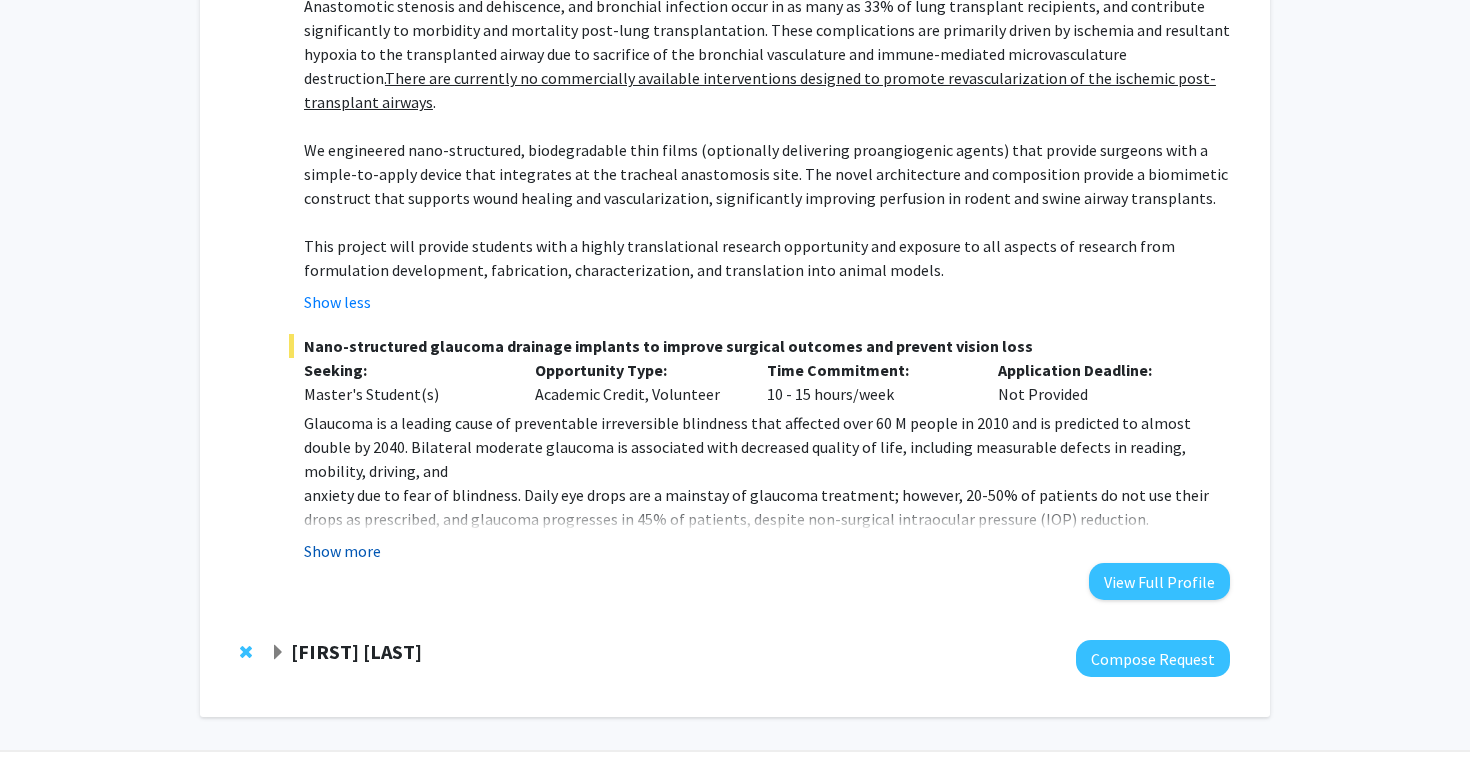 click on "Show more" at bounding box center (342, 551) 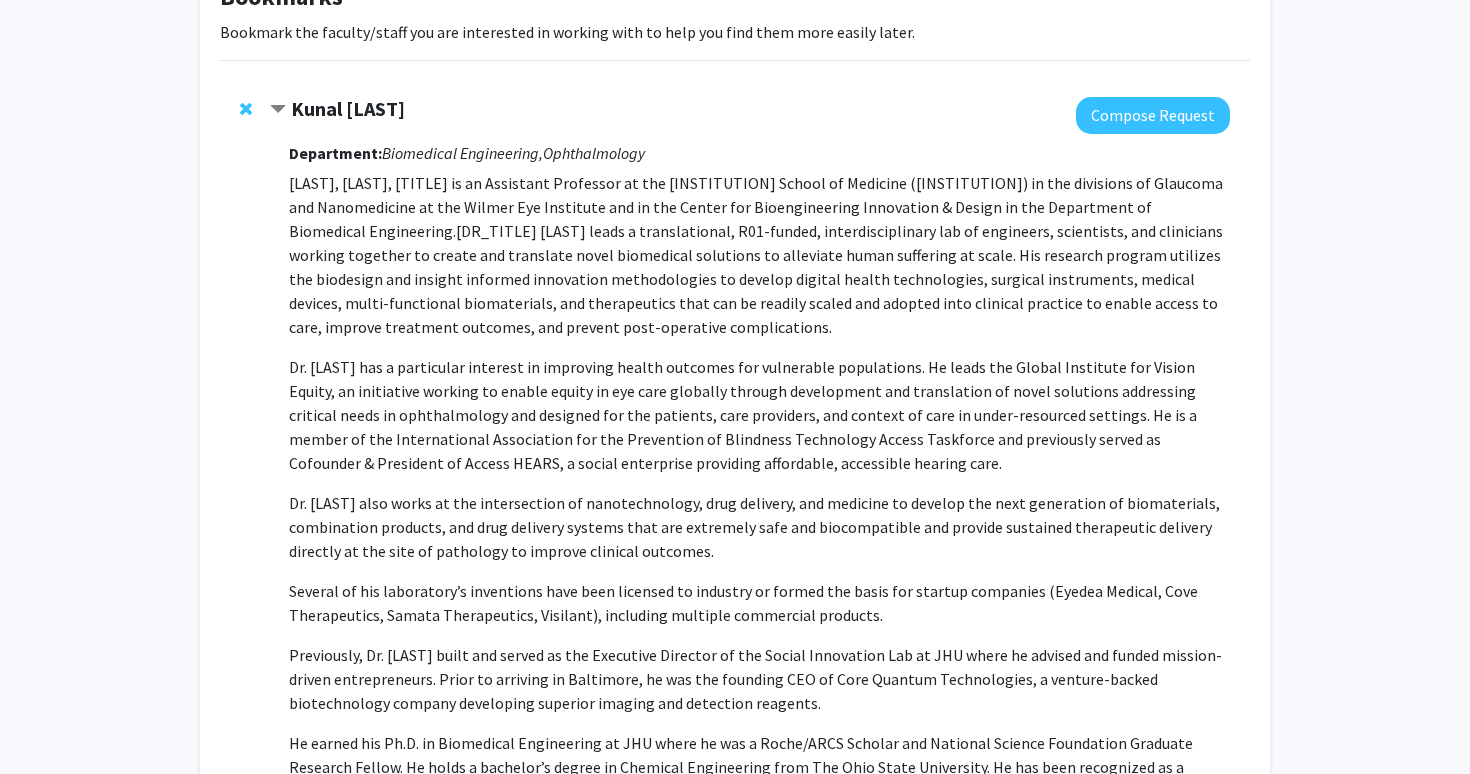 scroll, scrollTop: 0, scrollLeft: 0, axis: both 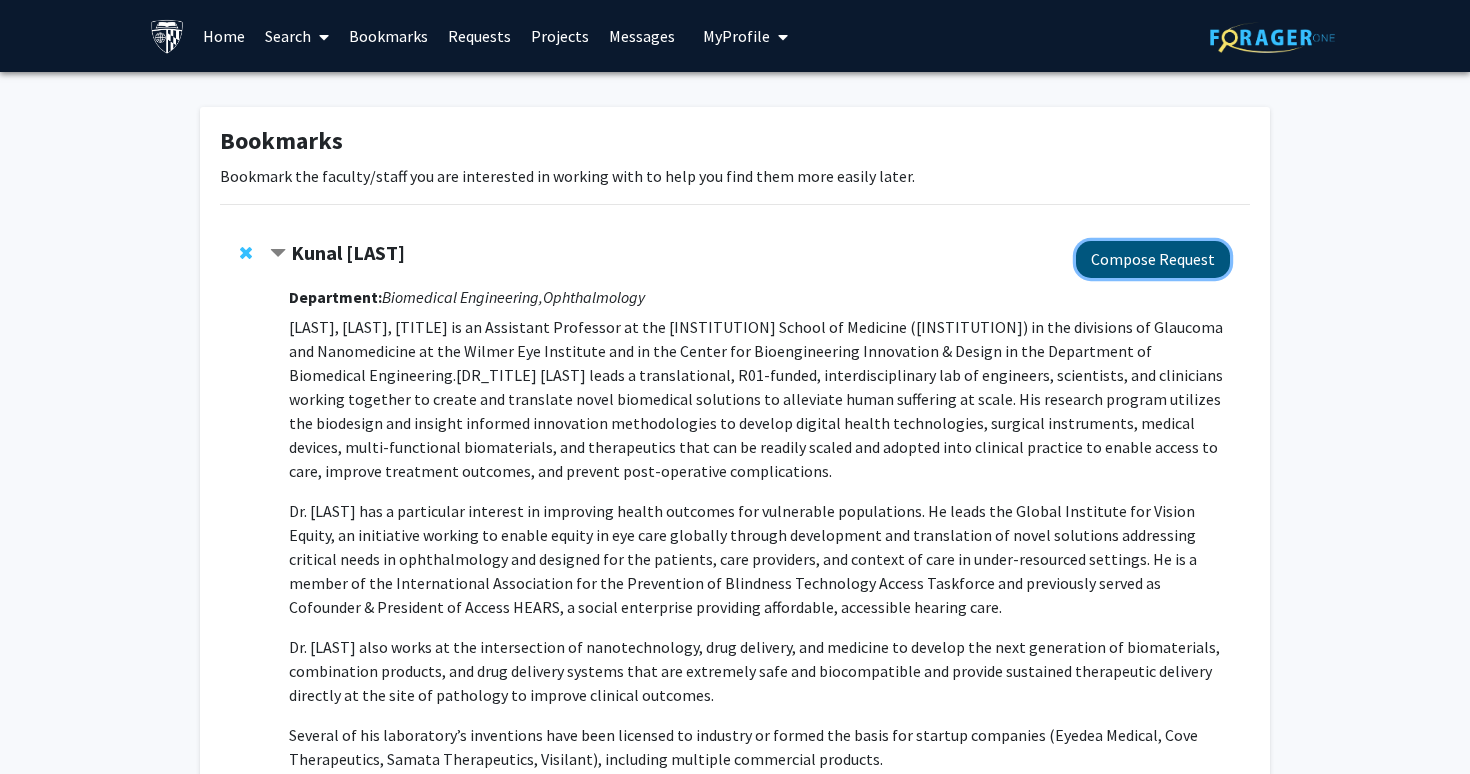 click on "Compose Request" 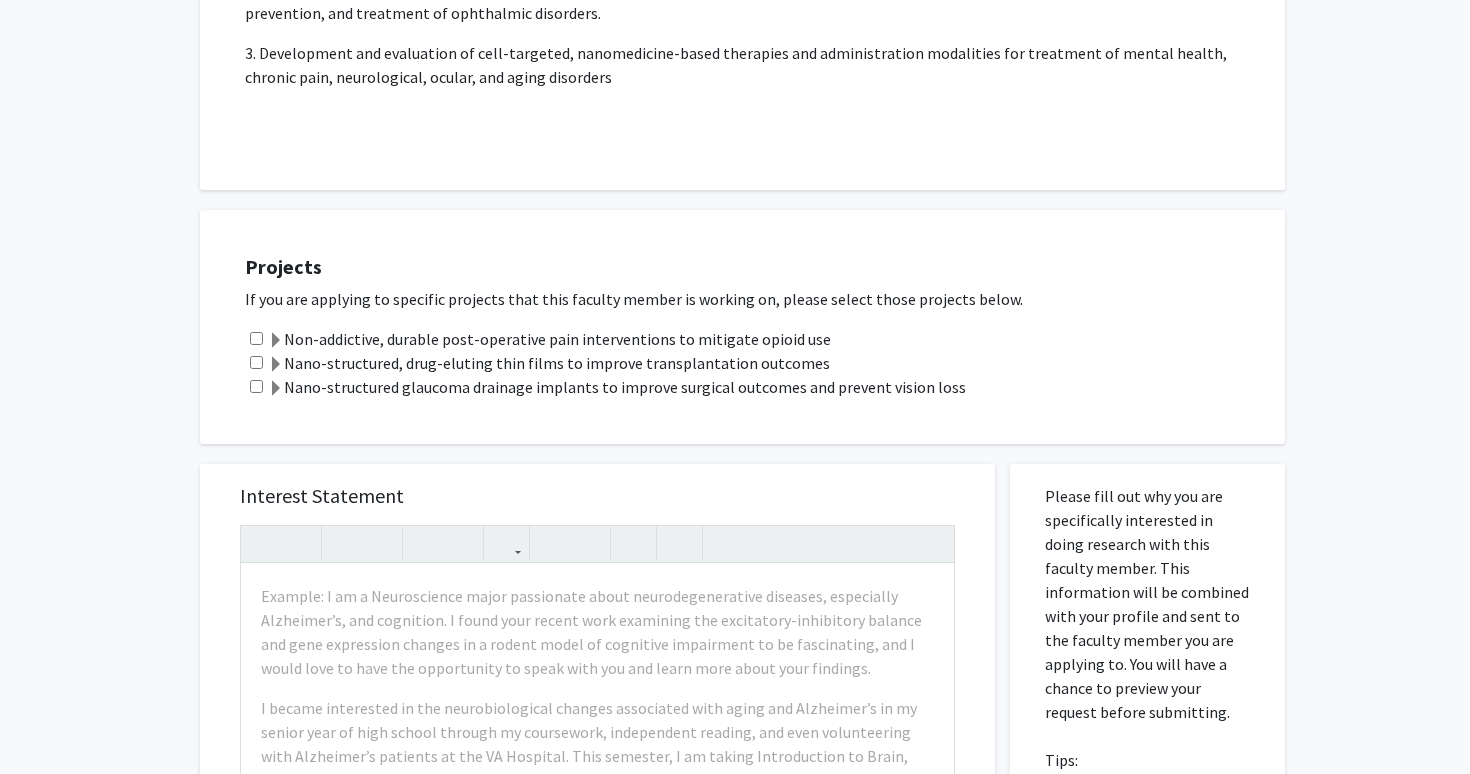 scroll, scrollTop: 515, scrollLeft: 0, axis: vertical 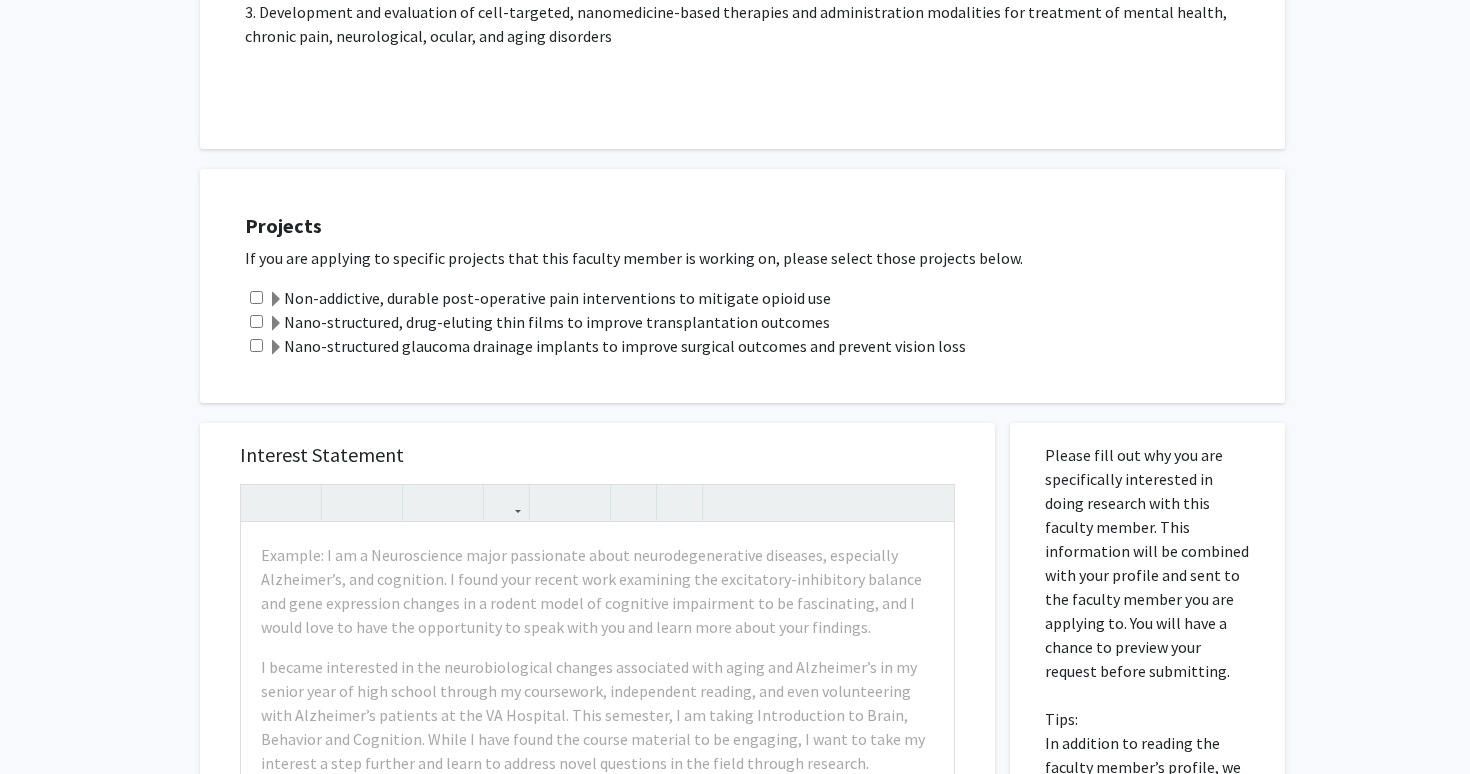 click 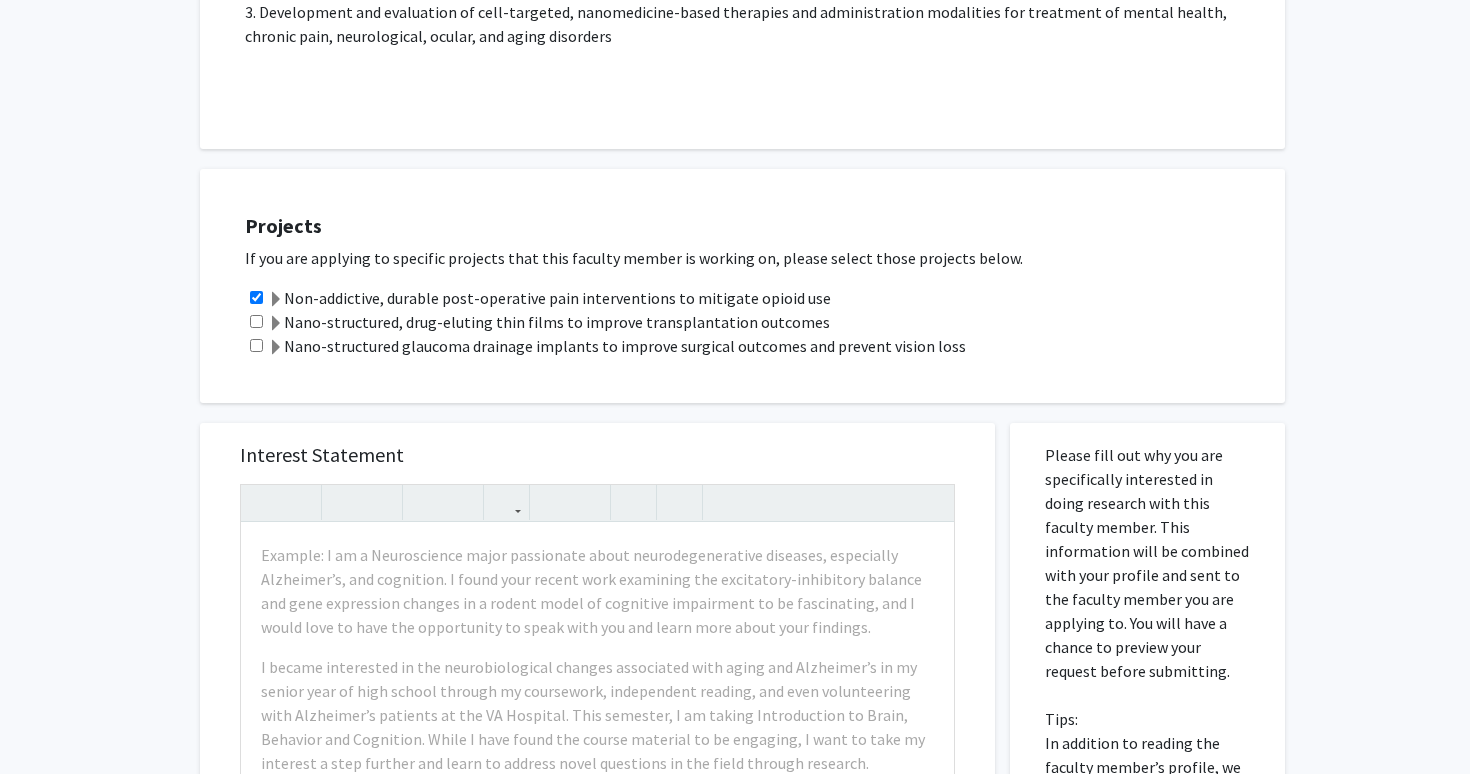click 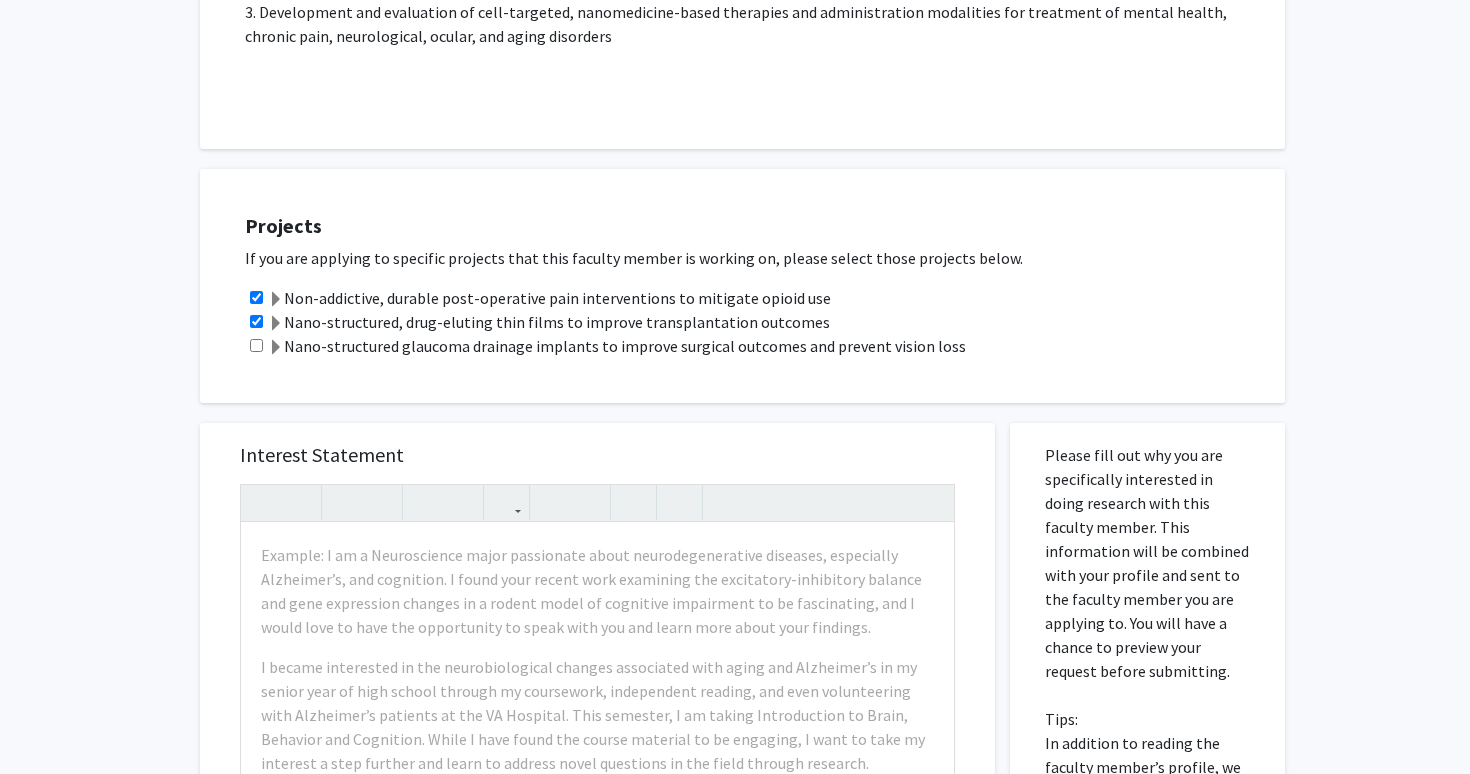 click 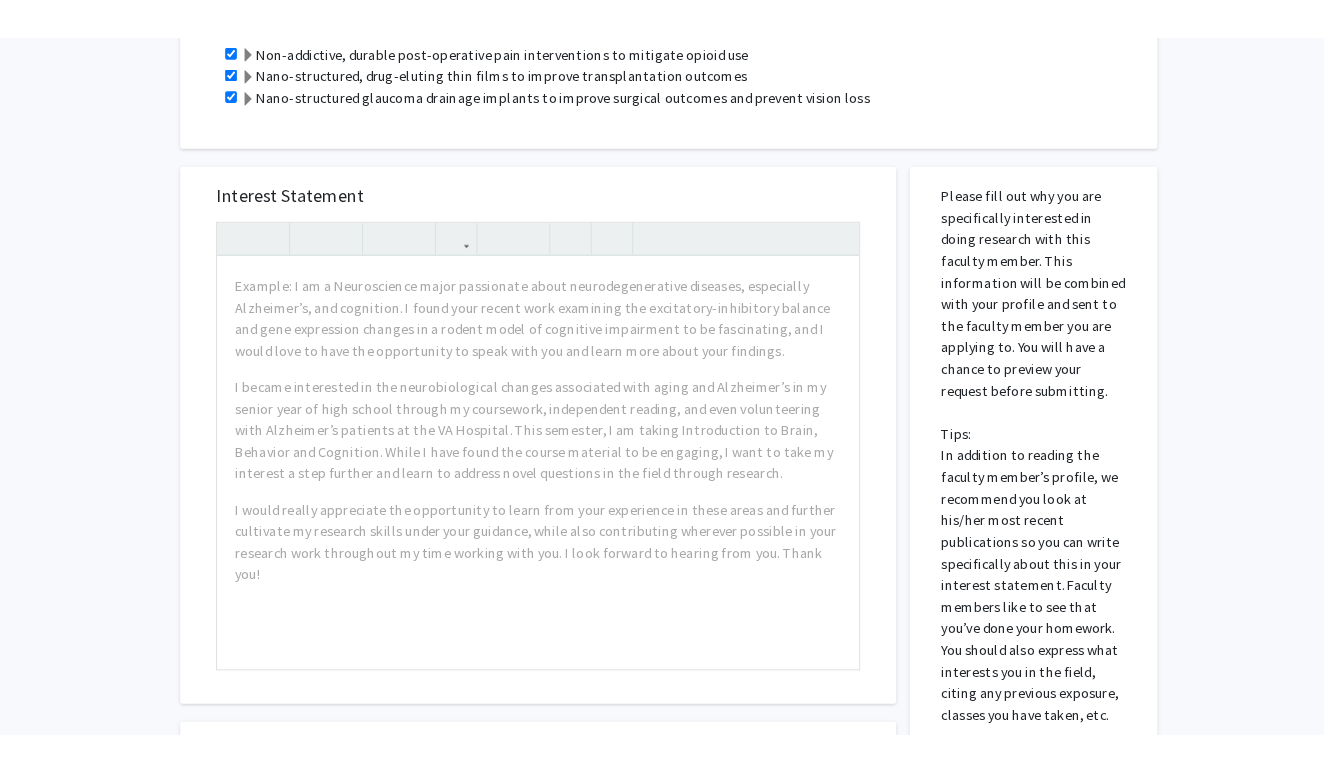 scroll, scrollTop: 800, scrollLeft: 0, axis: vertical 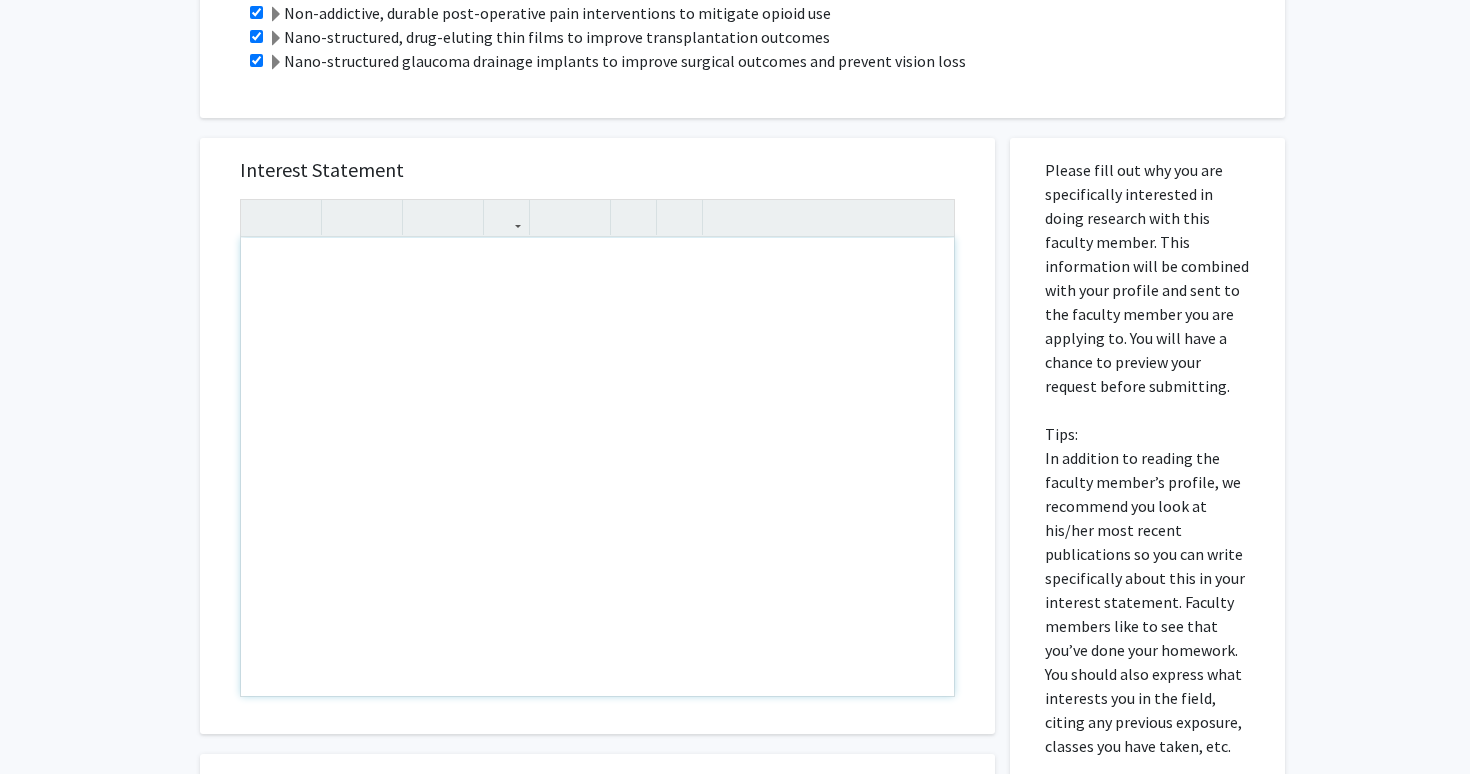 drag, startPoint x: 325, startPoint y: 271, endPoint x: 598, endPoint y: 371, distance: 290.7387 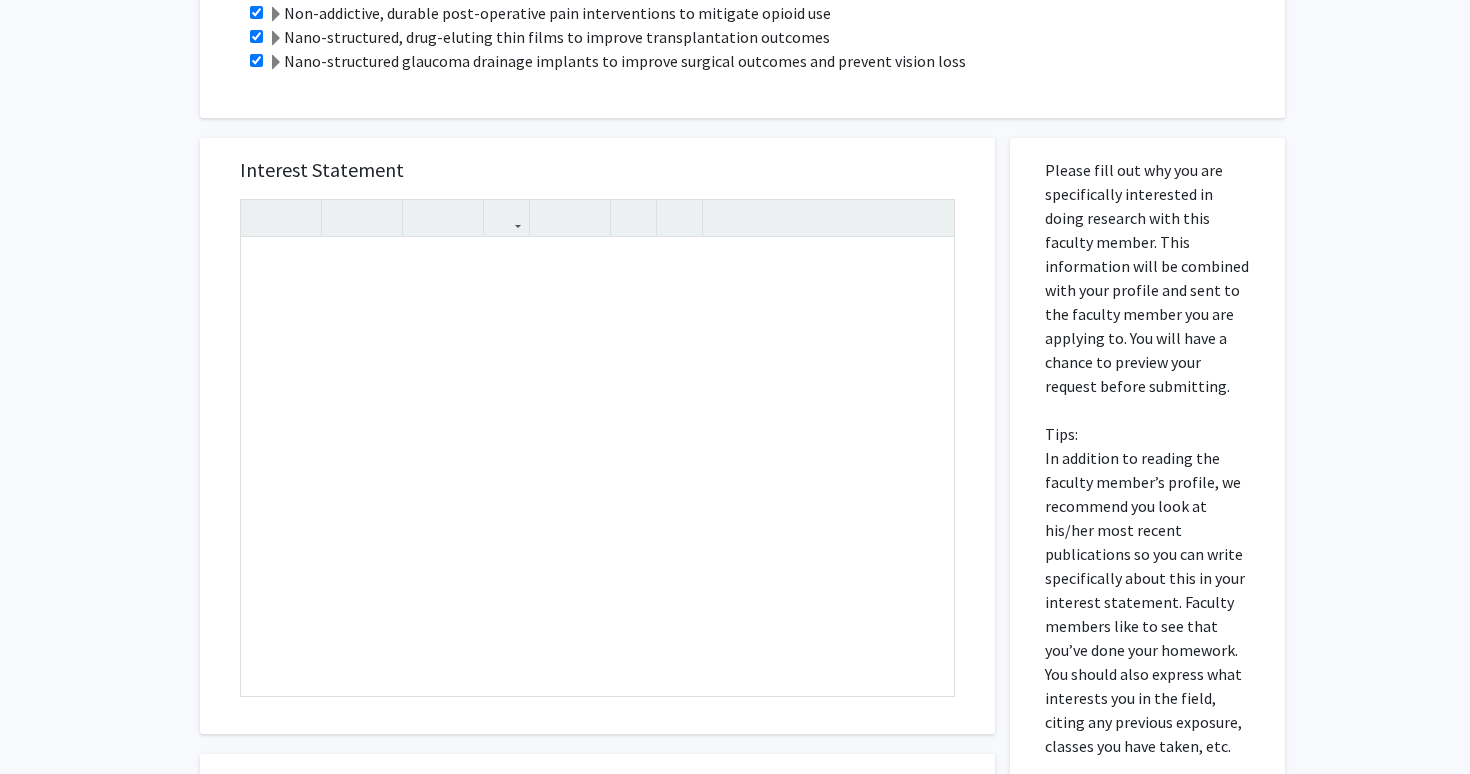 click on "Interest Statement Insert link Remove link" at bounding box center (597, 436) 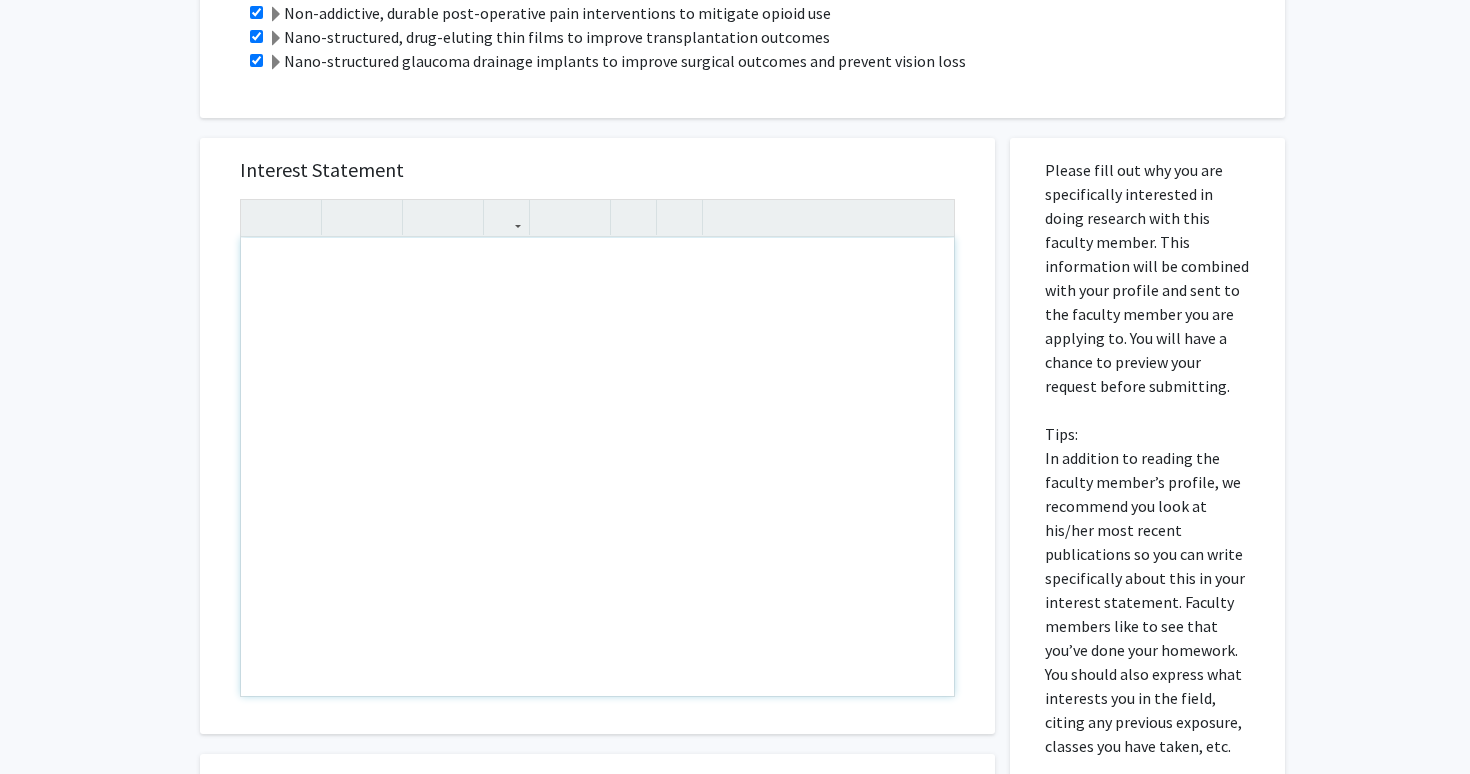 drag, startPoint x: 266, startPoint y: 265, endPoint x: 826, endPoint y: 588, distance: 646.4743 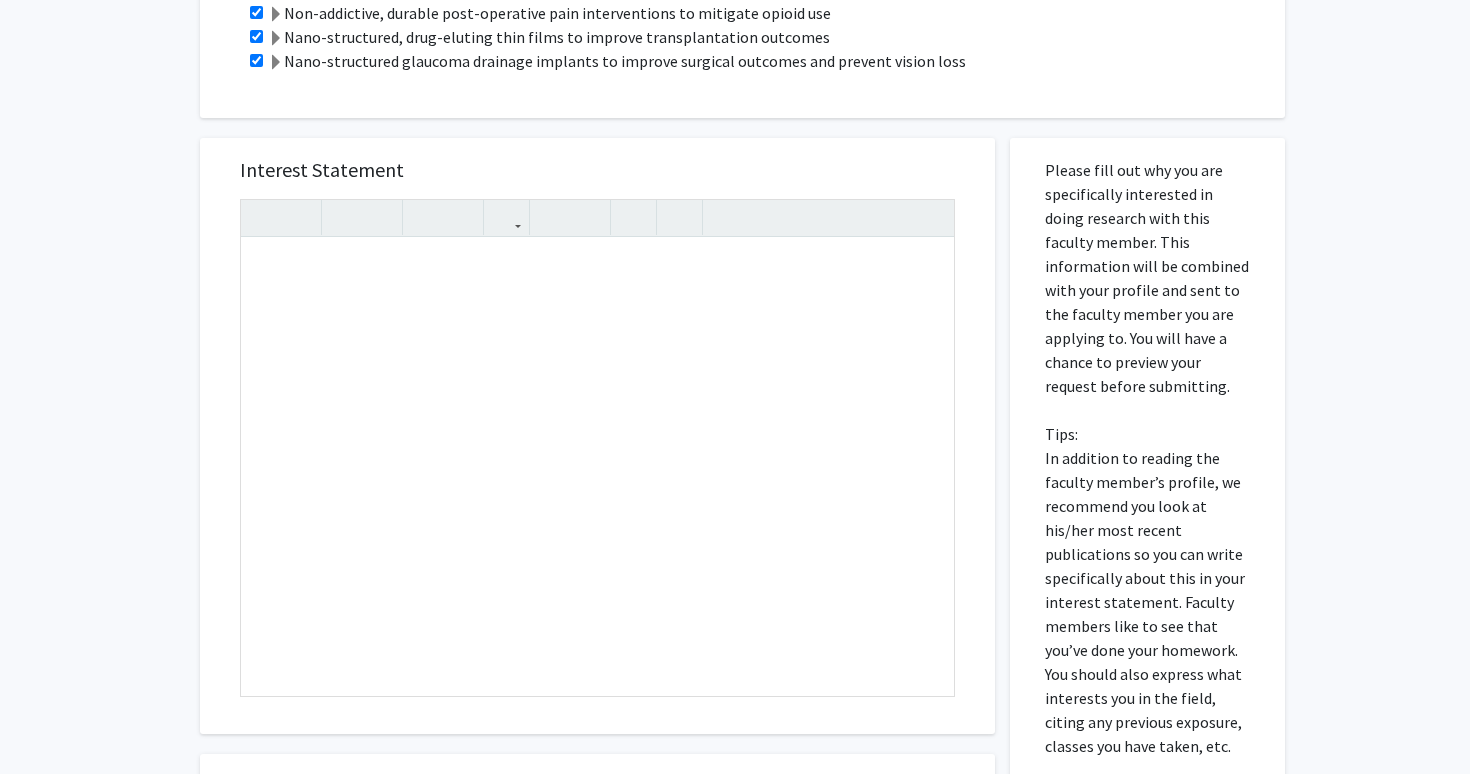 click at bounding box center [597, 218] 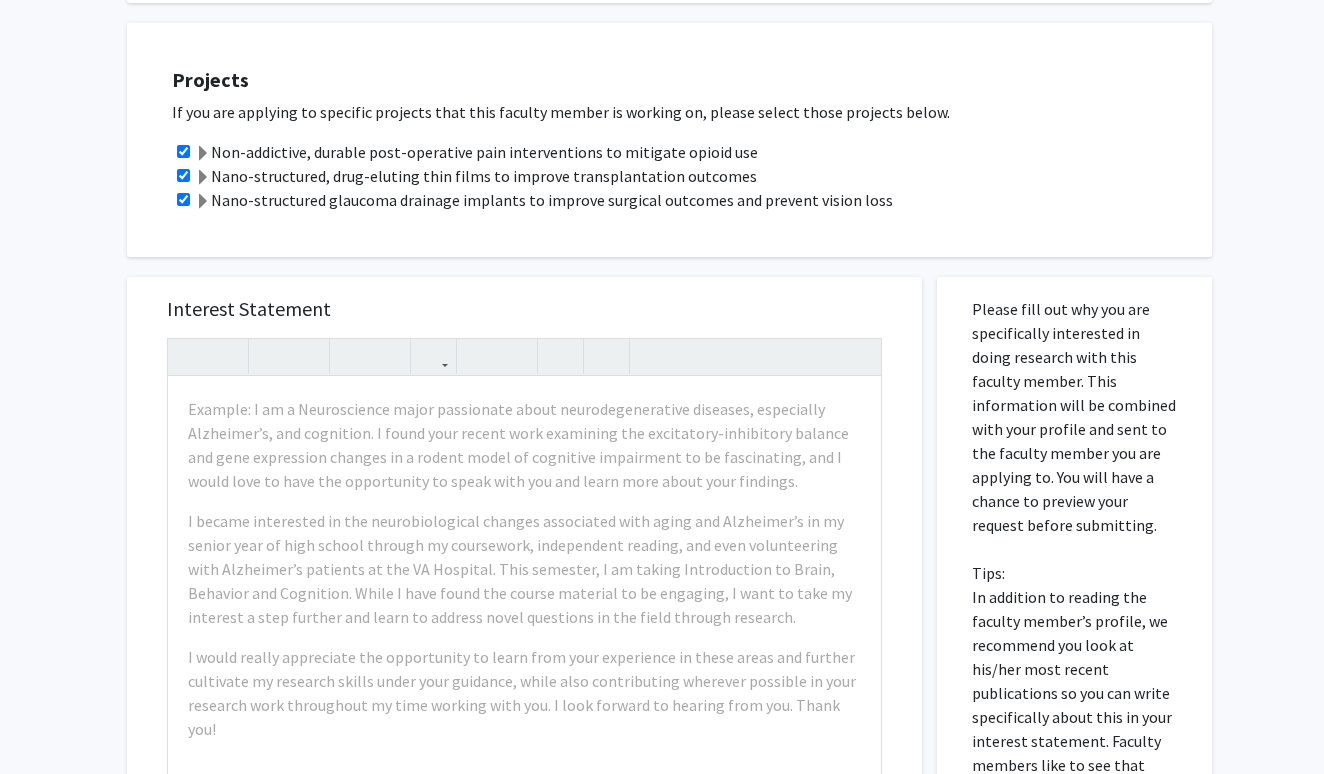 scroll, scrollTop: 663, scrollLeft: 0, axis: vertical 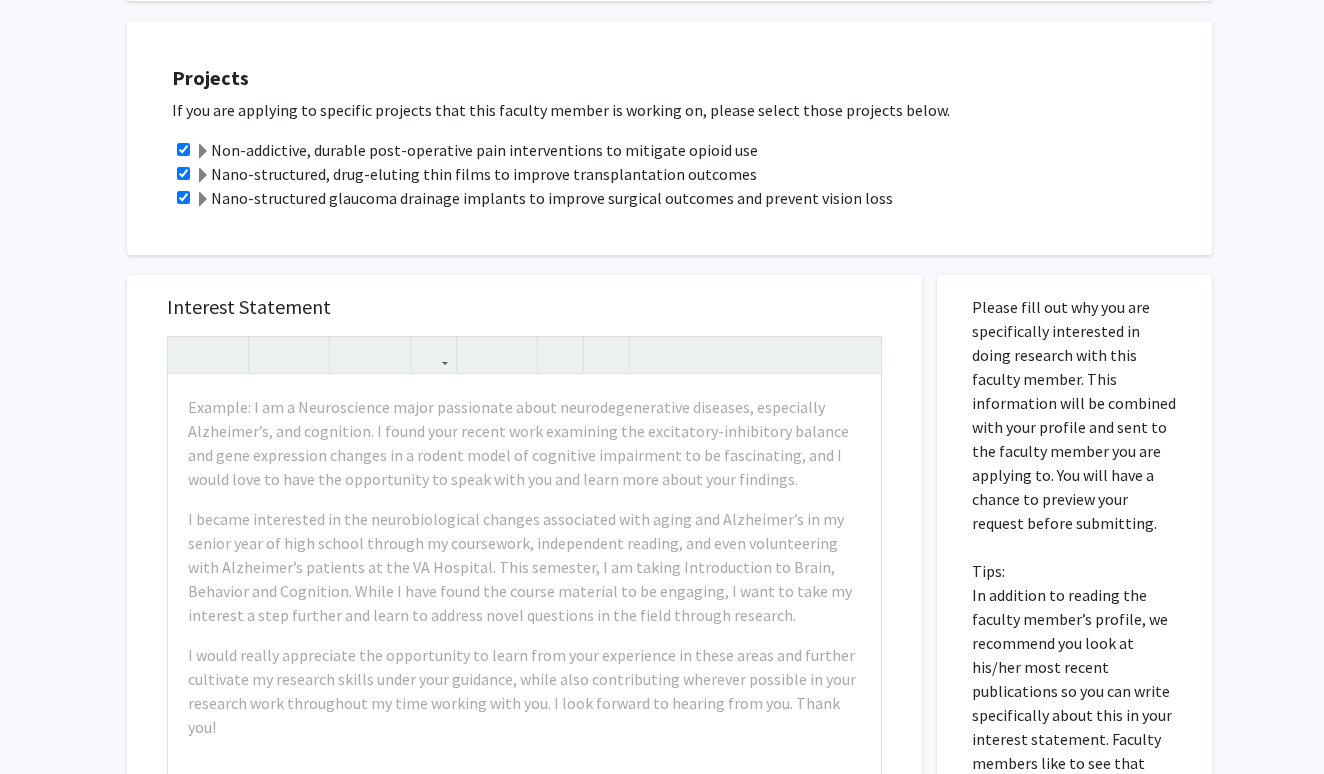 drag, startPoint x: 216, startPoint y: 175, endPoint x: 739, endPoint y: 176, distance: 523.001 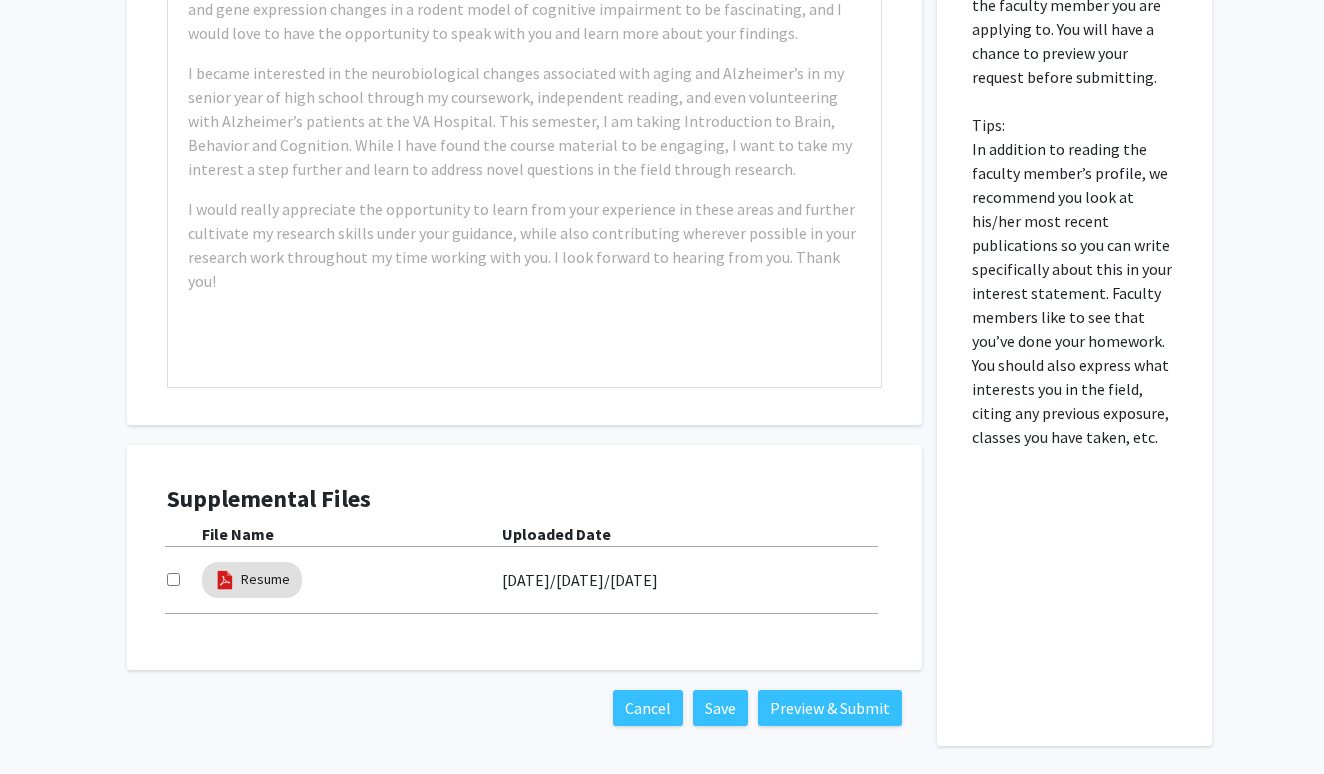scroll, scrollTop: 1110, scrollLeft: 0, axis: vertical 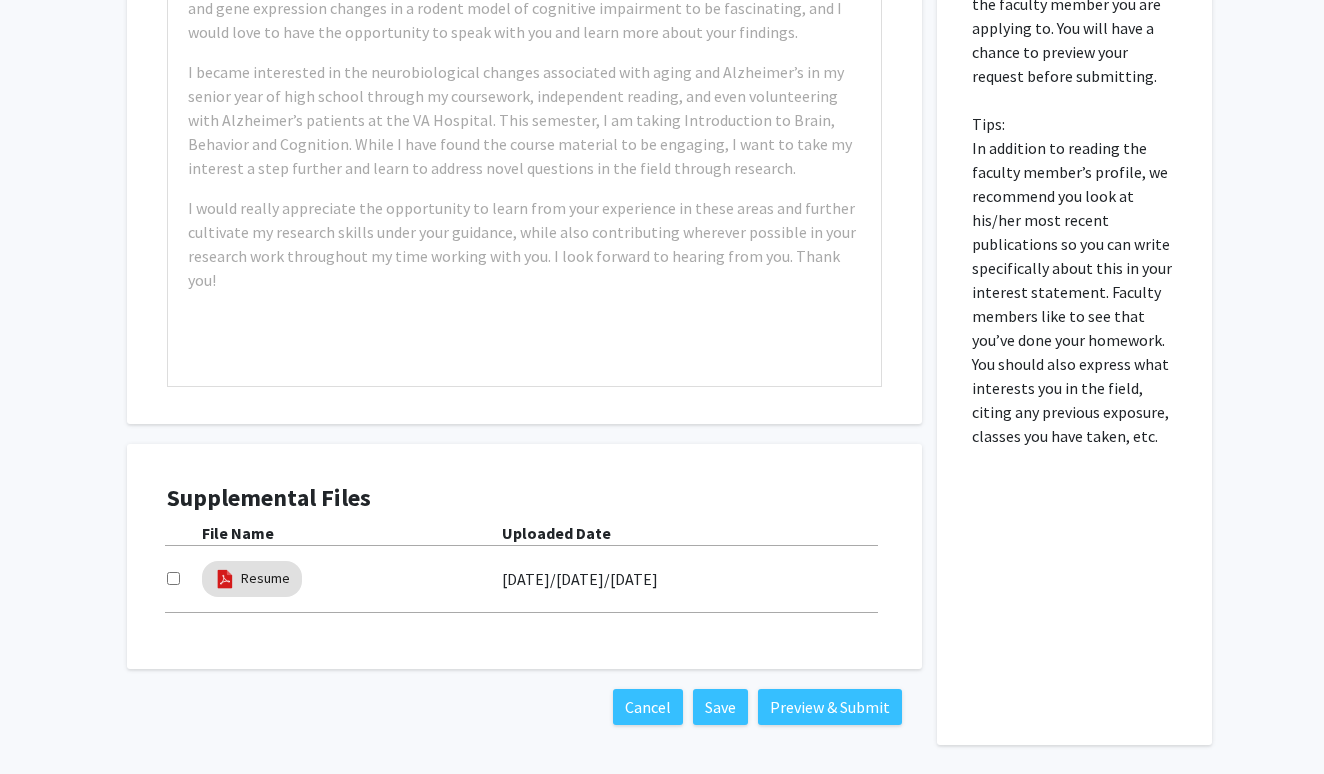 click at bounding box center (173, 578) 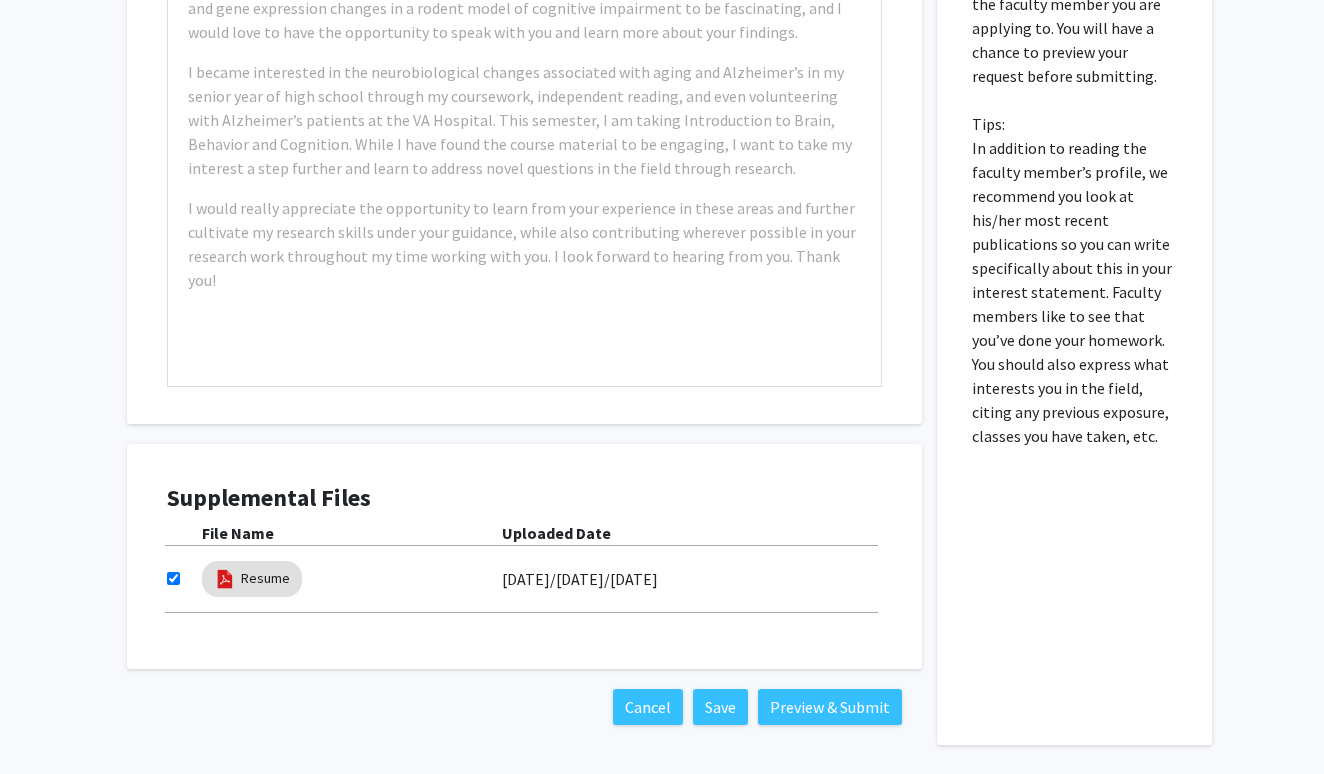 click at bounding box center (173, 578) 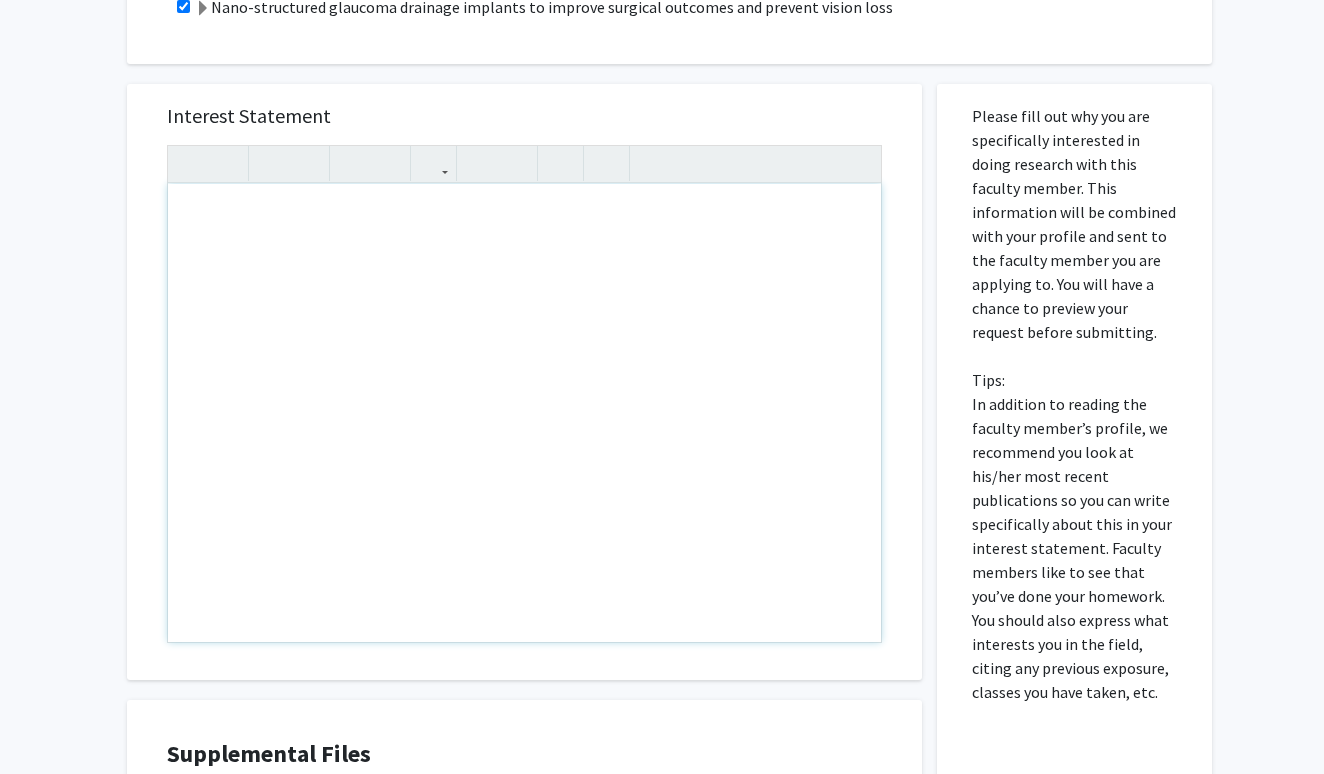 scroll, scrollTop: 855, scrollLeft: 0, axis: vertical 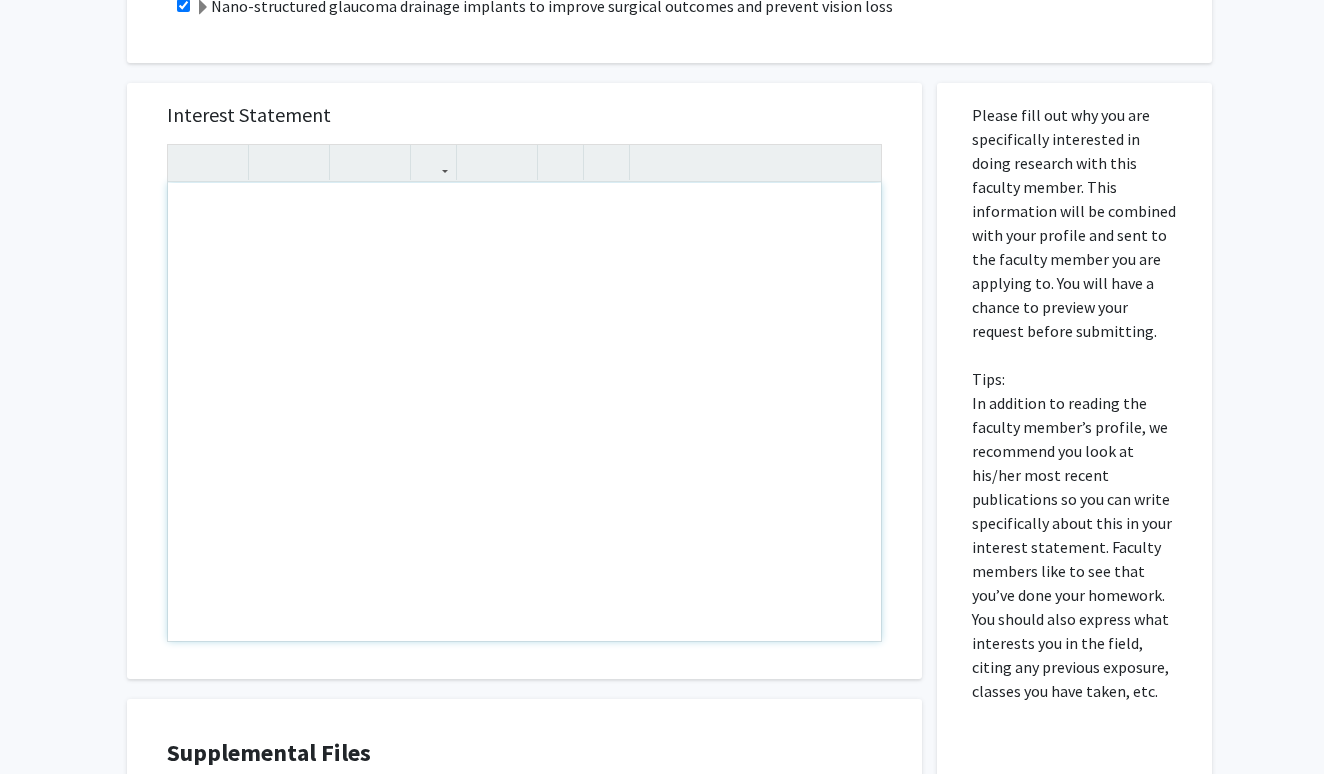 click at bounding box center [524, 412] 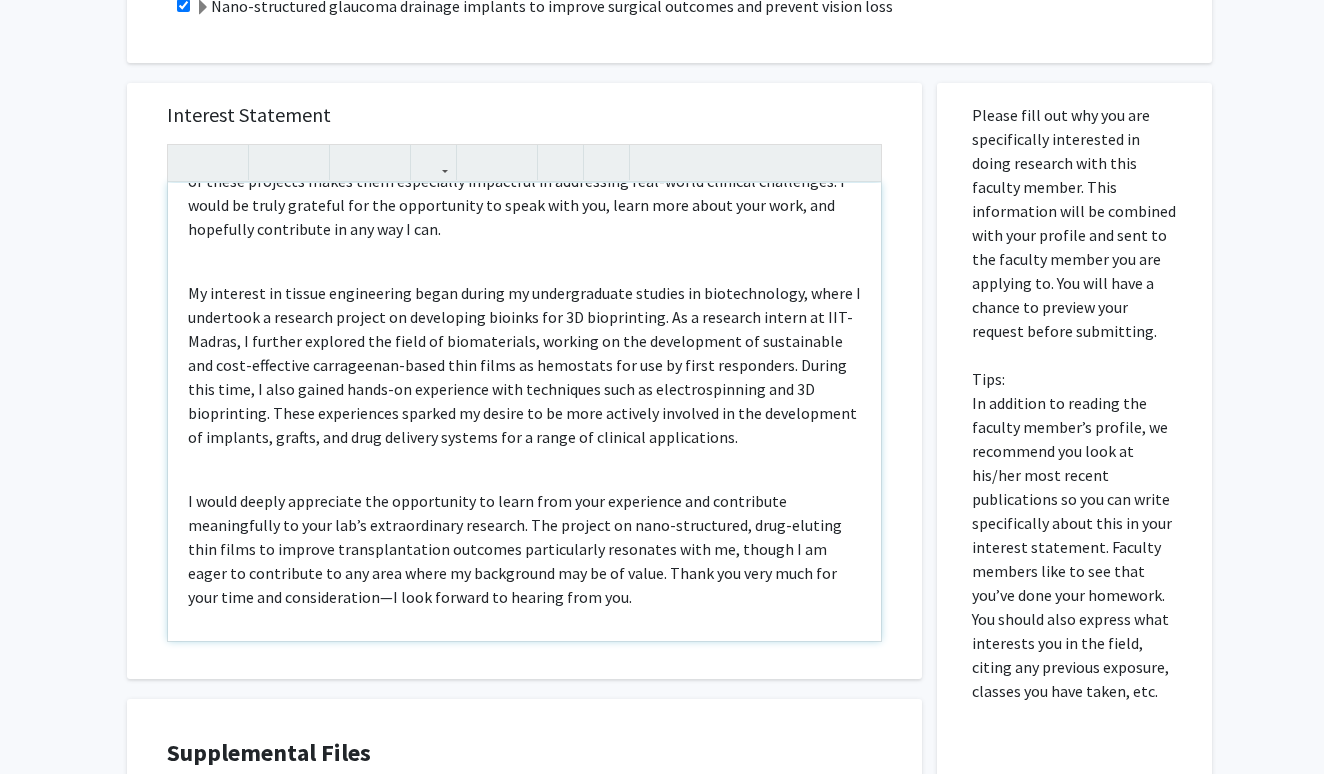 scroll, scrollTop: 158, scrollLeft: 0, axis: vertical 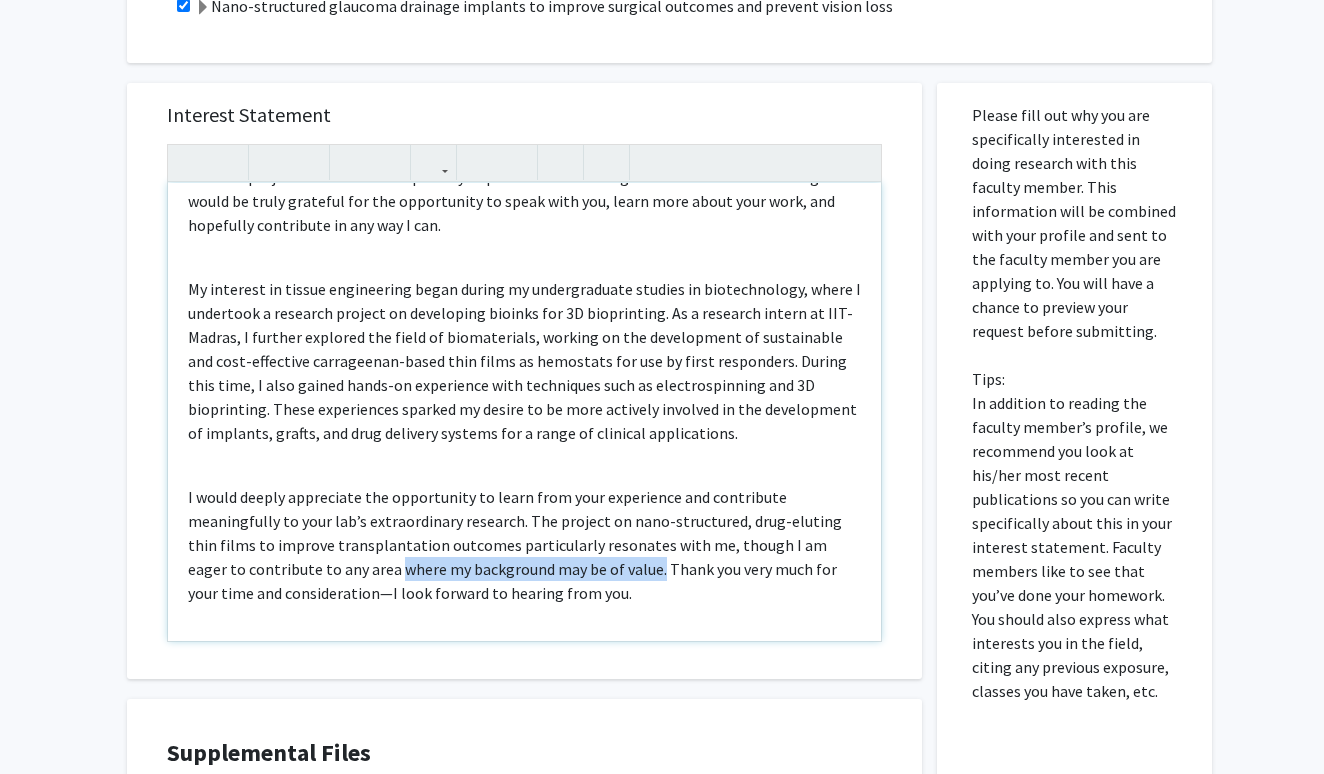 drag, startPoint x: 509, startPoint y: 570, endPoint x: 247, endPoint y: 576, distance: 262.0687 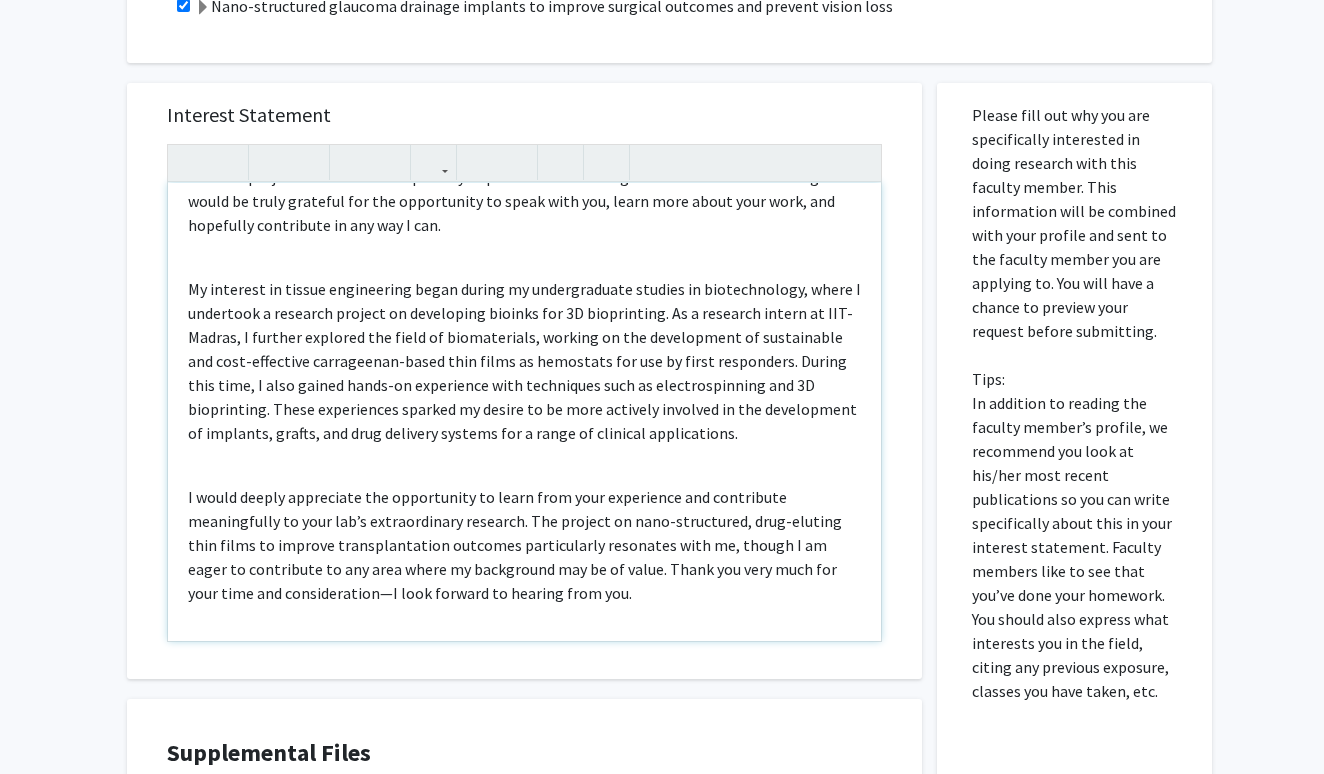 scroll, scrollTop: 134, scrollLeft: 0, axis: vertical 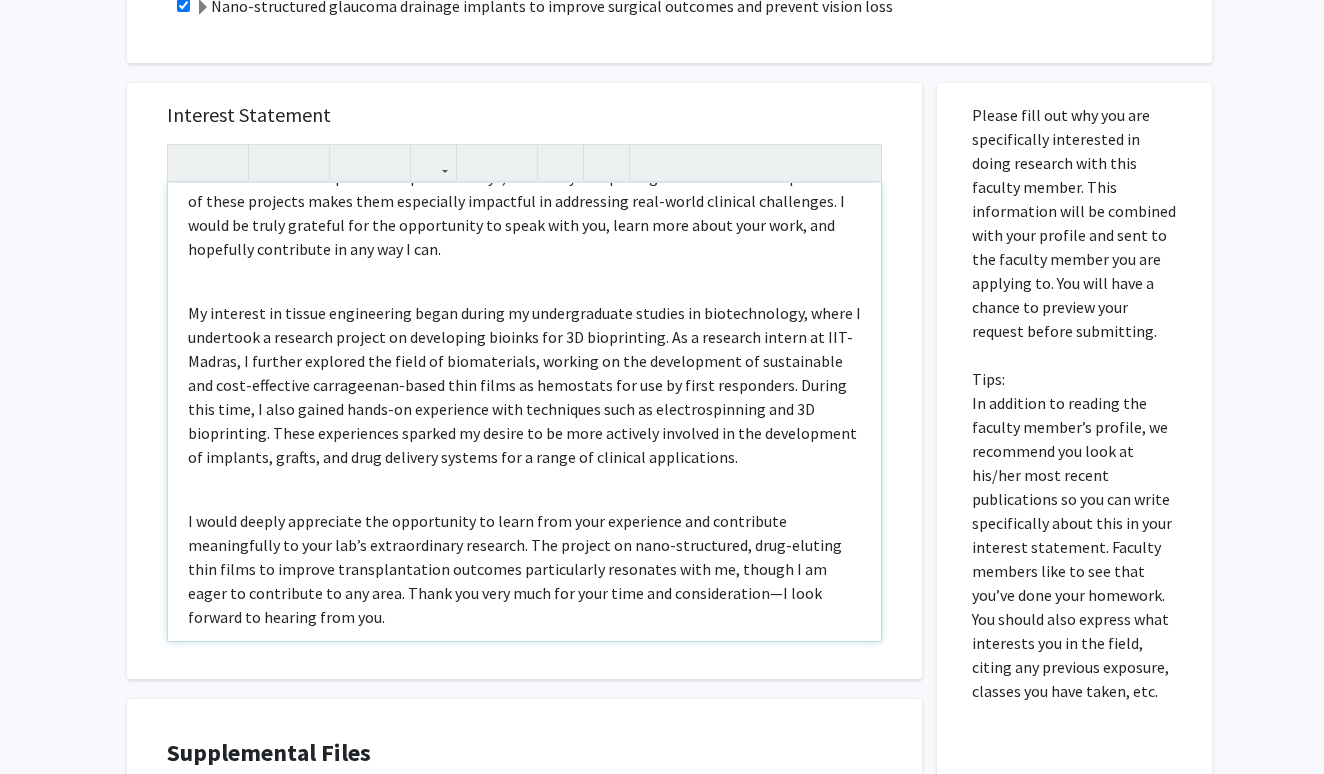 click on "I would deeply appreciate the opportunity to learn from your experience and contribute meaningfully to your lab’s extraordinary research. The project on nano-structured, drug-eluting thin films to improve transplantation outcomes particularly resonates with me, though I am eager to contribute to any area. Thank you very much for your time and consideration—I look forward to hearing from you." at bounding box center (524, 569) 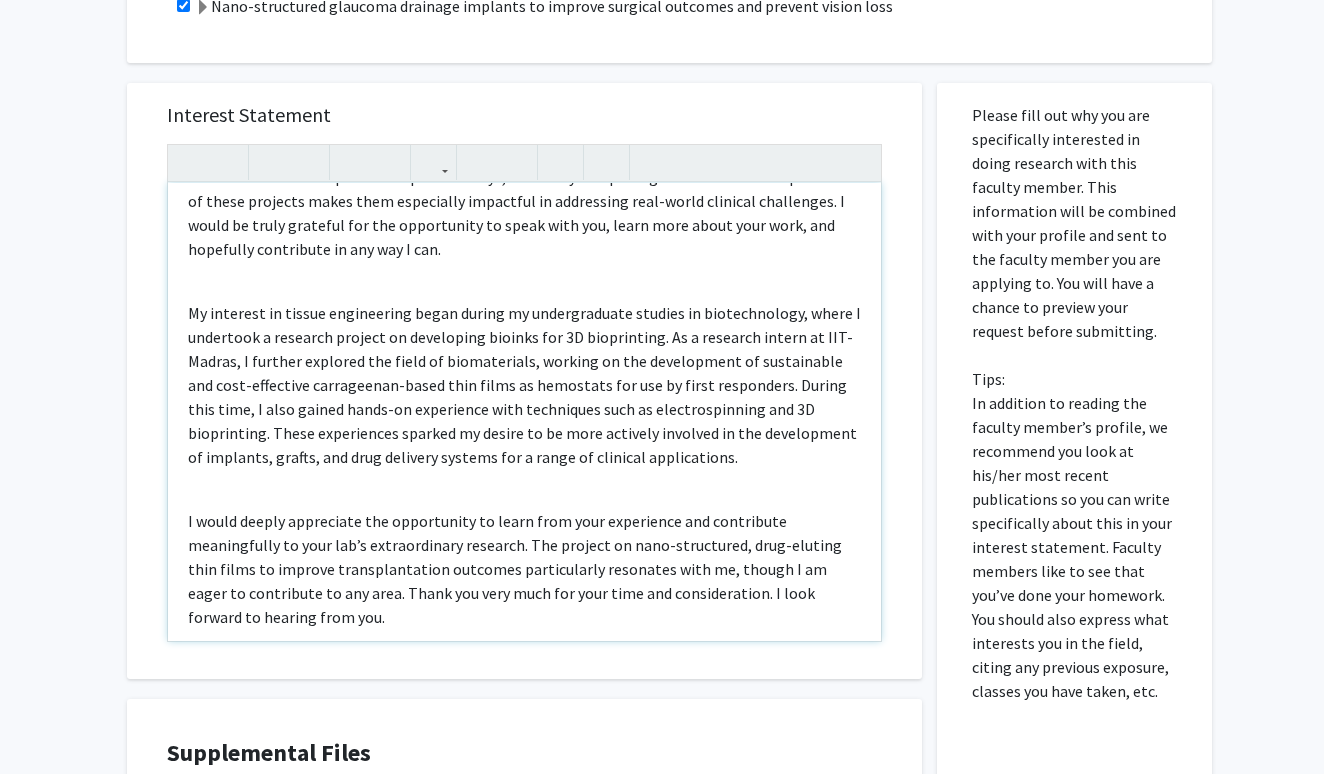 click on "I would deeply appreciate the opportunity to learn from your experience and contribute meaningfully to your lab’s extraordinary research. The project on nano-structured, drug-eluting thin films to improve transplantation outcomes particularly resonates with me, though I am eager to contribute to any area. Thank you very much for your time and consideration. I look forward to hearing from you." at bounding box center [524, 569] 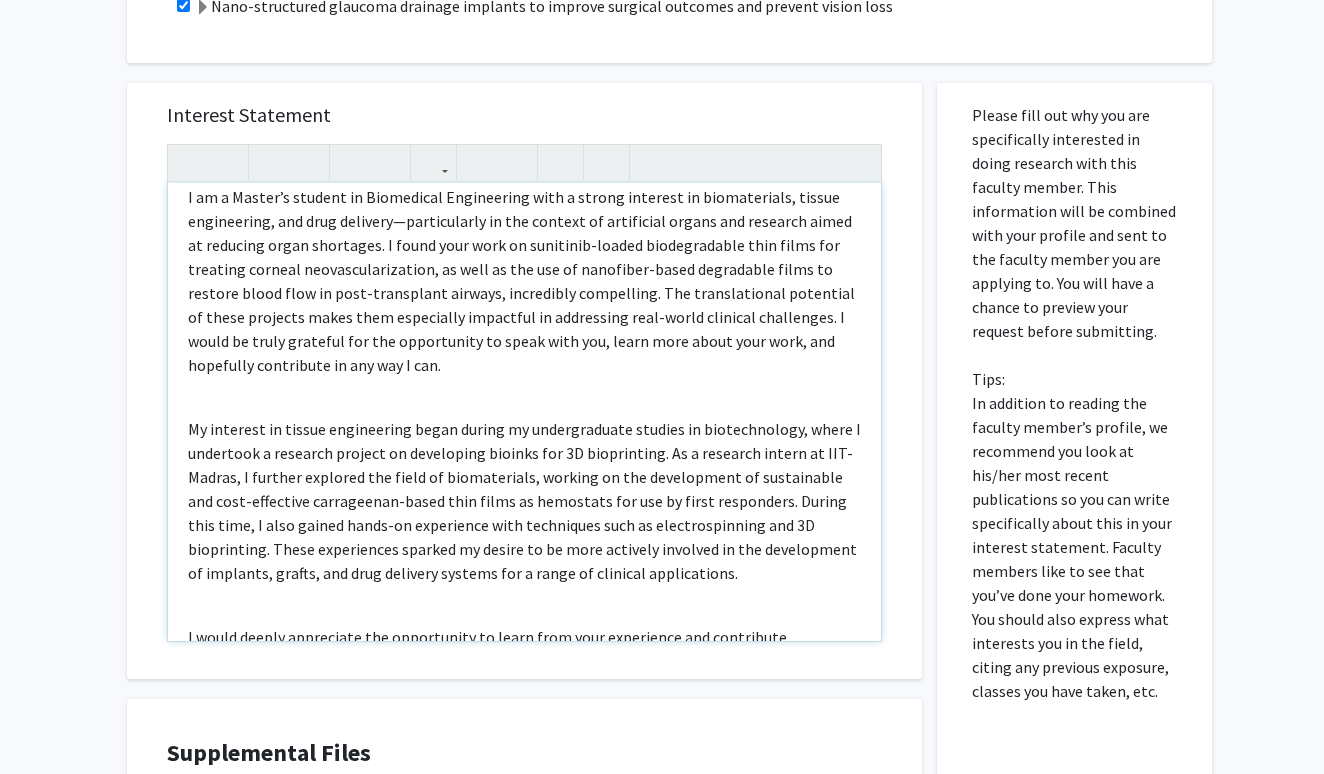 scroll, scrollTop: 0, scrollLeft: 0, axis: both 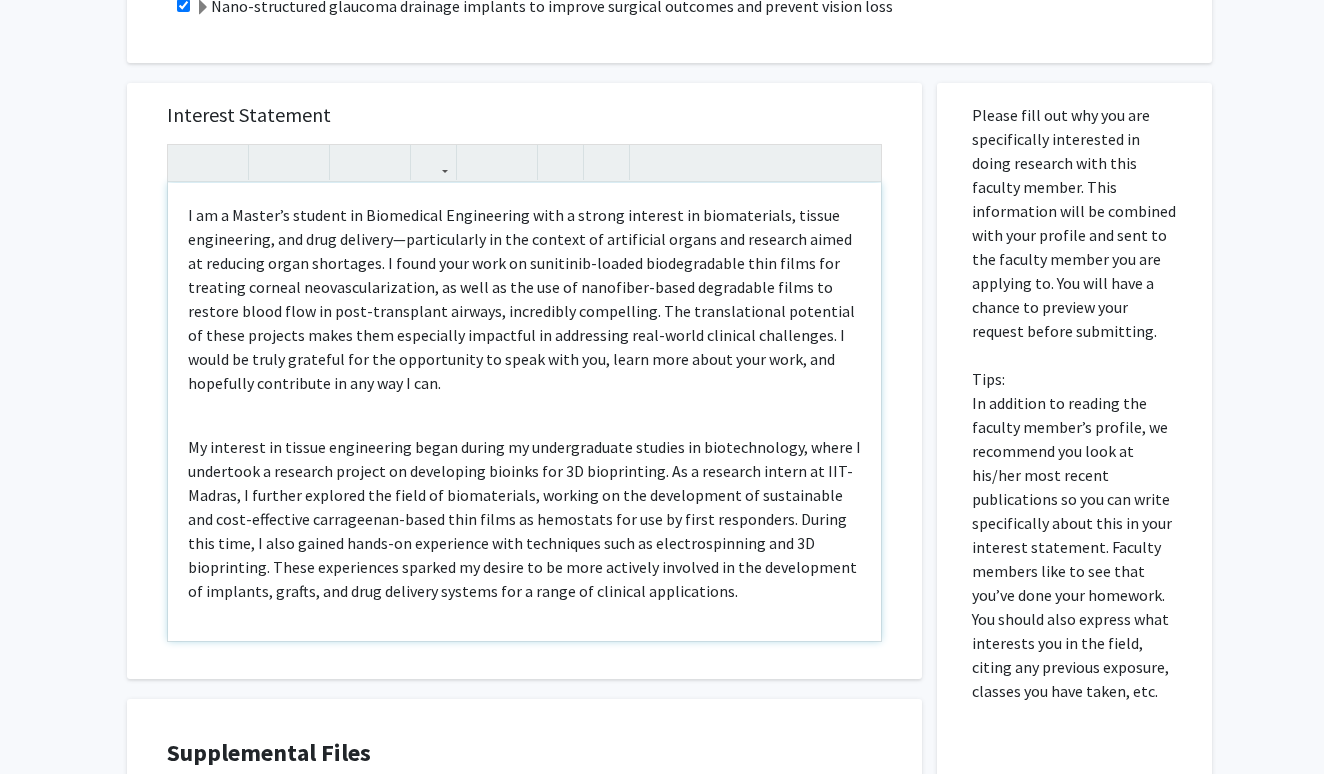 click on "I am a Master’s student in Biomedical Engineering with a strong interest in biomaterials, tissue engineering, and drug delivery—particularly in the context of artificial organs and research aimed at reducing organ shortages. I found your work on sunitinib-loaded biodegradable thin films for treating corneal neovascularization, as well as the use of nanofiber-based degradable films to restore blood flow in post-transplant airways, incredibly compelling. The translational potential of these projects makes them especially impactful in addressing real-world clinical challenges. I would be truly grateful for the opportunity to speak with you, learn more about your work, and hopefully contribute in any way I can." at bounding box center [524, 299] 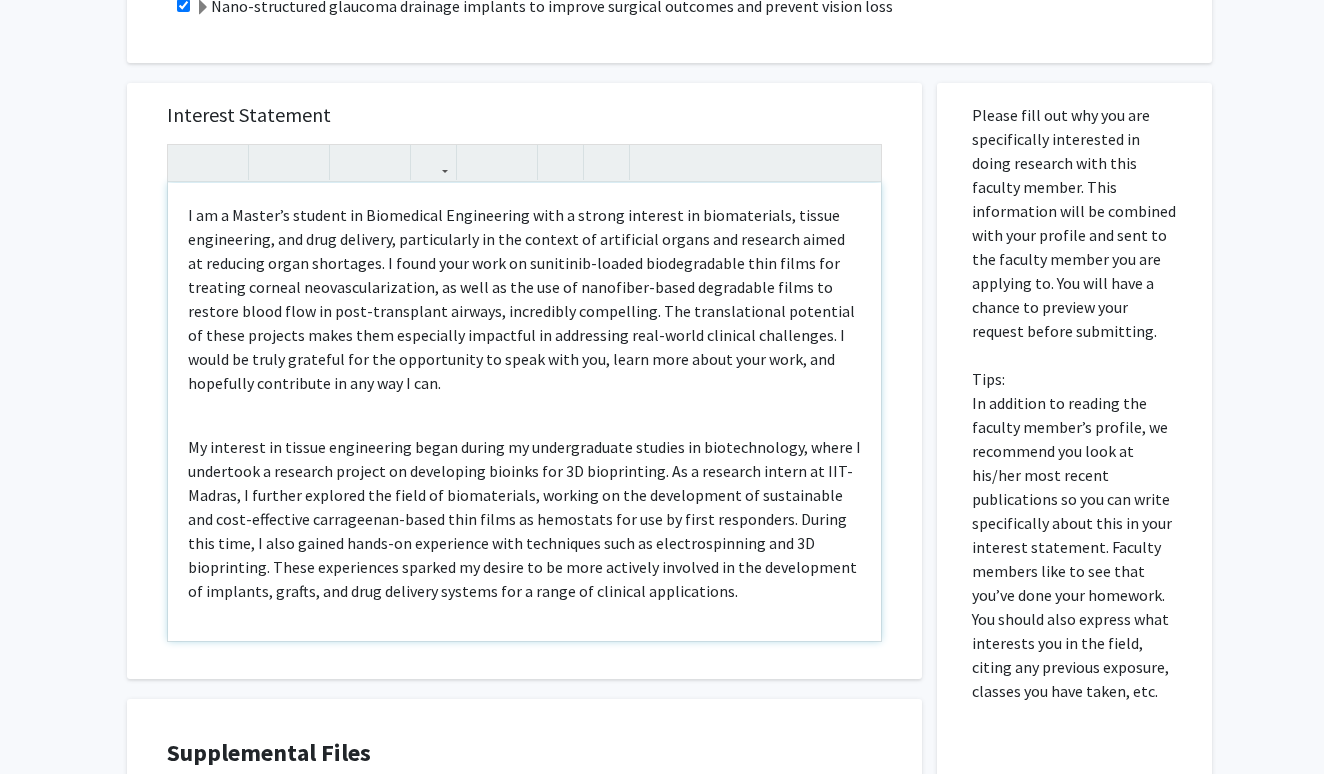 click on "I am a Master’s student in Biomedical Engineering with a strong interest in biomaterials, tissue engineering, and drug delivery, particularly in the context of artificial organs and research aimed at reducing organ shortages. I found your work on sunitinib-loaded biodegradable thin films for treating corneal neovascularization, as well as the use of nanofiber-based degradable films to restore blood flow in post-transplant airways, incredibly compelling. The translational potential of these projects makes them especially impactful in addressing real-world clinical challenges. I would be truly grateful for the opportunity to speak with you, learn more about your work, and hopefully contribute in any way I can." at bounding box center [524, 299] 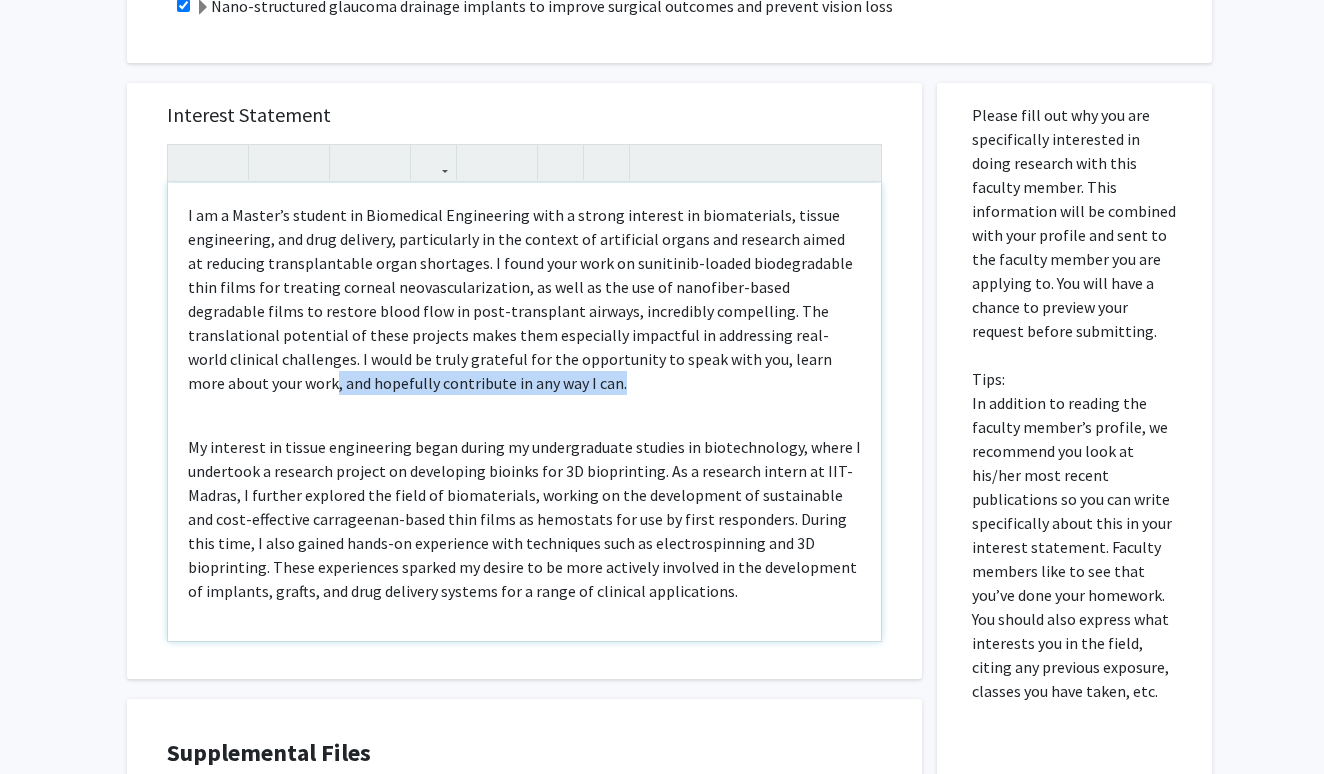 drag, startPoint x: 388, startPoint y: 384, endPoint x: 737, endPoint y: 352, distance: 350.464 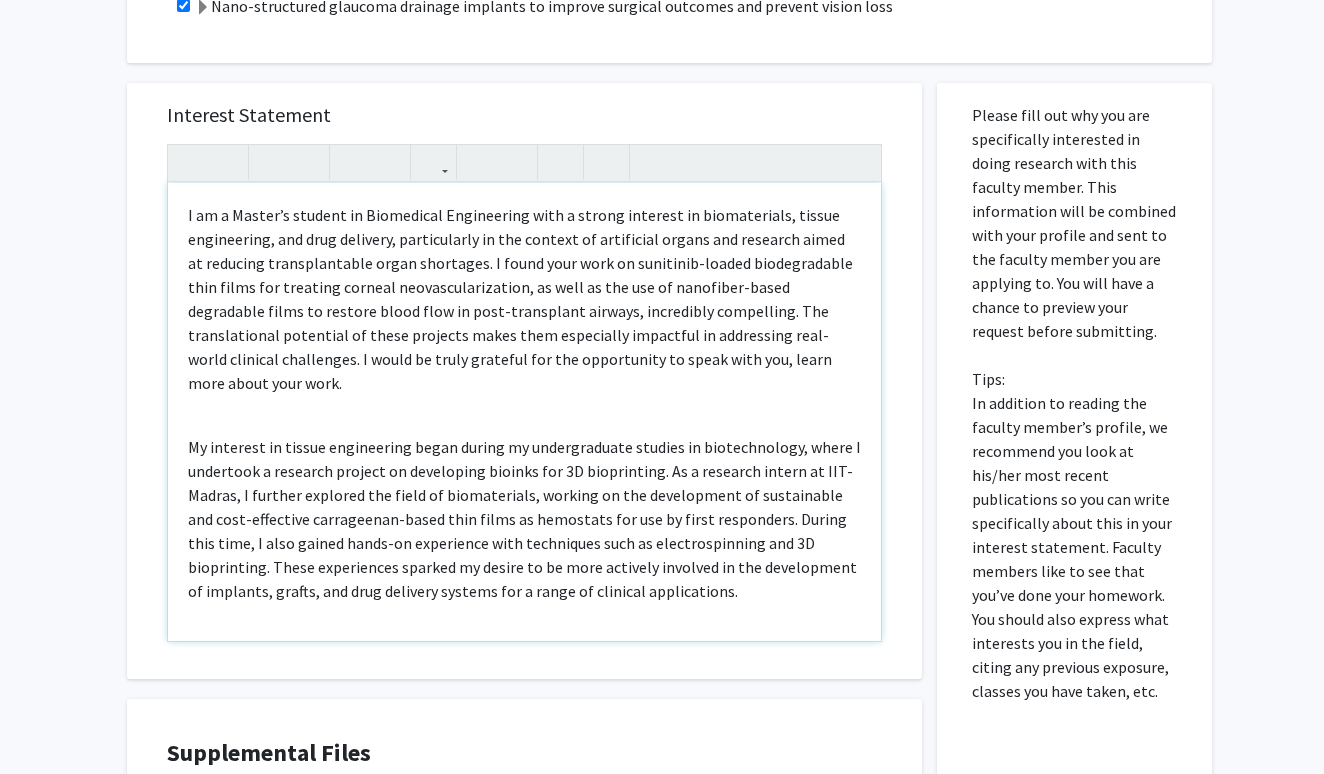 click on "I am a Master’s student in Biomedical Engineering with a strong interest in biomaterials, tissue engineering, and drug delivery, particularly in the context of artificial organs and research aimed at reducing transplantable organ shortages. I found your work on sunitinib-loaded biodegradable thin films for treating corneal neovascularization, as well as the use of nanofiber-based degradable films to restore blood flow in post-transplant airways, incredibly compelling. The translational potential of these projects makes them especially impactful in addressing real-world clinical challenges. I would be truly grateful for the opportunity to speak with you, learn more about your work." at bounding box center (524, 299) 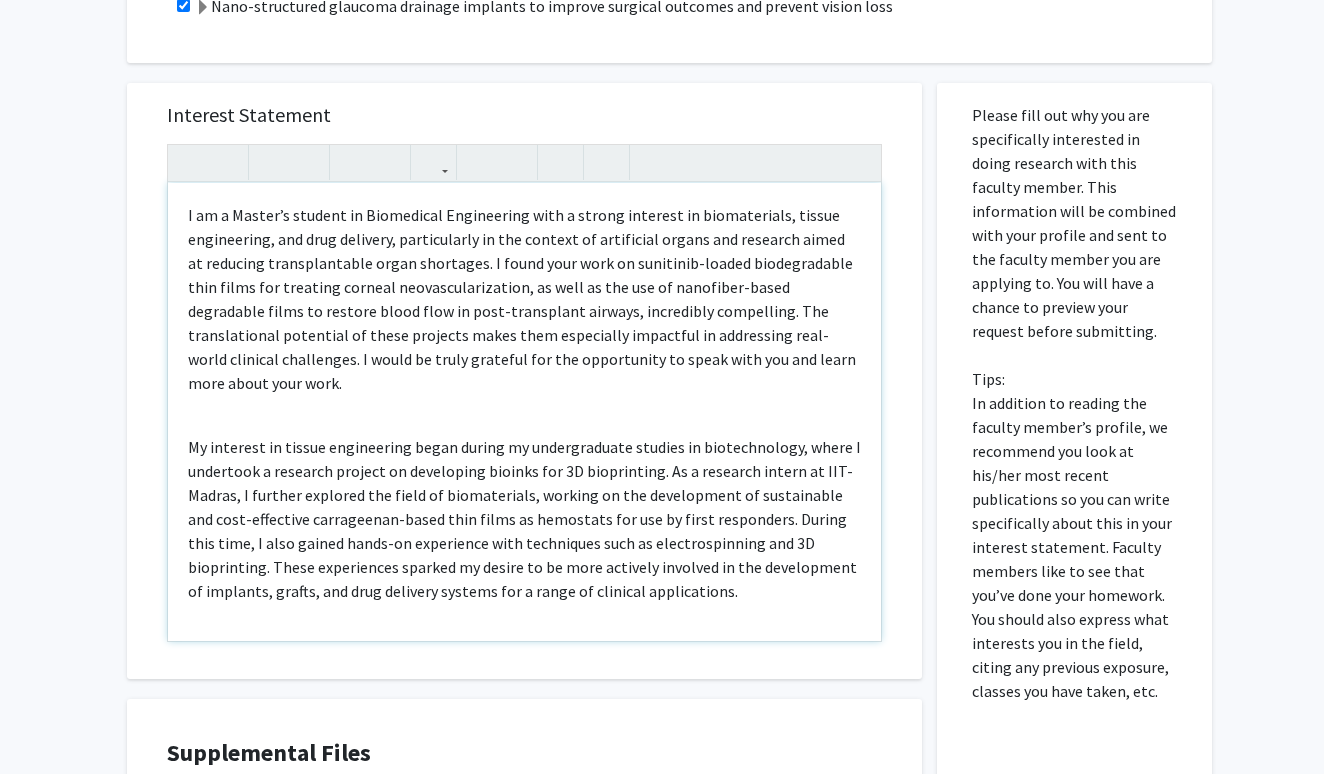 click on "I am a Master’s student in Biomedical Engineering with a strong interest in biomaterials, tissue engineering, and drug delivery, particularly in the context of artificial organs and research aimed at reducing transplantable organ shortages. I found your work on sunitinib-loaded biodegradable thin films for treating corneal neovascularization, as well as the use of nanofiber-based degradable films to restore blood flow in post-transplant airways, incredibly compelling. The translational potential of these projects makes them especially impactful in addressing real-world clinical challenges. I would be truly grateful for the opportunity to speak with you and learn more about your work." at bounding box center (524, 412) 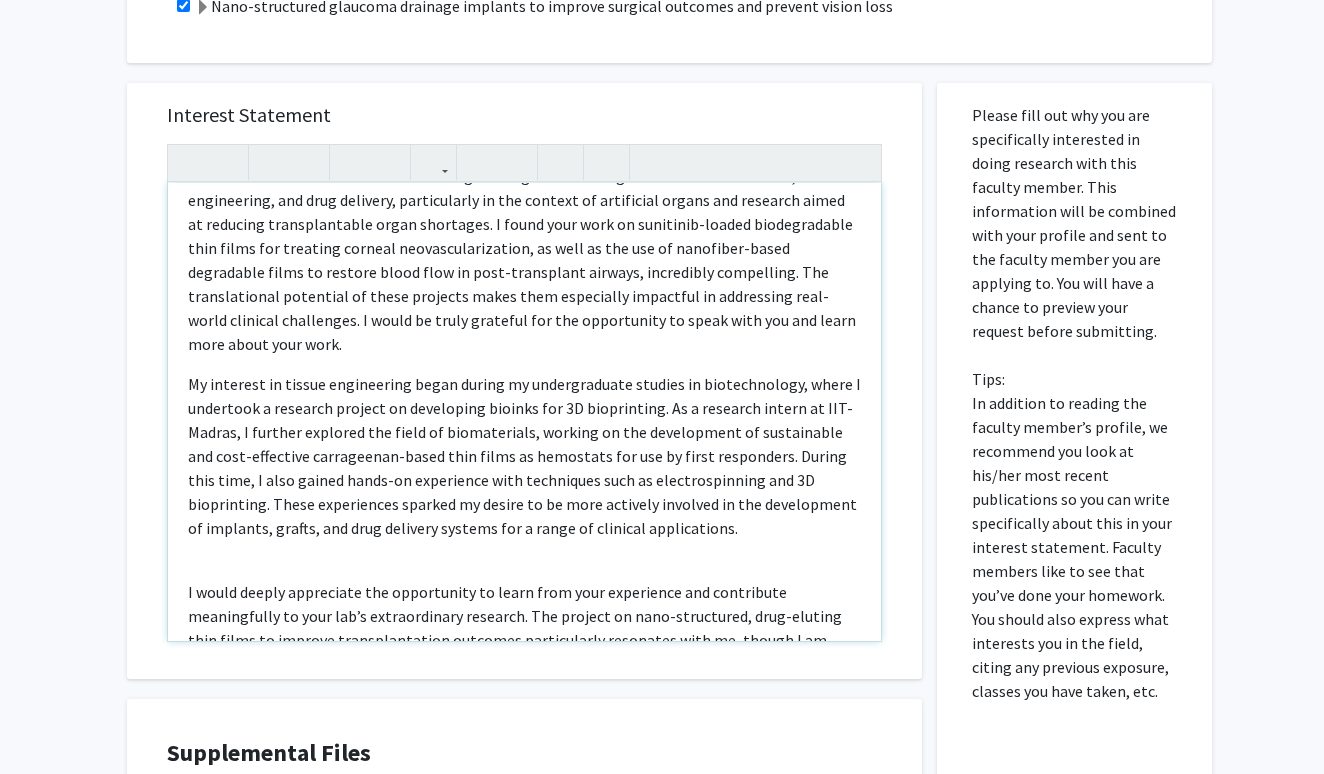 scroll, scrollTop: 44, scrollLeft: 0, axis: vertical 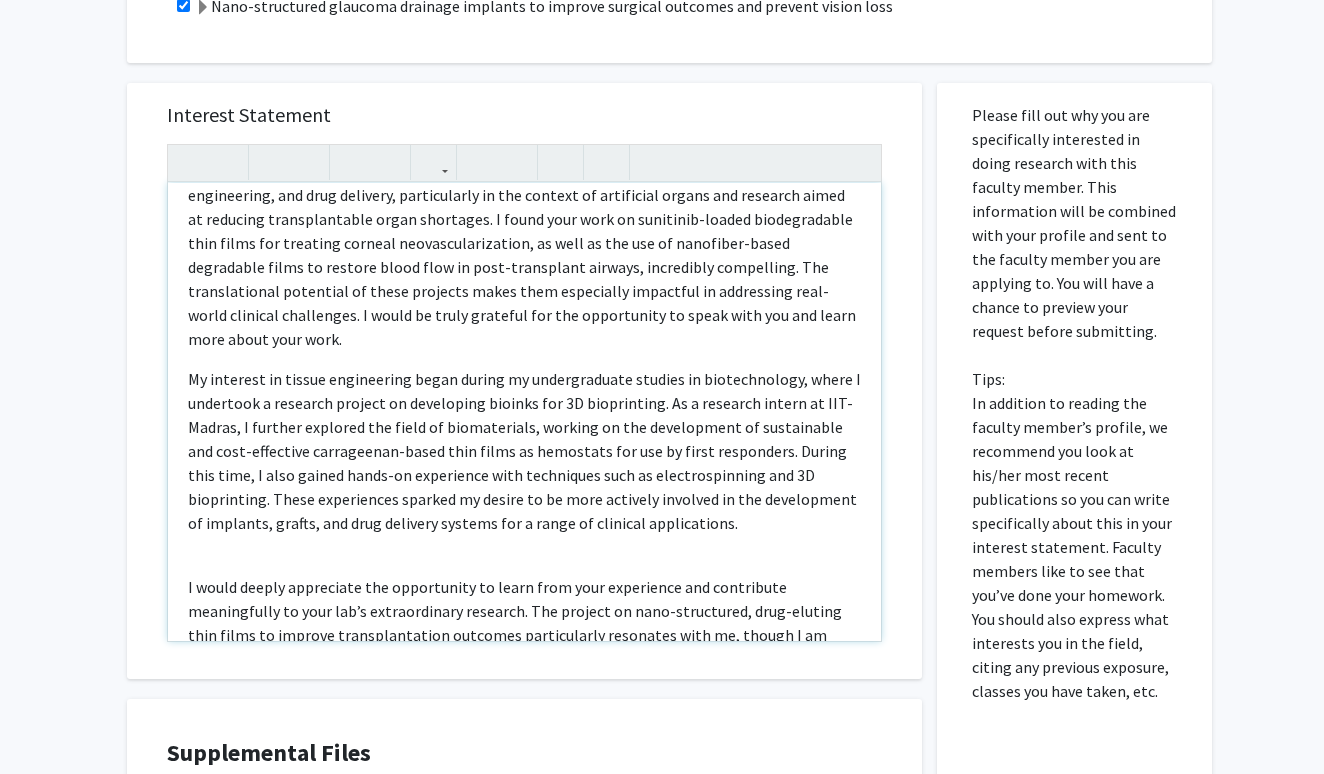 click on "I am a Master’s student in Biomedical Engineering with a strong interest in biomaterials, tissue engineering, and drug delivery, particularly in the context of artificial organs and research aimed at reducing transplantable organ shortages. I found your work on sunitinib-loaded biodegradable thin films for treating corneal neovascularization, as well as the use of nanofiber-based degradable films to restore blood flow in post-transplant airways, incredibly compelling. The translational potential of these projects makes them especially impactful in addressing real-world clinical challenges. I would be truly grateful for the opportunity to speak with you and learn more about your work." at bounding box center [524, 412] 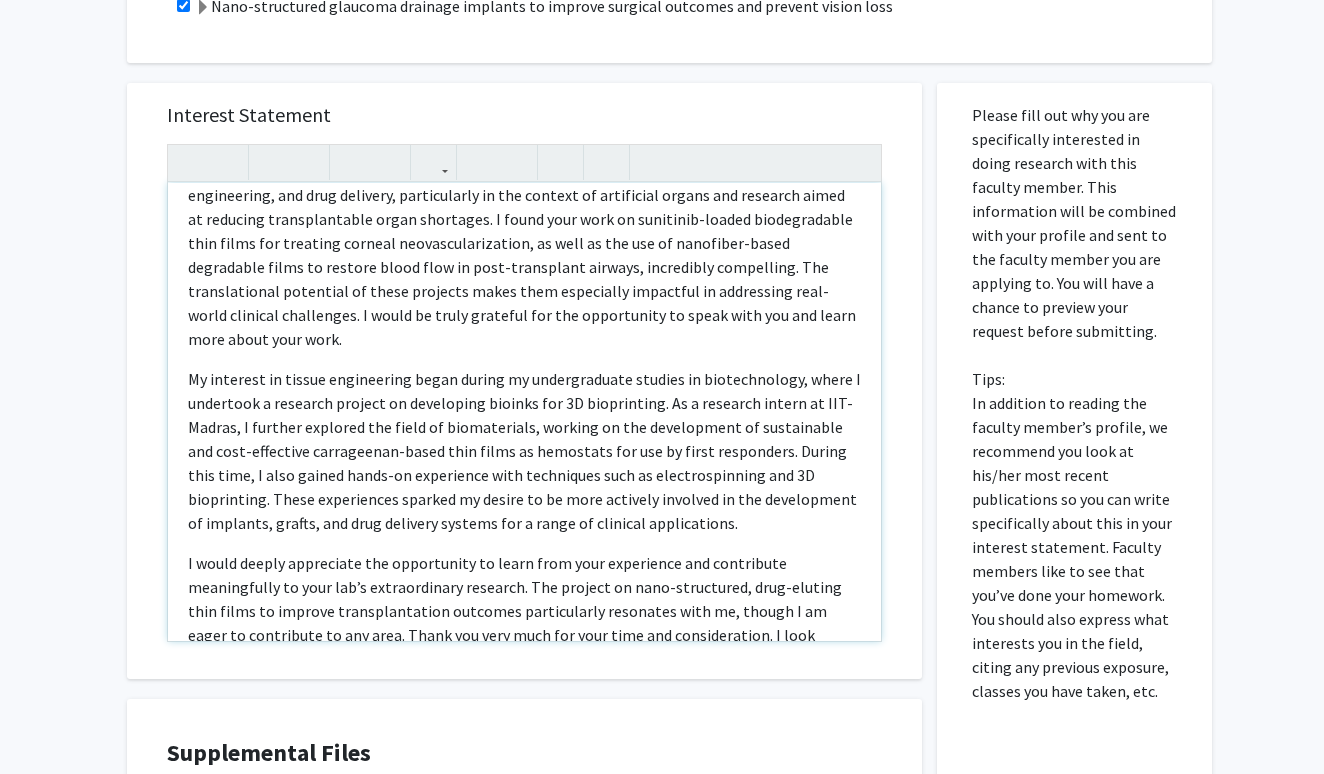 click on "My interest in tissue engineering began during my undergraduate studies in biotechnology, where I undertook a research project on developing bioinks for 3D bioprinting. As a research intern at IIT-Madras, I further explored the field of biomaterials, working on the development of sustainable and cost-effective carrageenan-based thin films as hemostats for use by first responders. During this time, I also gained hands-on experience with techniques such as electrospinning and 3D bioprinting. These experiences sparked my desire to be more actively involved in the development of implants, grafts, and drug delivery systems for a range of clinical applications." at bounding box center (524, 451) 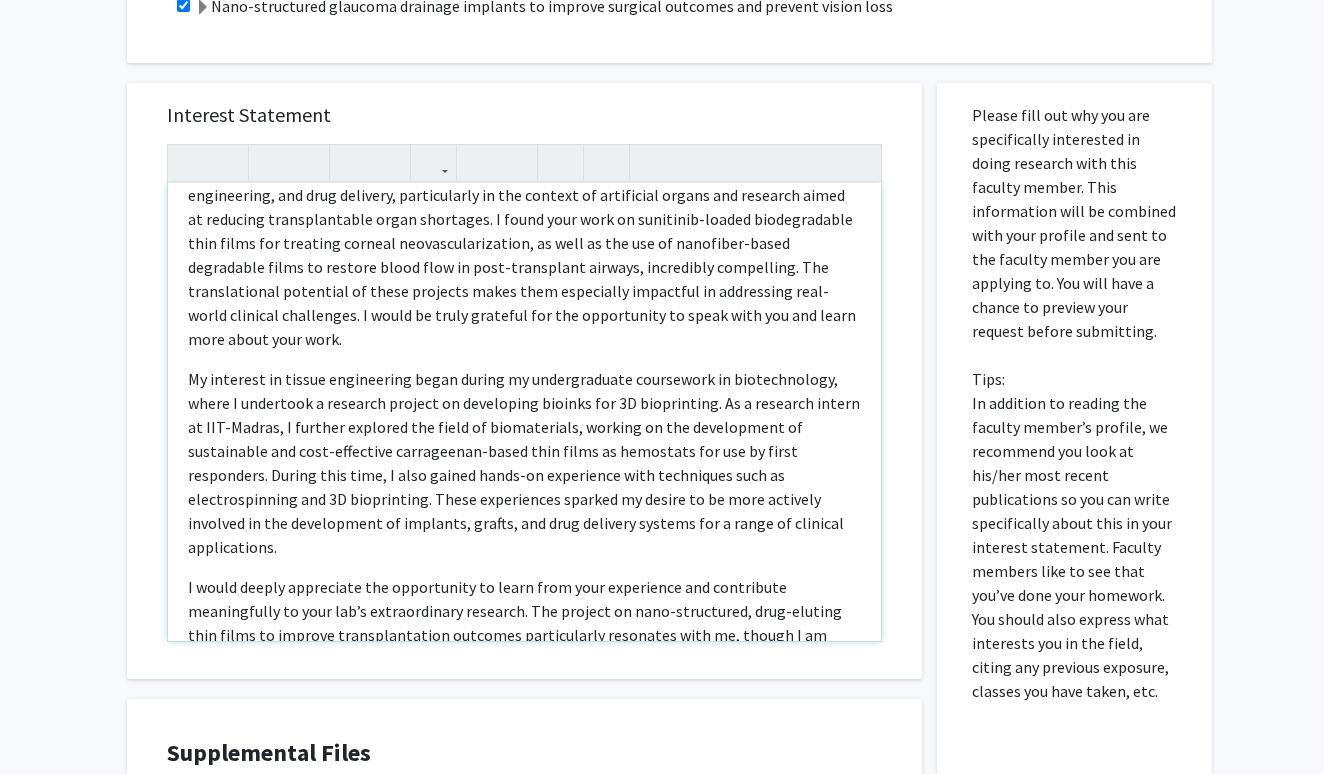 click on "My interest in tissue engineering began during my undergraduate coursework in biotechnology, where I undertook a research project on developing bioinks for 3D bioprinting. As a research intern at IIT-Madras, I further explored the field of biomaterials, working on the development of sustainable and cost-effective carrageenan-based thin films as hemostats for use by first responders. During this time, I also gained hands-on experience with techniques such as electrospinning and 3D bioprinting. These experiences sparked my desire to be more actively involved in the development of implants, grafts, and drug delivery systems for a range of clinical applications." at bounding box center [524, 463] 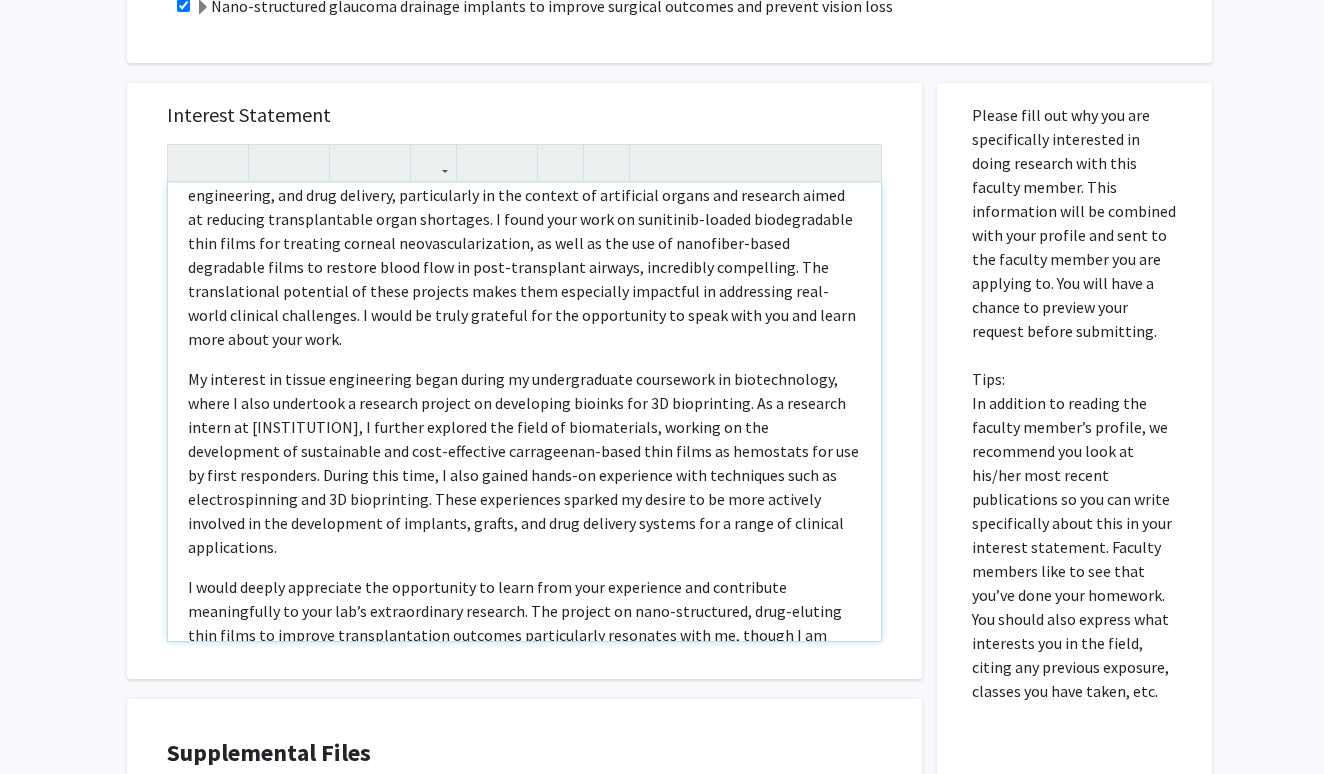 click on "My interest in tissue engineering began during my undergraduate coursework in biotechnology, where I also undertook a research project on developing bioinks for 3D bioprinting. As a research intern at IIT-Madras, I further explored the field of biomaterials, working on the development of sustainable and cost-effective carrageenan-based thin films as hemostats for use by first responders. During this time, I also gained hands-on experience with techniques such as electrospinning and 3D bioprinting. These experiences sparked my desire to be more actively involved in the development of implants, grafts, and drug delivery systems for a range of clinical applications." at bounding box center [524, 463] 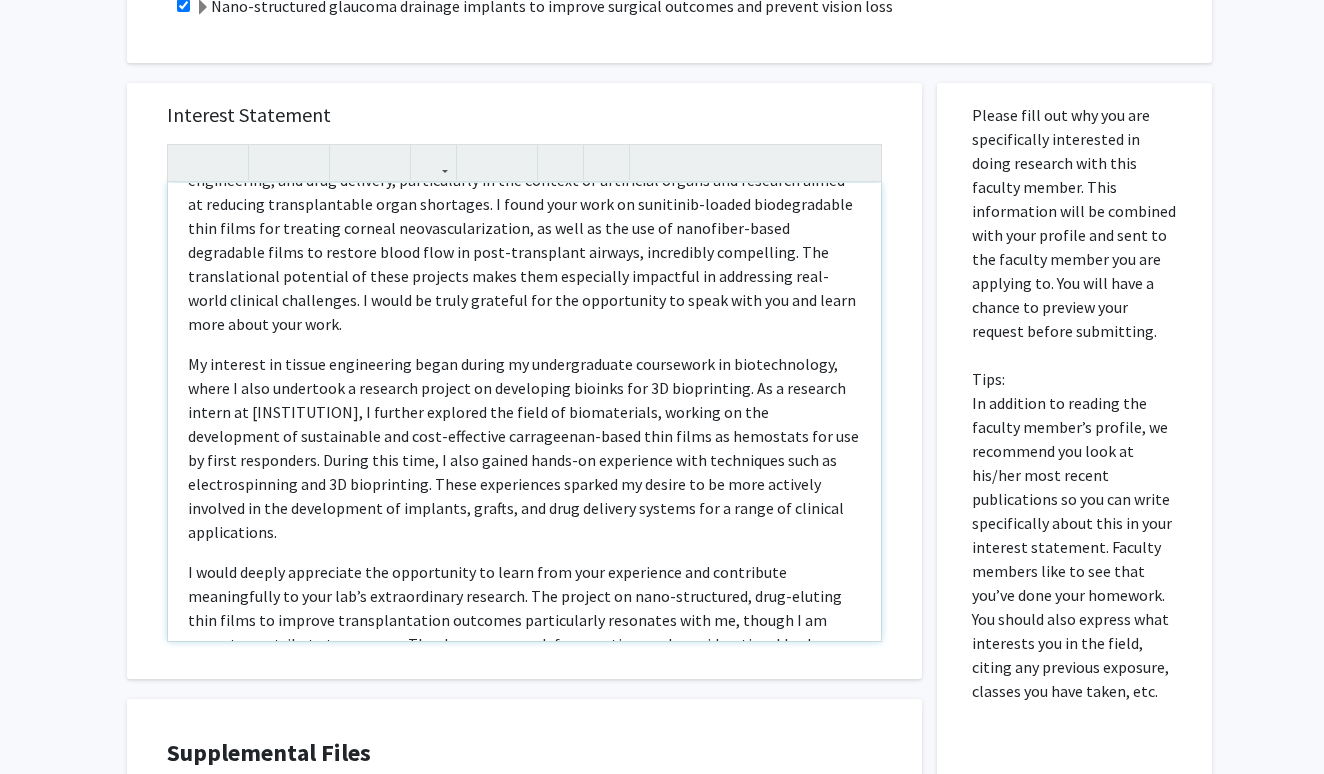 scroll, scrollTop: 62, scrollLeft: 0, axis: vertical 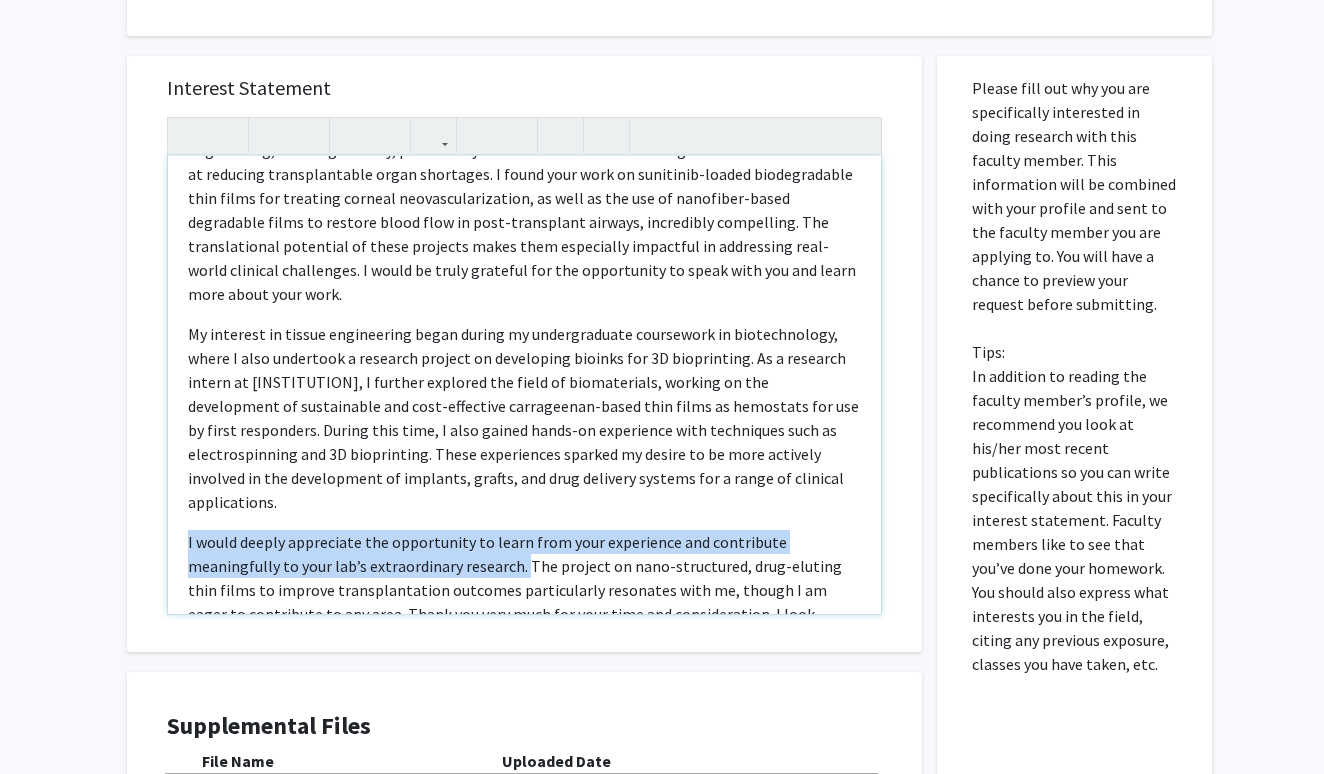 drag, startPoint x: 432, startPoint y: 518, endPoint x: 183, endPoint y: 483, distance: 251.44781 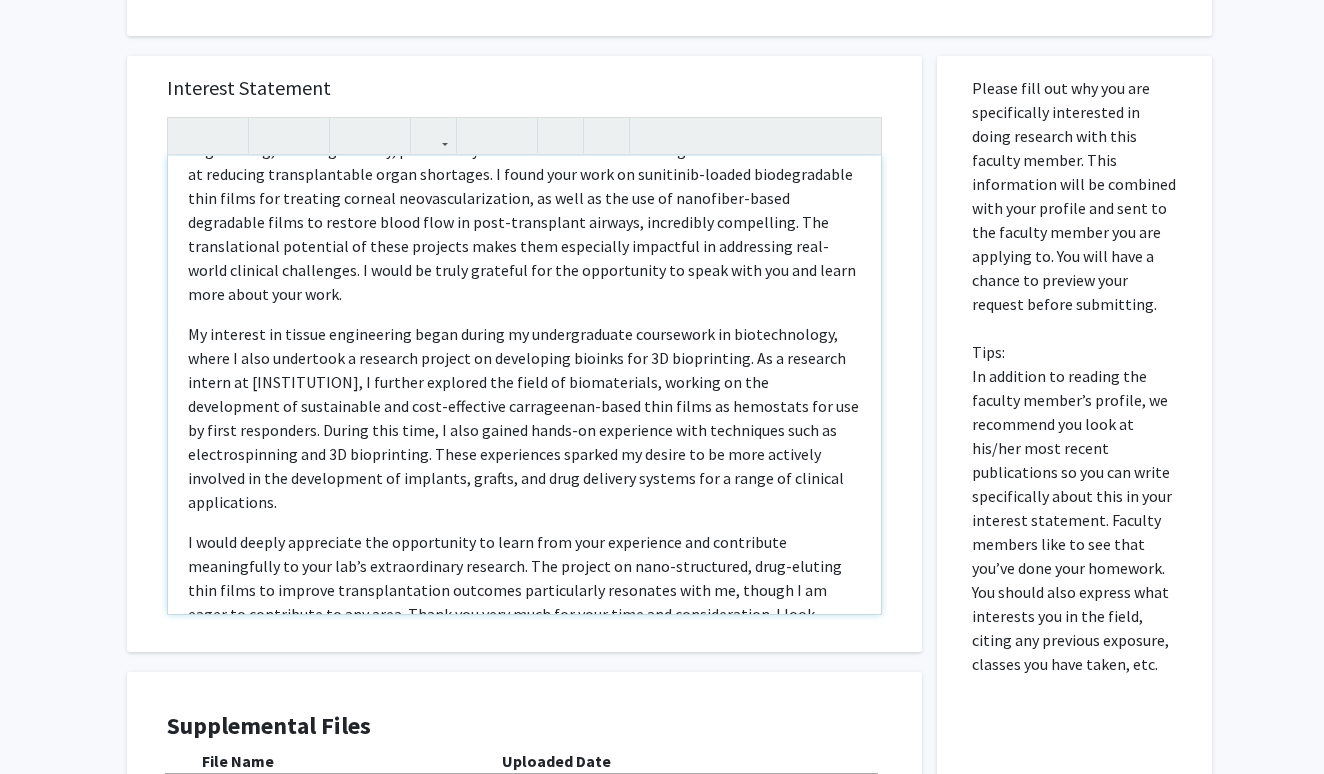 scroll, scrollTop: 38, scrollLeft: 0, axis: vertical 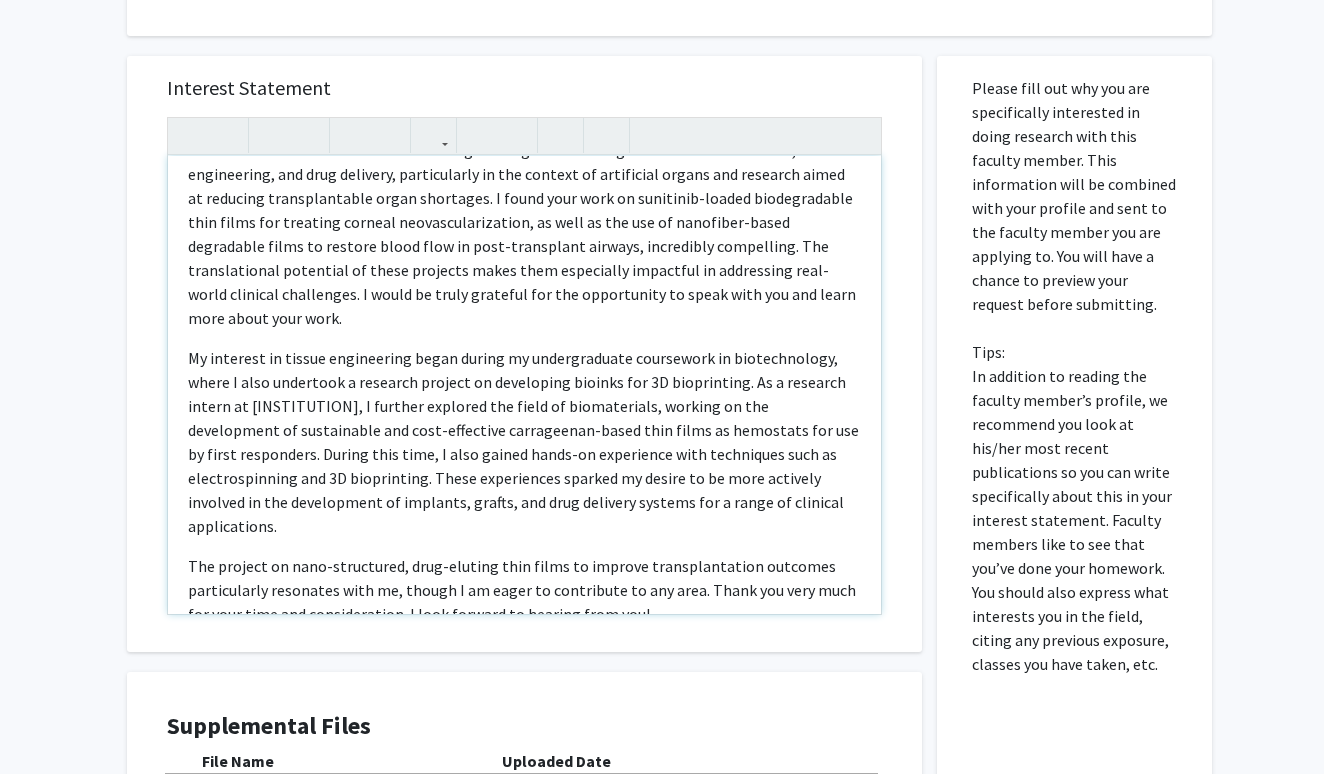click on "The project on nano-structured, drug-eluting thin films to improve transplantation outcomes particularly resonates with me, though I am eager to contribute to any area. Thank you very much for your time and consideration. I look forward to hearing from you!" at bounding box center [524, 590] 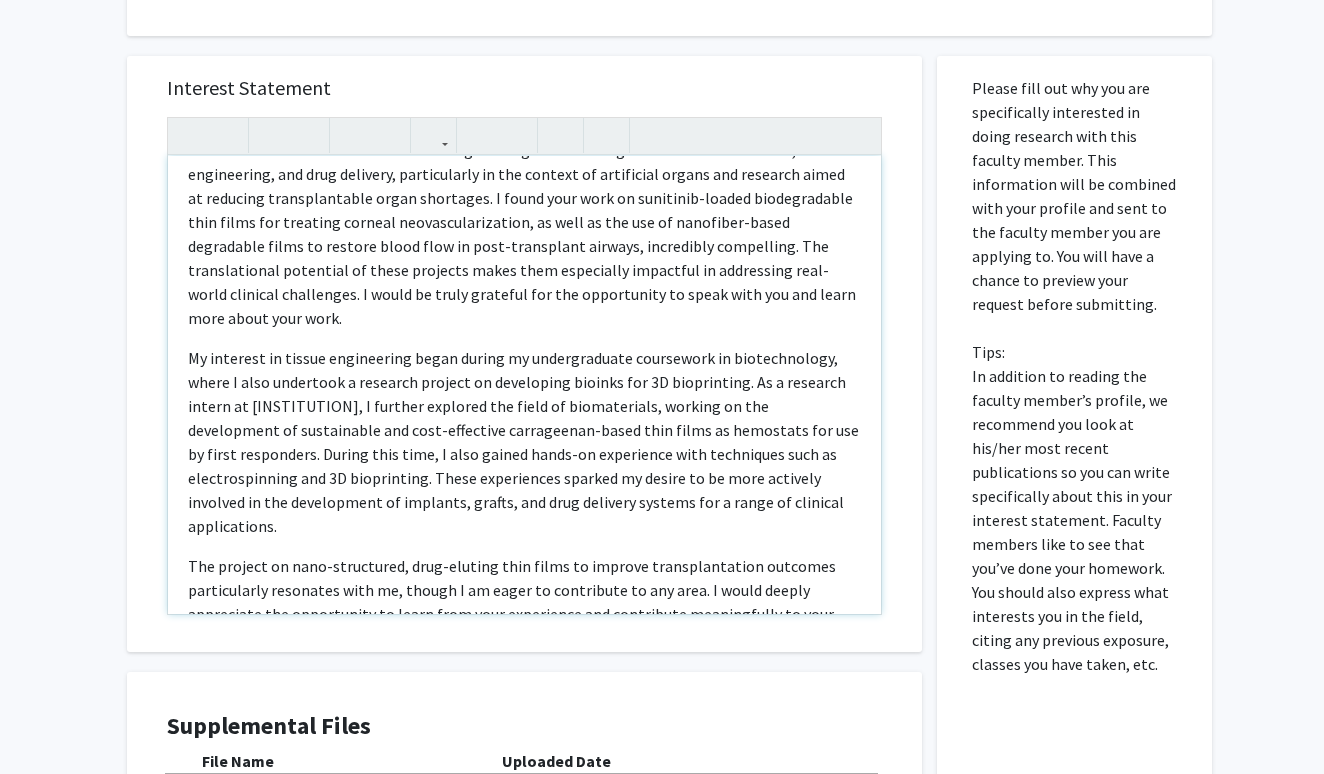 scroll, scrollTop: 62, scrollLeft: 0, axis: vertical 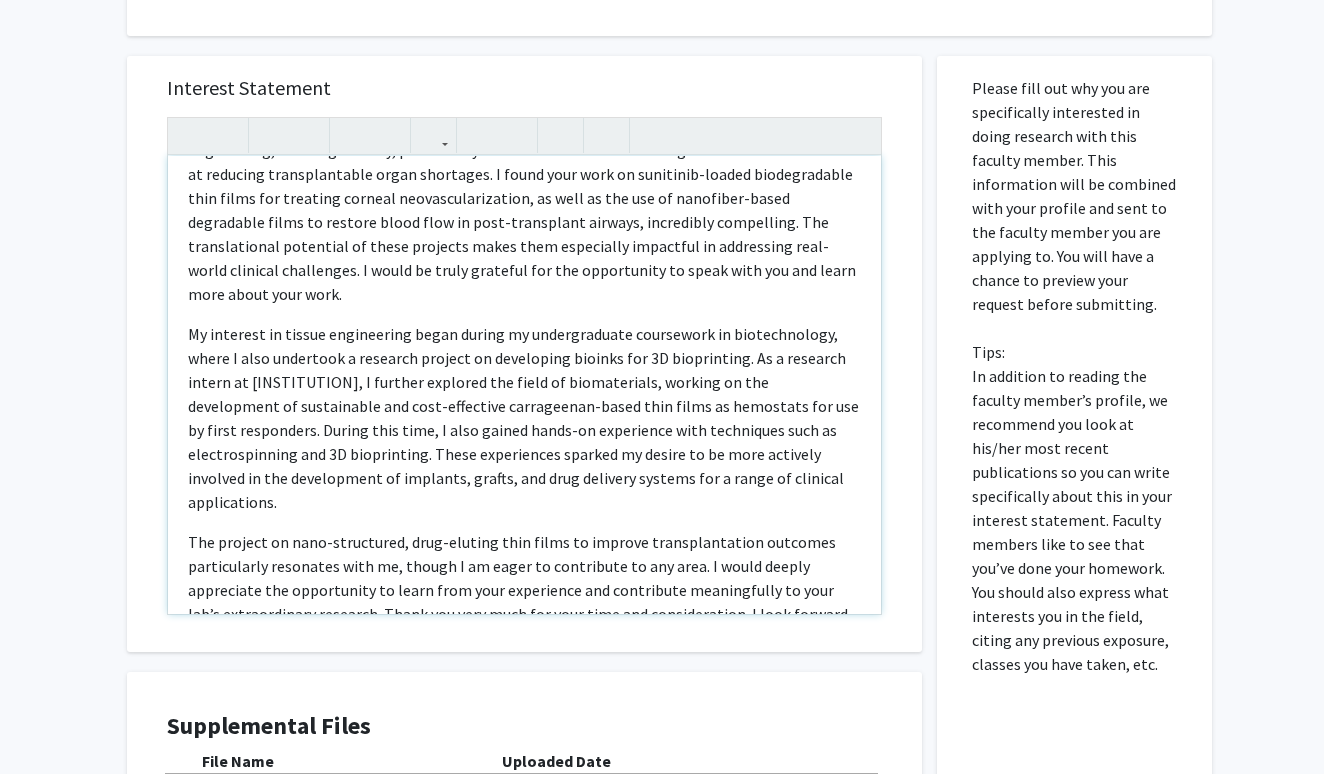 click on "The project on nano-structured, drug-eluting thin films to improve transplantation outcomes particularly resonates with me, though I am eager to contribute to any area. I would deeply appreciate the opportunity to learn from your experience and contribute meaningfully to your lab’s extraordinary research.  Thank you very much for your time and consideration. I look forward to hearing from you!" at bounding box center [524, 590] 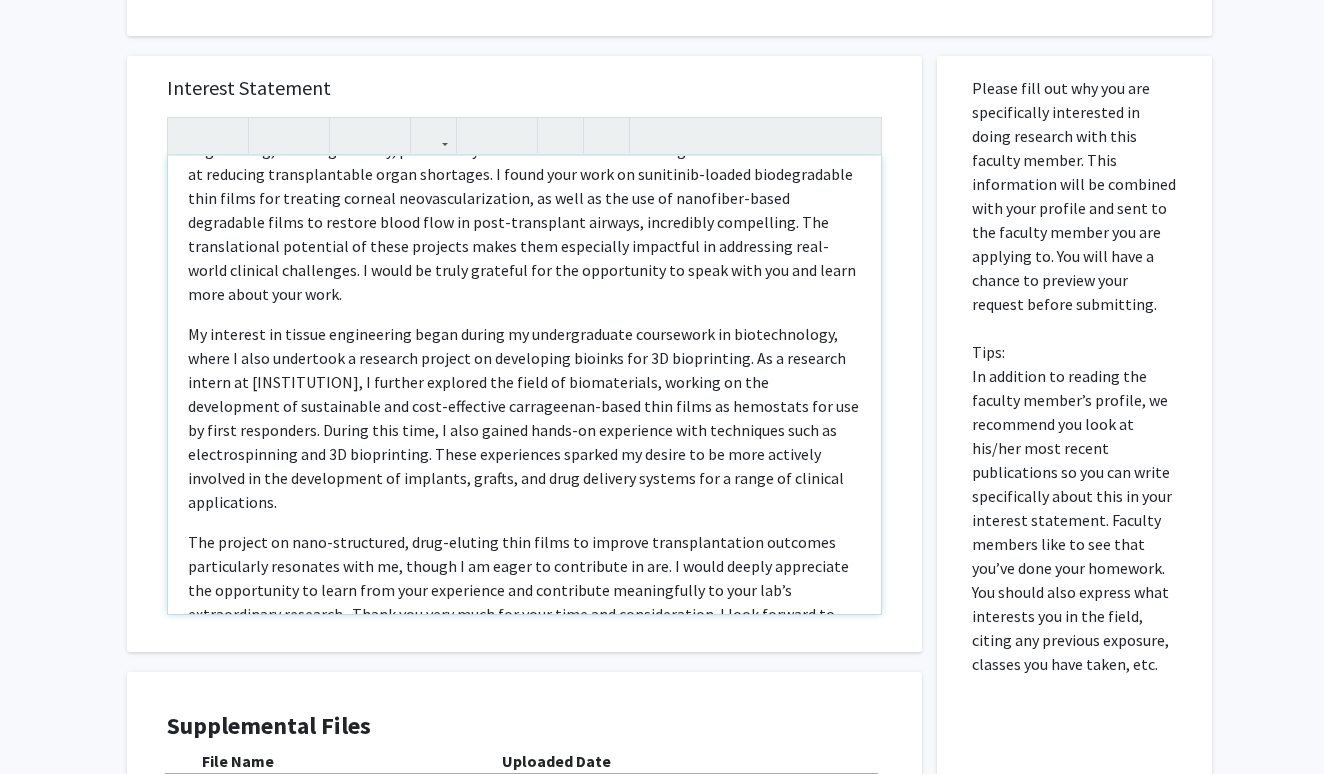 type on "<p>I am a Master’s student in Biomedical Engineering with a strong interest in biomaterials, tissue engineering, and drug delivery, particularly in the context of artificial organs and research aimed at reducing transplantable organ shortages. I found your work on sunitinib-loaded biodegradable thin films for treating corneal neovascularization, as well as the use of nanofiber-based degradable films to restore blood flow in post-transplant airways, incredibly compelling. The translational potential of these projects makes them especially impactful in addressing real-world clinical challenges. I would be truly grateful for the opportunity to speak with you and learn more about your work.</p><p>My interest in tissue engineering began during my undergraduate coursework in biotechnology, where I also undertook a research project on developing bioinks for 3D bioprinting. As a research intern at IIT-Madras, I further explored the field of biomaterials, working on the development of sustainable and cost-effective..." 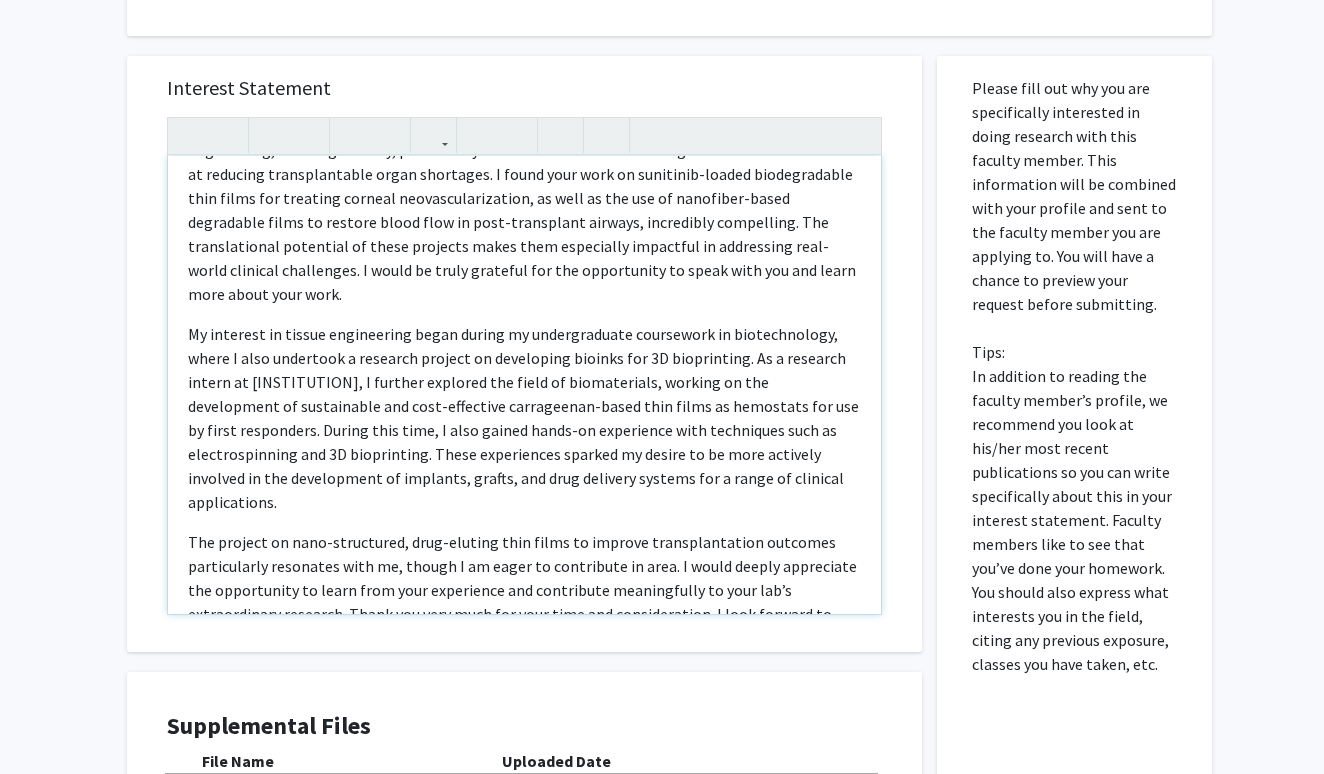 click on "The project on nano-structured, drug-eluting thin films to improve transplantation outcomes particularly resonates with me, though I am eager to contribute in area. I would deeply appreciate the opportunity to learn from your experience and contribute meaningfully to your lab’s extraordinary research.  Thank you very much for your time and consideration. I look forward to hearing from you!" at bounding box center [524, 590] 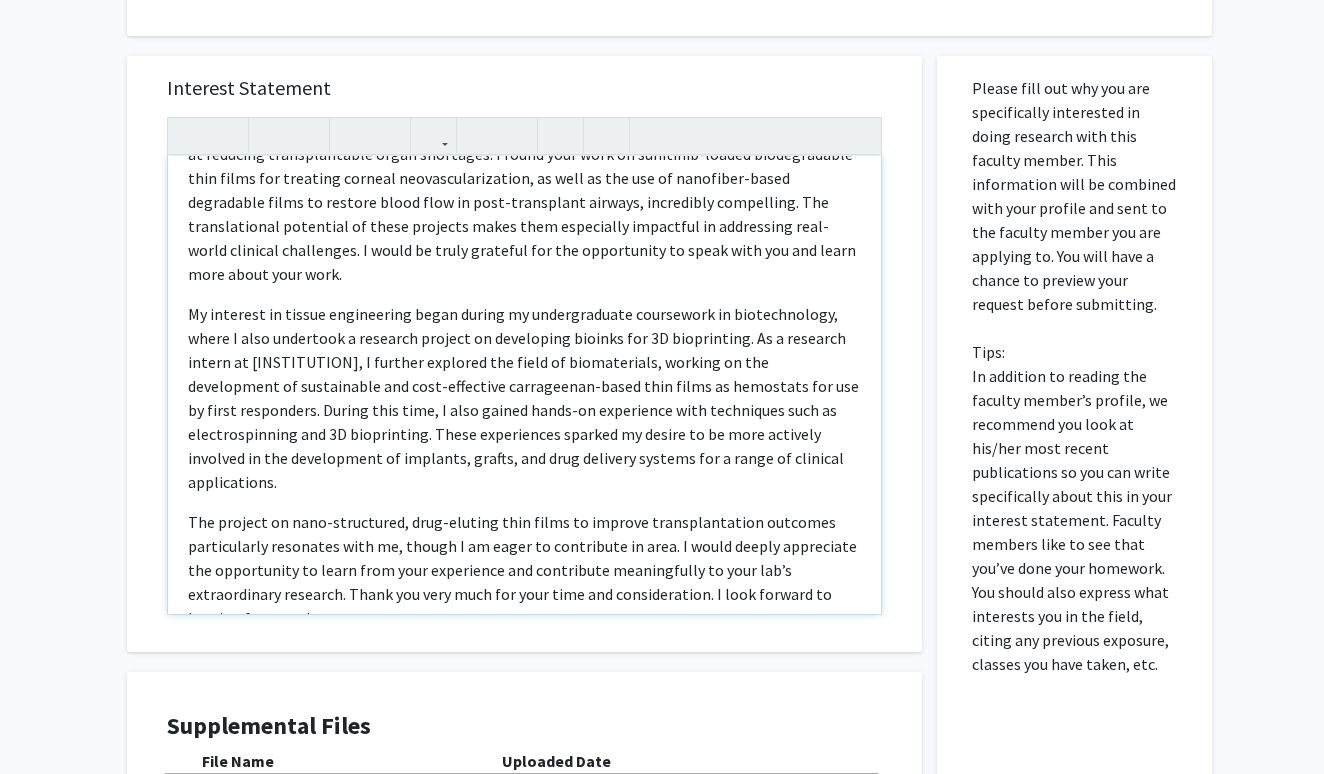 scroll, scrollTop: 86, scrollLeft: 0, axis: vertical 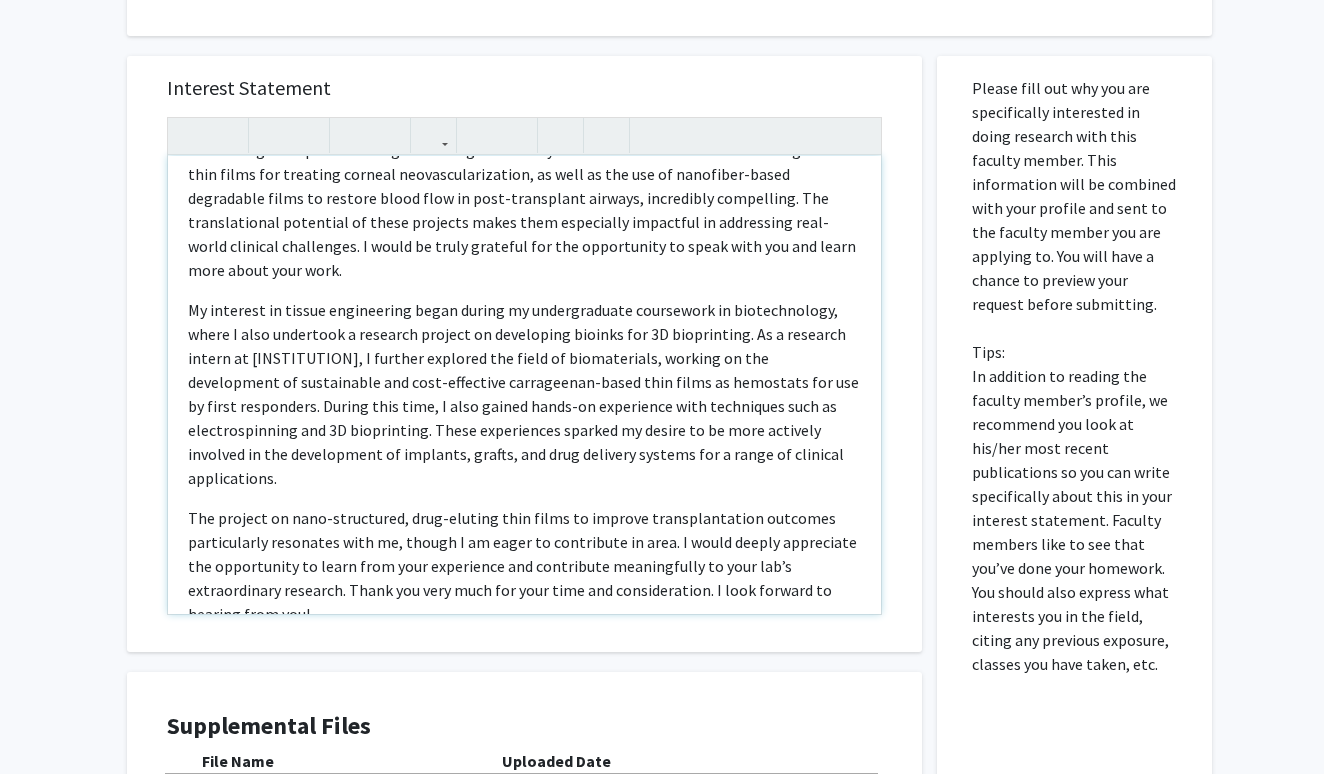 click on "I am a Master’s student in Biomedical Engineering with a strong interest in biomaterials, tissue engineering, and drug delivery, particularly in the context of artificial organs and research aimed at reducing transplantable organ shortages. I found your work on sunitinib-loaded biodegradable thin films for treating corneal neovascularization, as well as the use of nanofiber-based degradable films to restore blood flow in post-transplant airways, incredibly compelling. The translational potential of these projects makes them especially impactful in addressing real-world clinical challenges. I would be truly grateful for the opportunity to speak with you and learn more about your work." at bounding box center (524, 385) 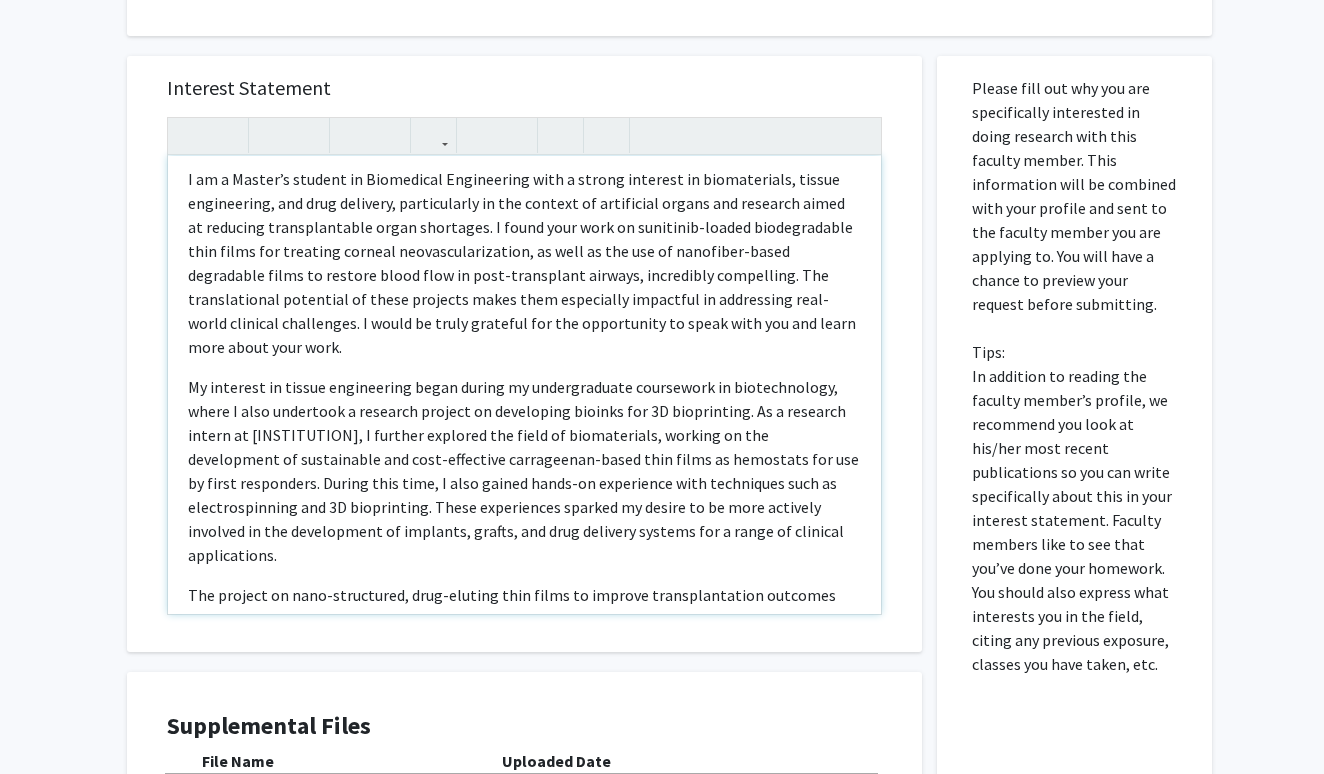 scroll, scrollTop: 0, scrollLeft: 0, axis: both 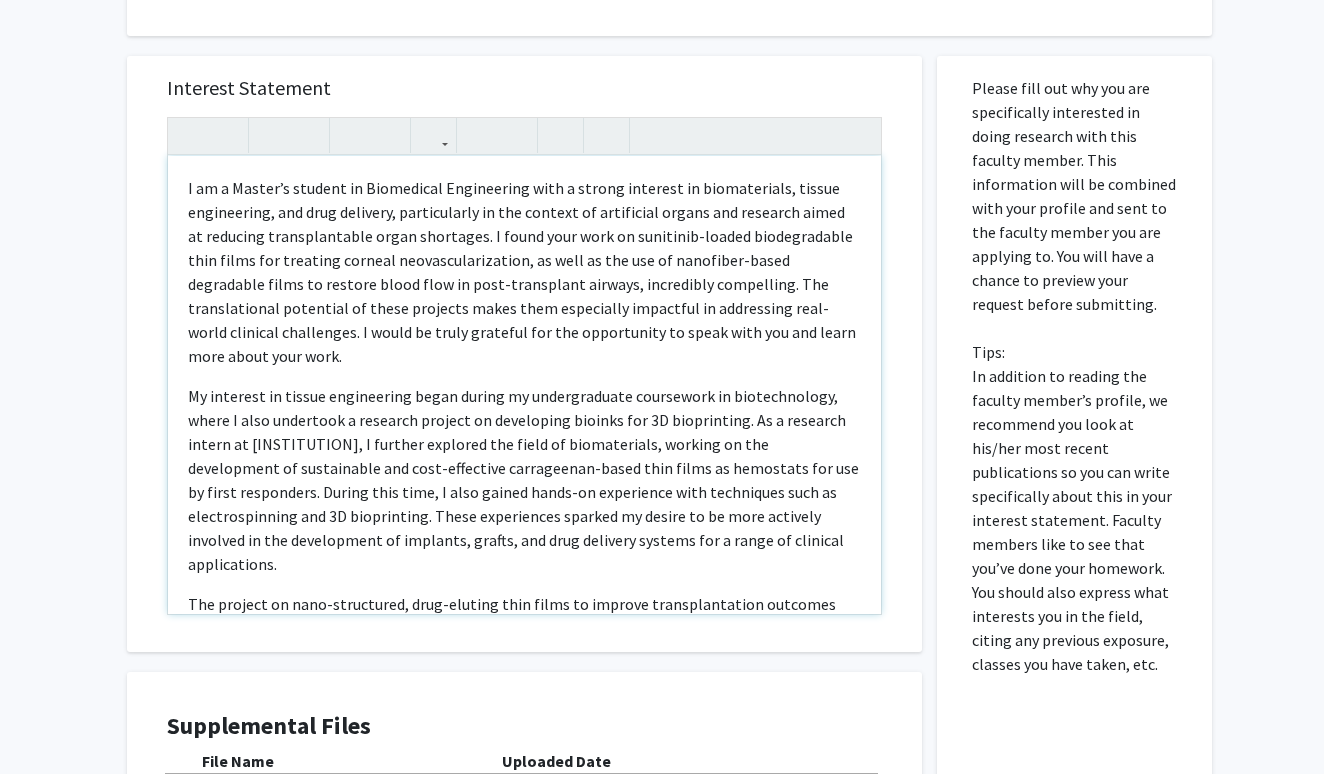click on "My interest in tissue engineering began during my undergraduate coursework in biotechnology, where I also undertook a research project on developing bioinks for 3D bioprinting. As a research intern at IIT-Madras, I further explored the field of biomaterials, working on the development of sustainable and cost-effective carrageenan-based thin films as hemostats for use by first responders. During this time, I also gained hands-on experience with techniques such as electrospinning and 3D bioprinting. These experiences sparked my desire to be more actively involved in the development of implants, grafts, and drug delivery systems for a range of clinical applications." at bounding box center [524, 480] 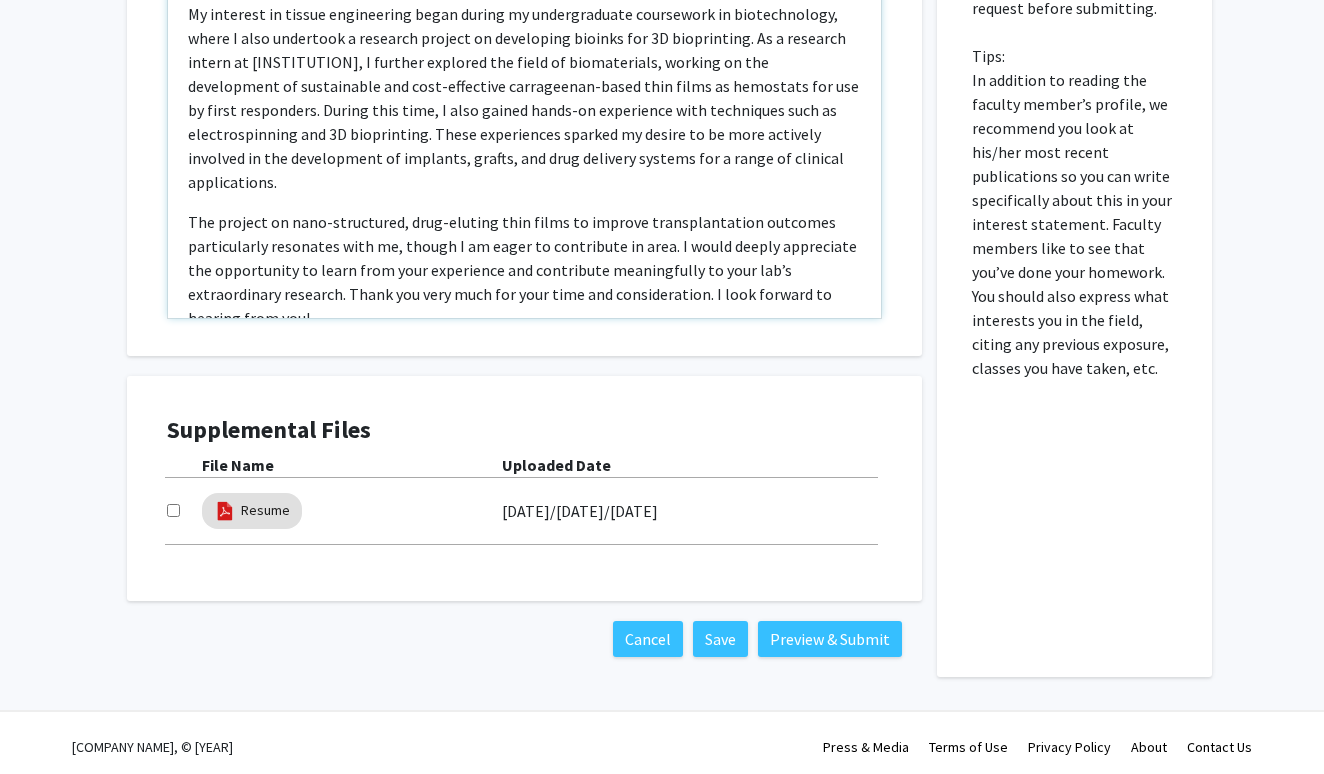 scroll, scrollTop: 1182, scrollLeft: 0, axis: vertical 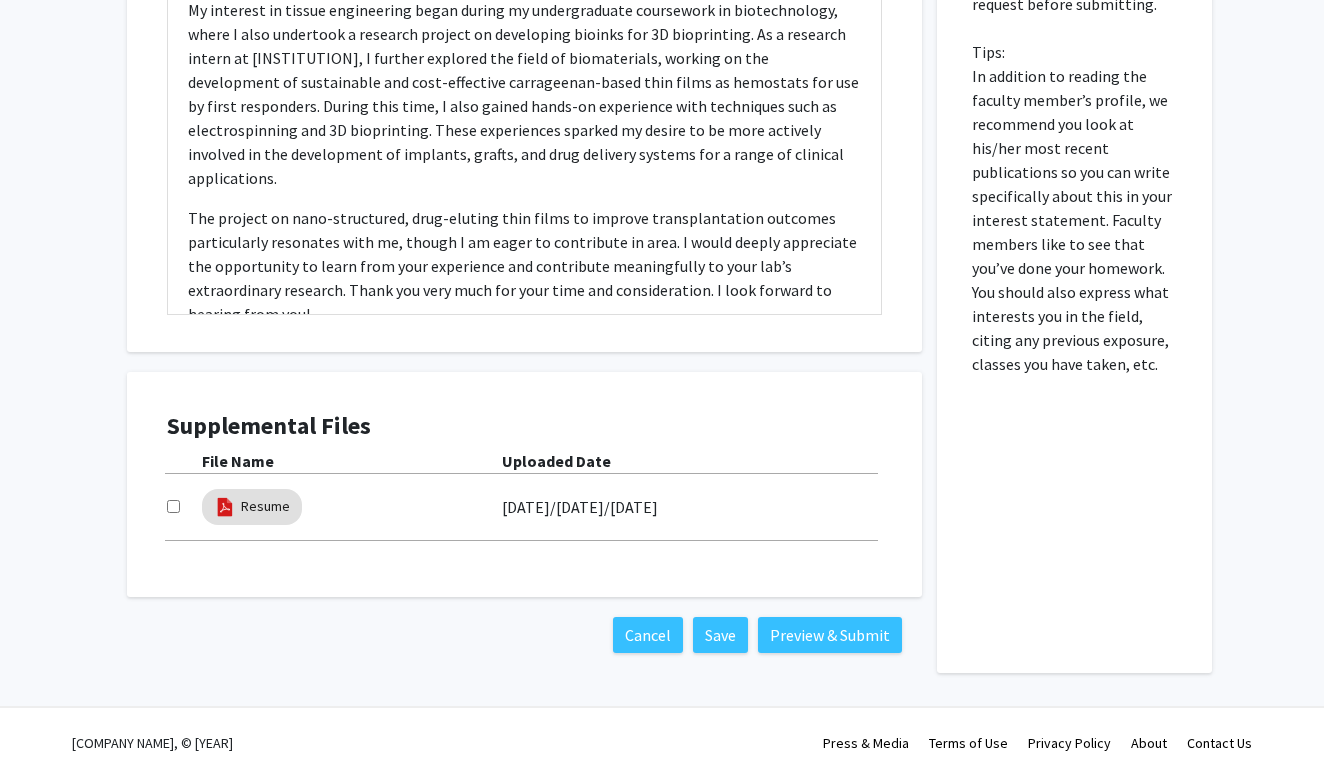 click at bounding box center [173, 506] 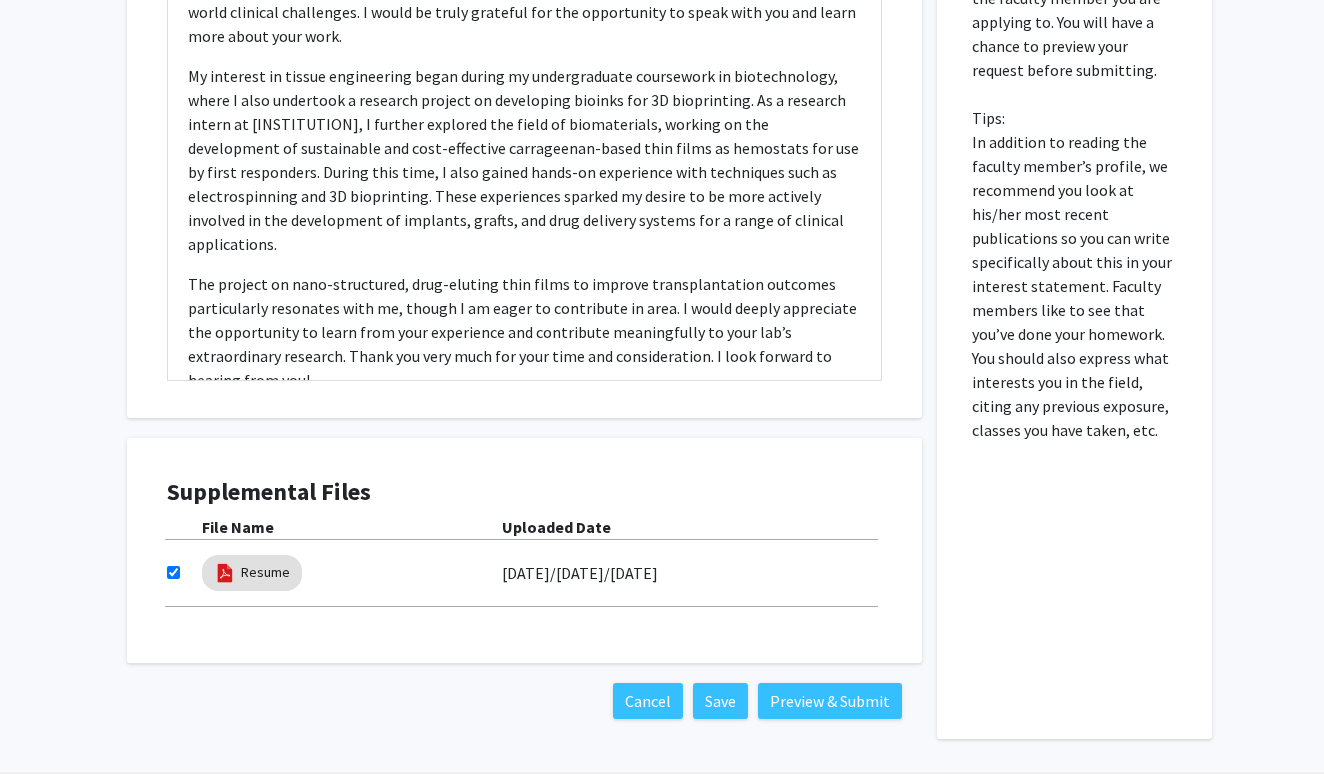 scroll, scrollTop: 1115, scrollLeft: 0, axis: vertical 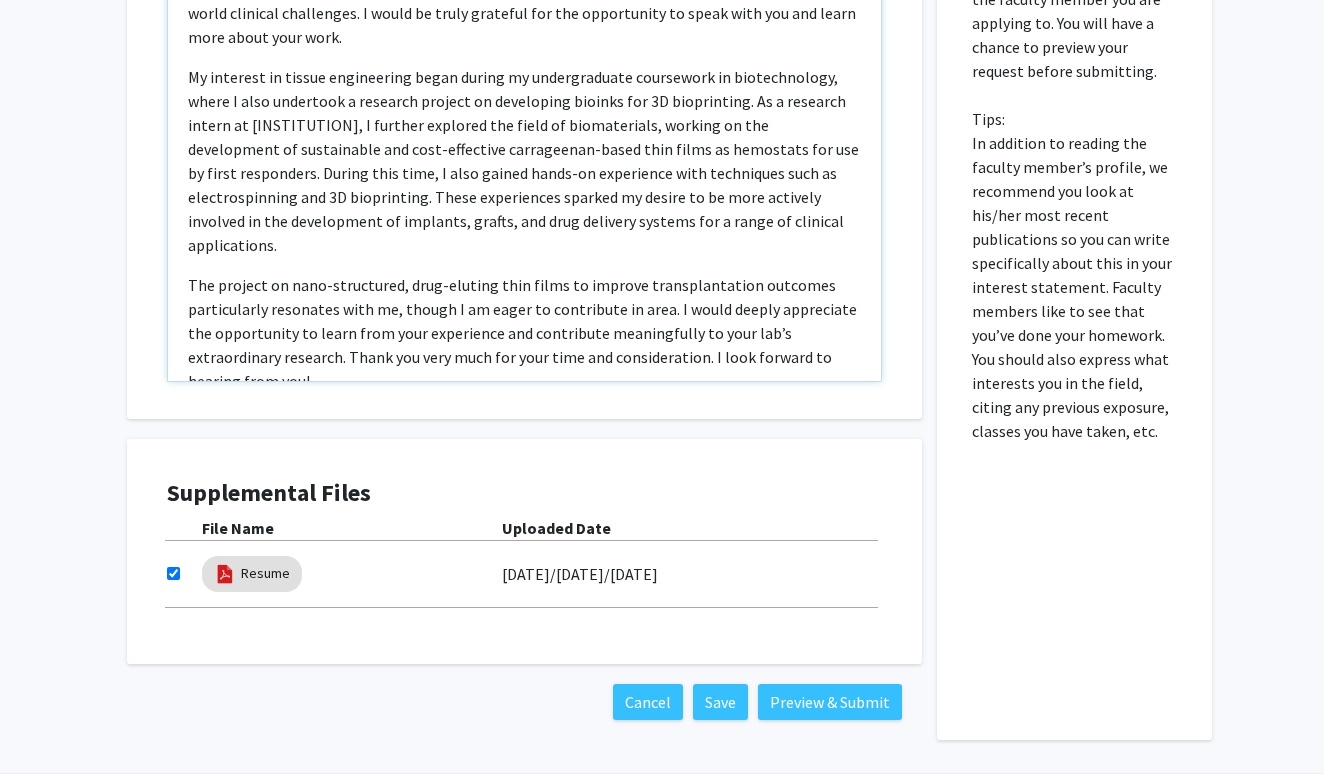 click on "The project on nano-structured, drug-eluting thin films to improve transplantation outcomes particularly resonates with me, though I am eager to contribute in area. I would deeply appreciate the opportunity to learn from your experience and contribute meaningfully to your lab’s extraordinary research.  Thank you very much for your time and consideration. I look forward to hearing from you!" at bounding box center [524, 333] 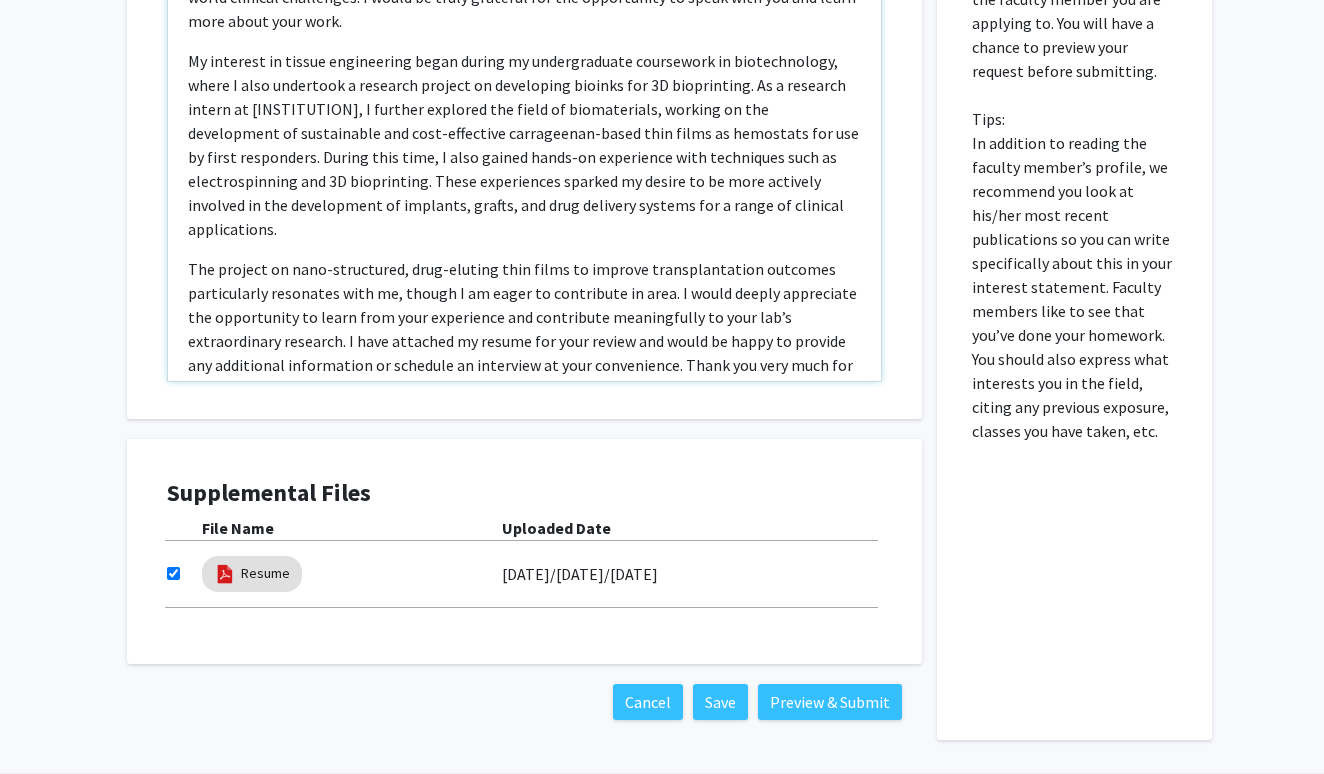 scroll, scrollTop: 110, scrollLeft: 0, axis: vertical 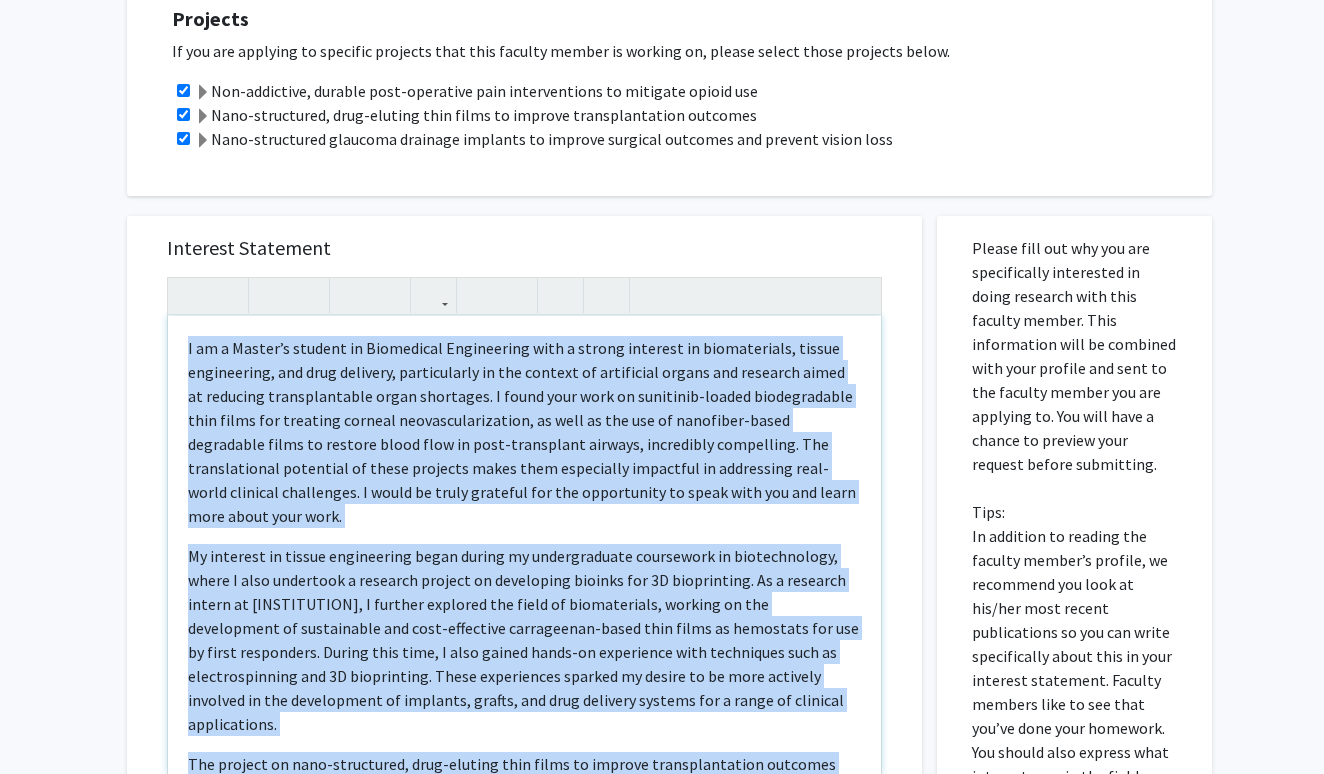 drag, startPoint x: 621, startPoint y: 267, endPoint x: 150, endPoint y: 314, distance: 473.3392 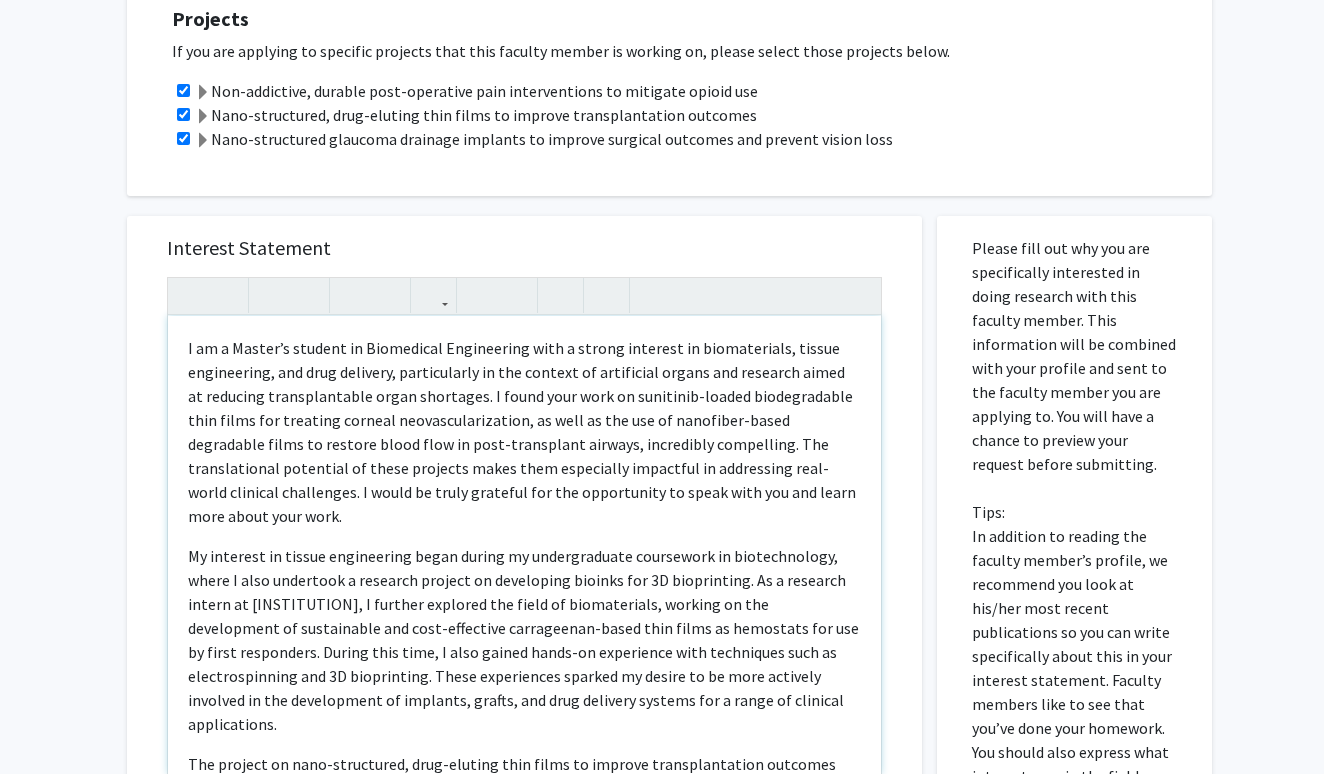 click on "I am a Master’s student in Biomedical Engineering with a strong interest in biomaterials, tissue engineering, and drug delivery, particularly in the context of artificial organs and research aimed at reducing transplantable organ shortages. I found your work on sunitinib-loaded biodegradable thin films for treating corneal neovascularization, as well as the use of nanofiber-based degradable films to restore blood flow in post-transplant airways, incredibly compelling. The translational potential of these projects makes them especially impactful in addressing real-world clinical challenges. I would be truly grateful for the opportunity to speak with you and learn more about your work." at bounding box center (524, 432) 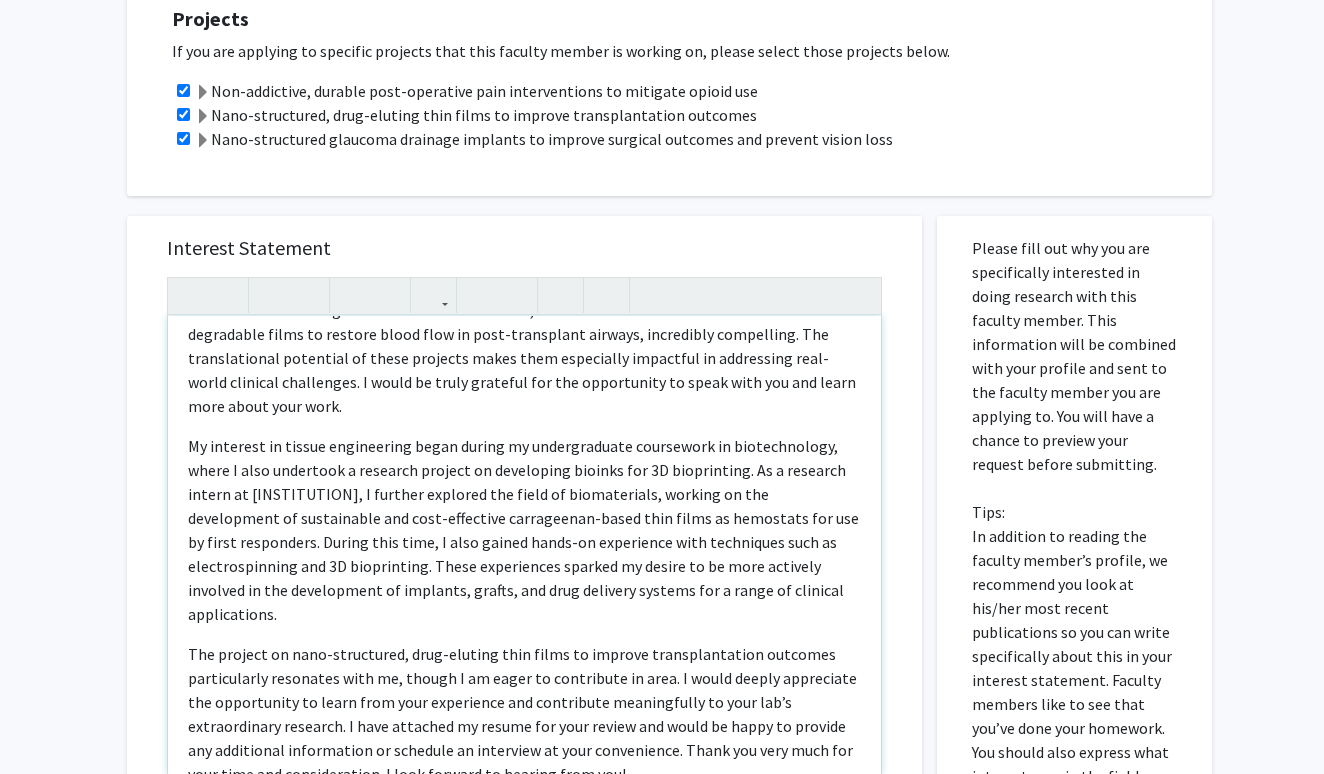 scroll, scrollTop: 0, scrollLeft: 0, axis: both 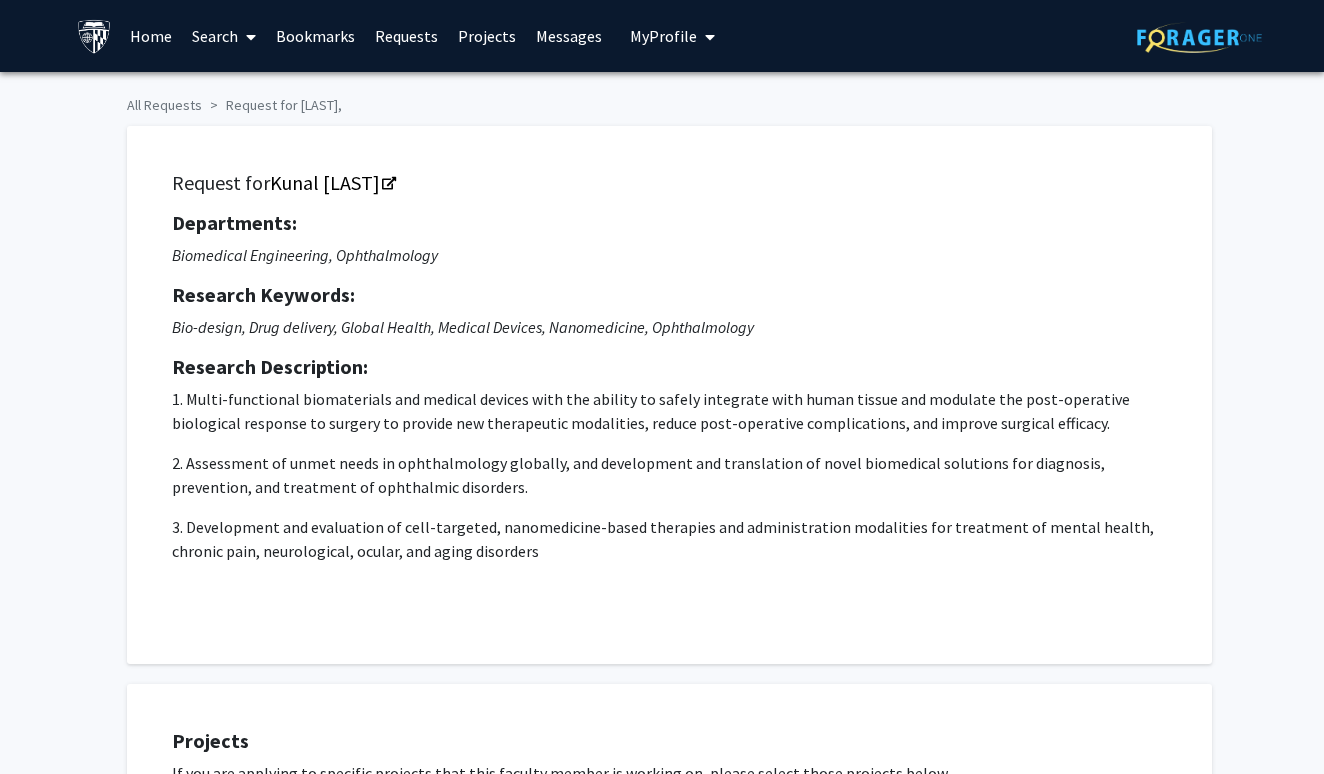 click on "My   Profile" at bounding box center [663, 36] 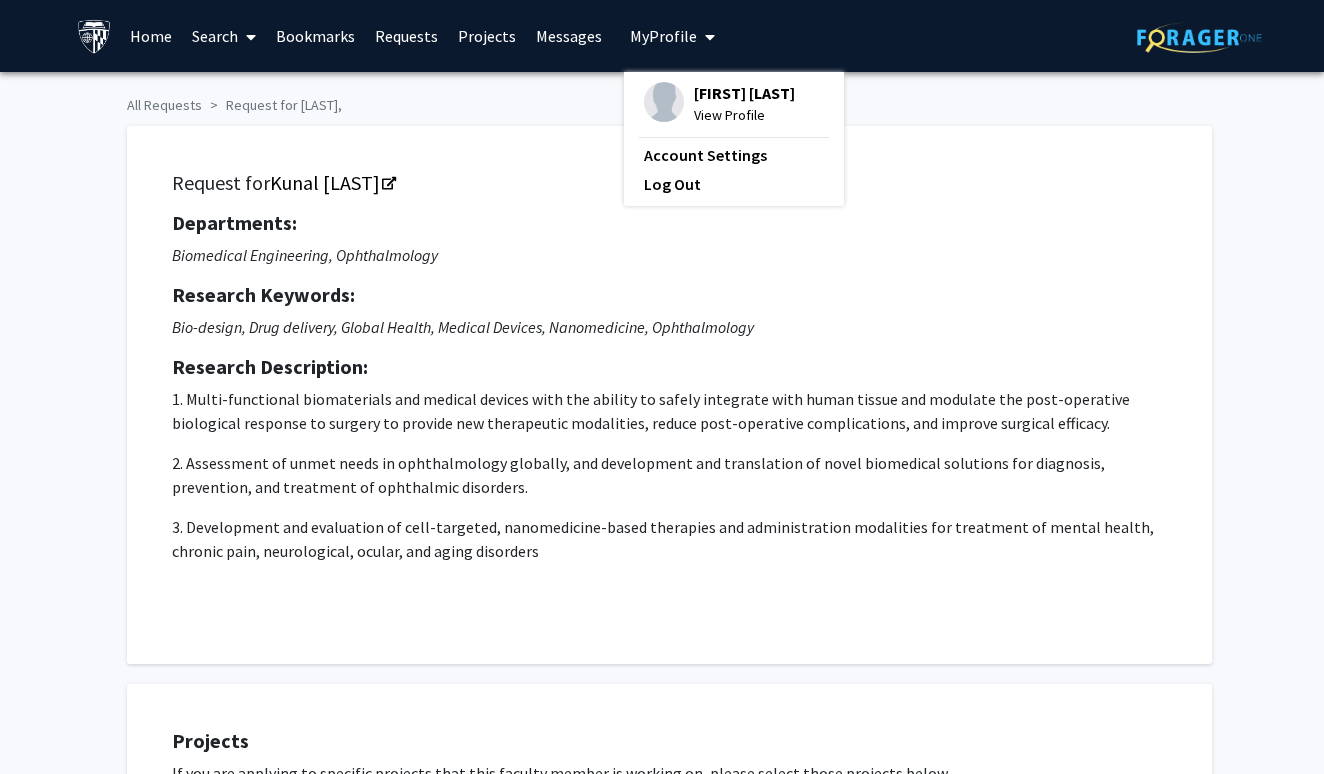 click on "Ananya Goel" at bounding box center [744, 93] 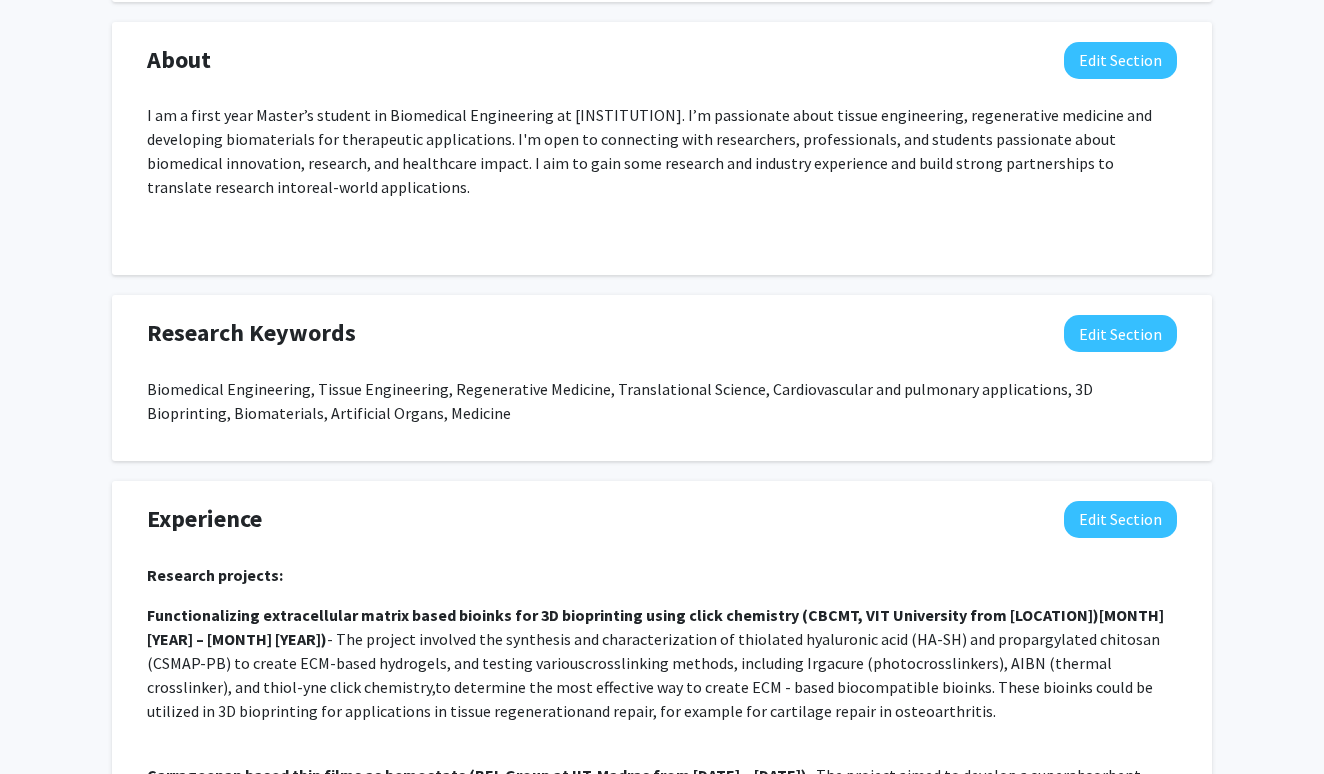 scroll, scrollTop: 935, scrollLeft: 0, axis: vertical 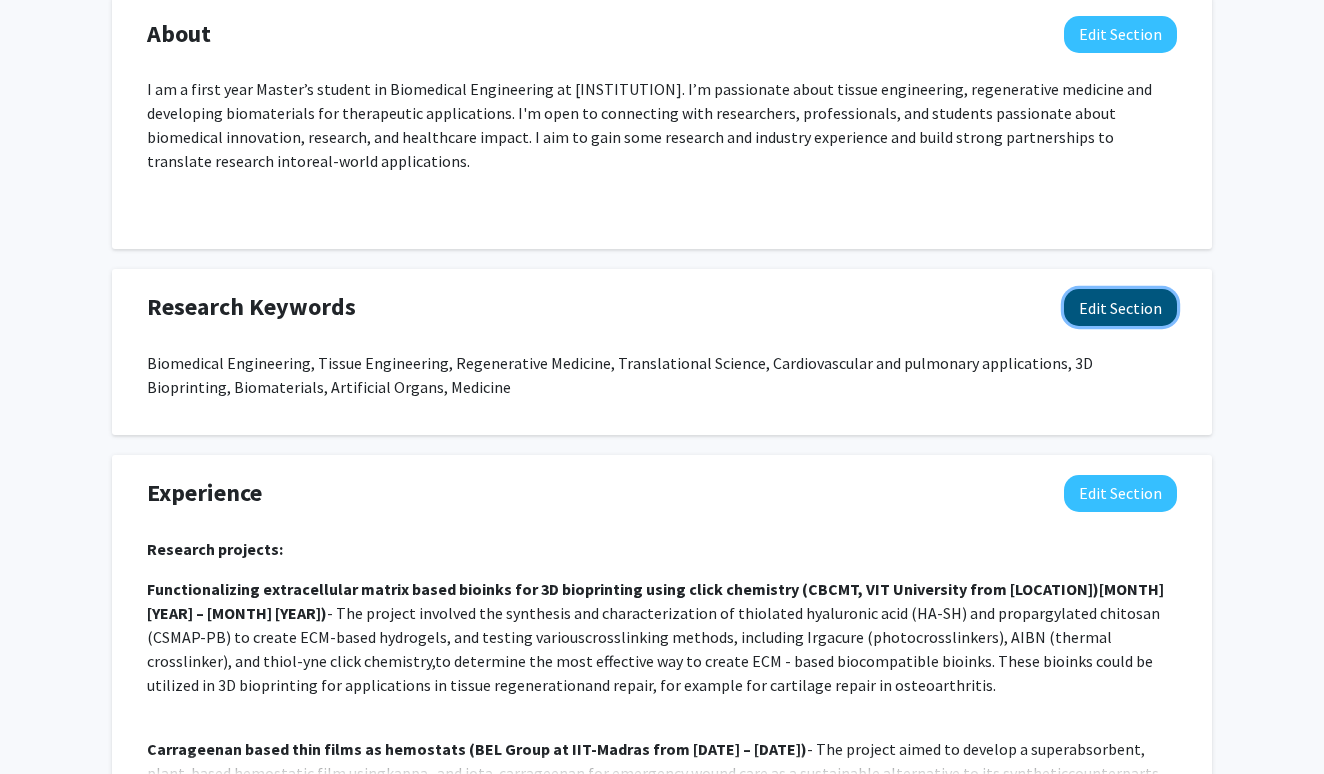 click on "Edit Section" 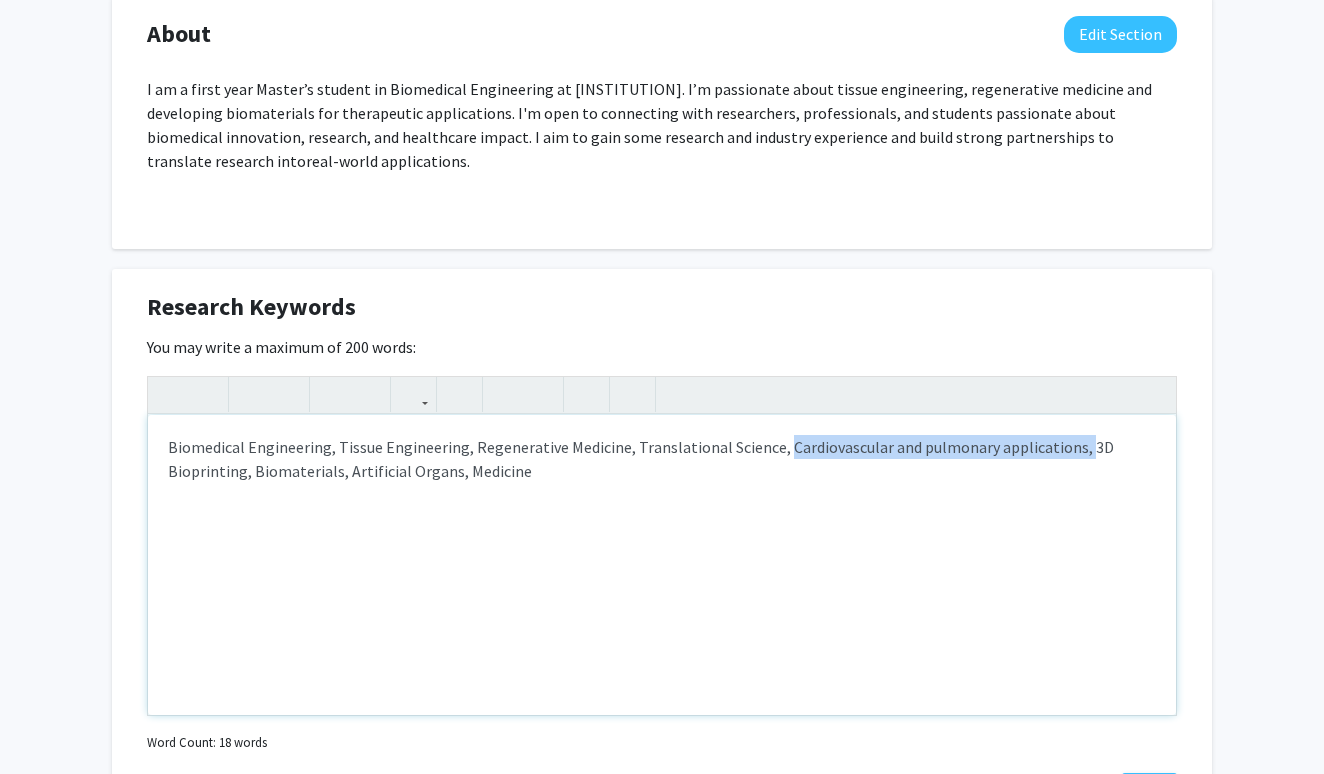 drag, startPoint x: 1072, startPoint y: 451, endPoint x: 776, endPoint y: 444, distance: 296.08276 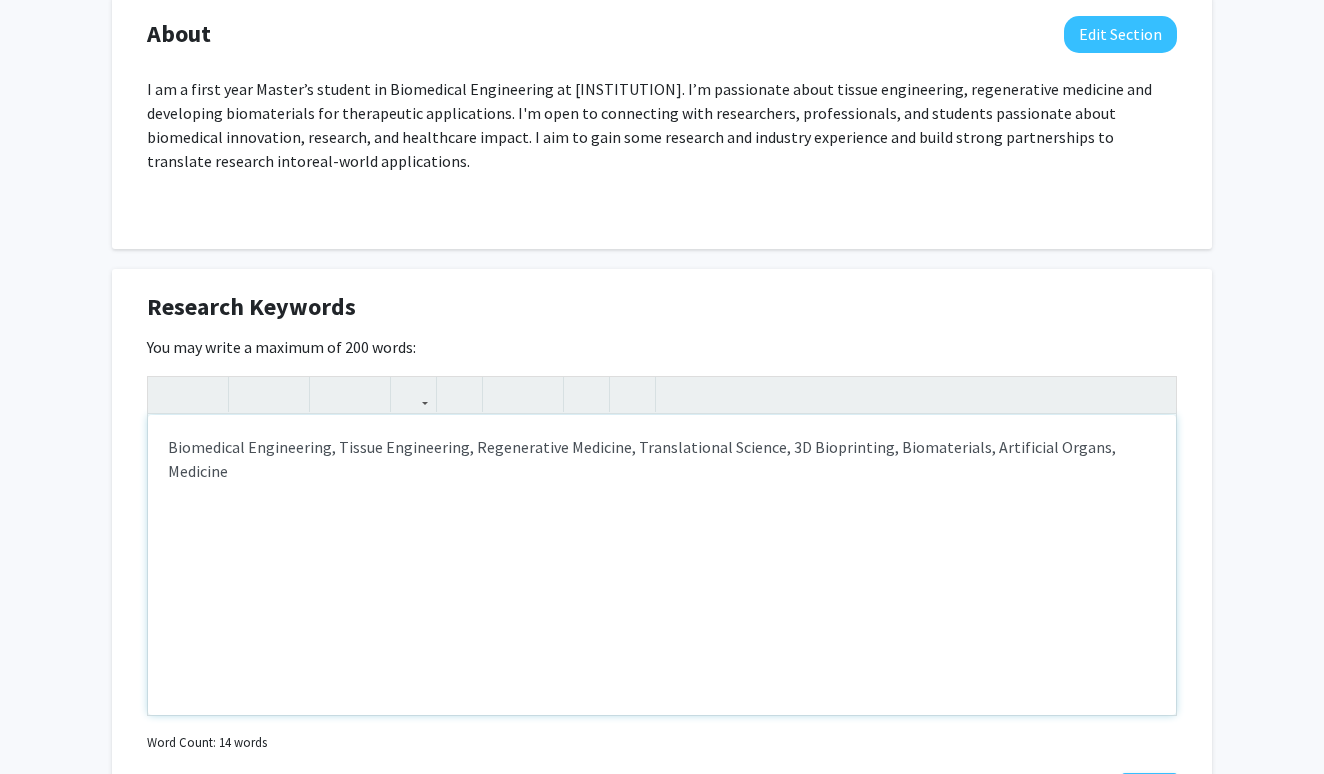 click on "Biomedical Engineering, Tissue Engineering, Regenerative Medicine, Translational Science, 3D Bioprinting, Biomaterials, Artificial Organs, Medicine" at bounding box center [662, 459] 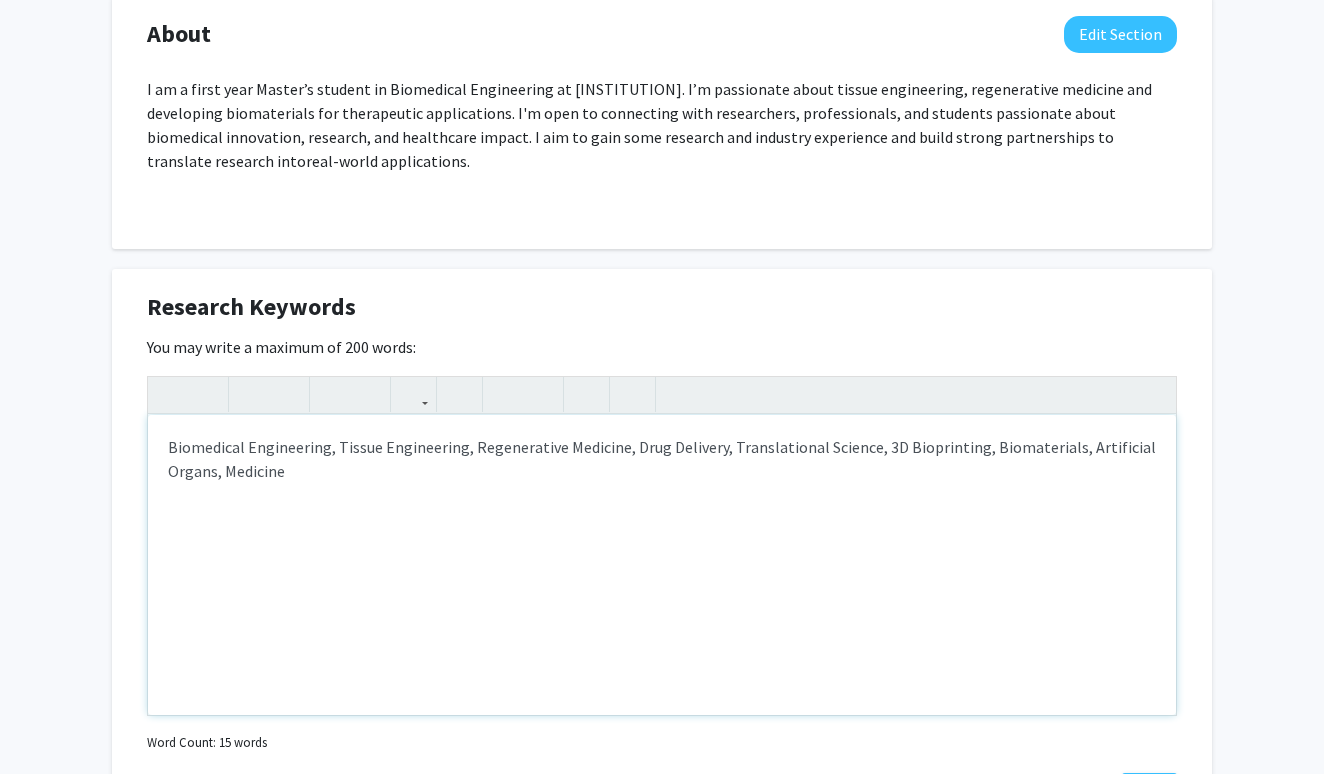 type on "<p>Biomedical Engineering, Tissue Engineering, Regenerative Medicine, Drug Delivery, Translational Science, 3D Bioprinting, Biomaterials, Artificial Organs, Medicine</p>" 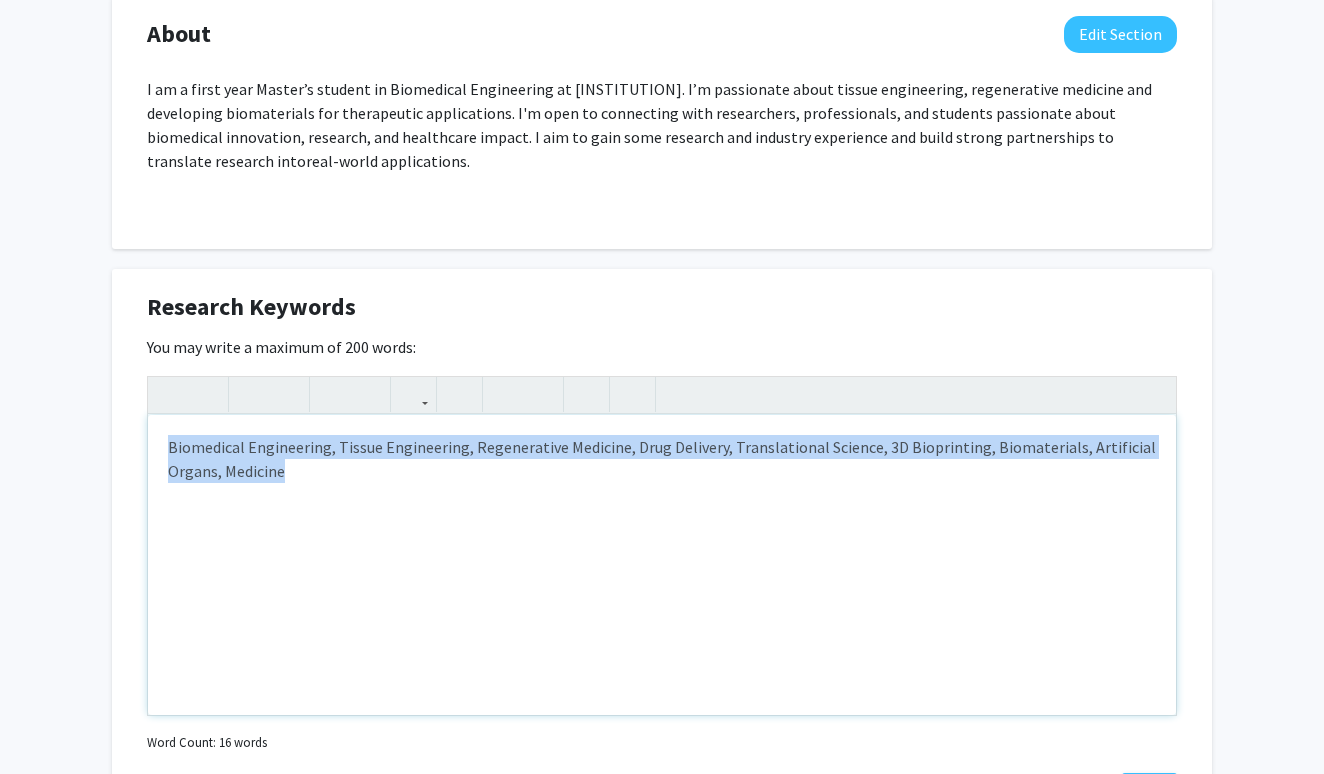 drag, startPoint x: 324, startPoint y: 478, endPoint x: 169, endPoint y: 448, distance: 157.87654 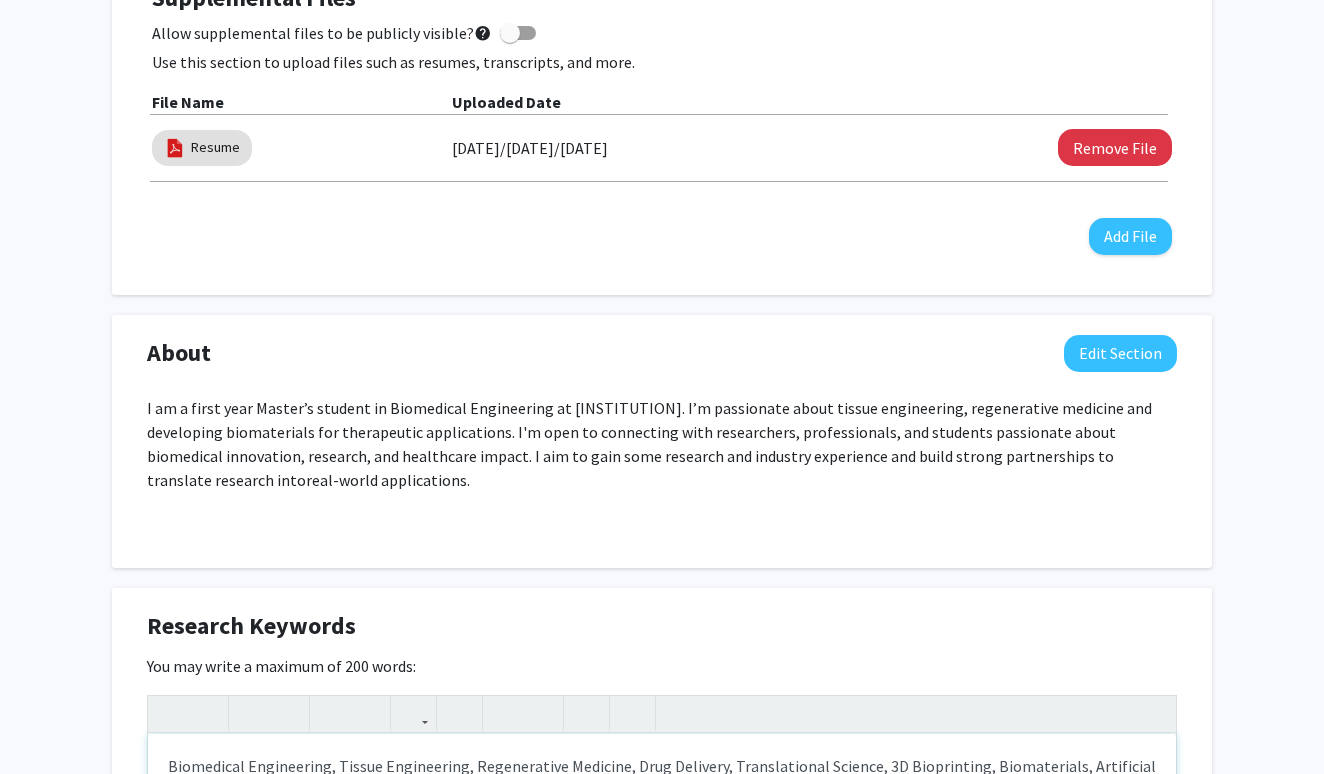 scroll, scrollTop: 0, scrollLeft: 0, axis: both 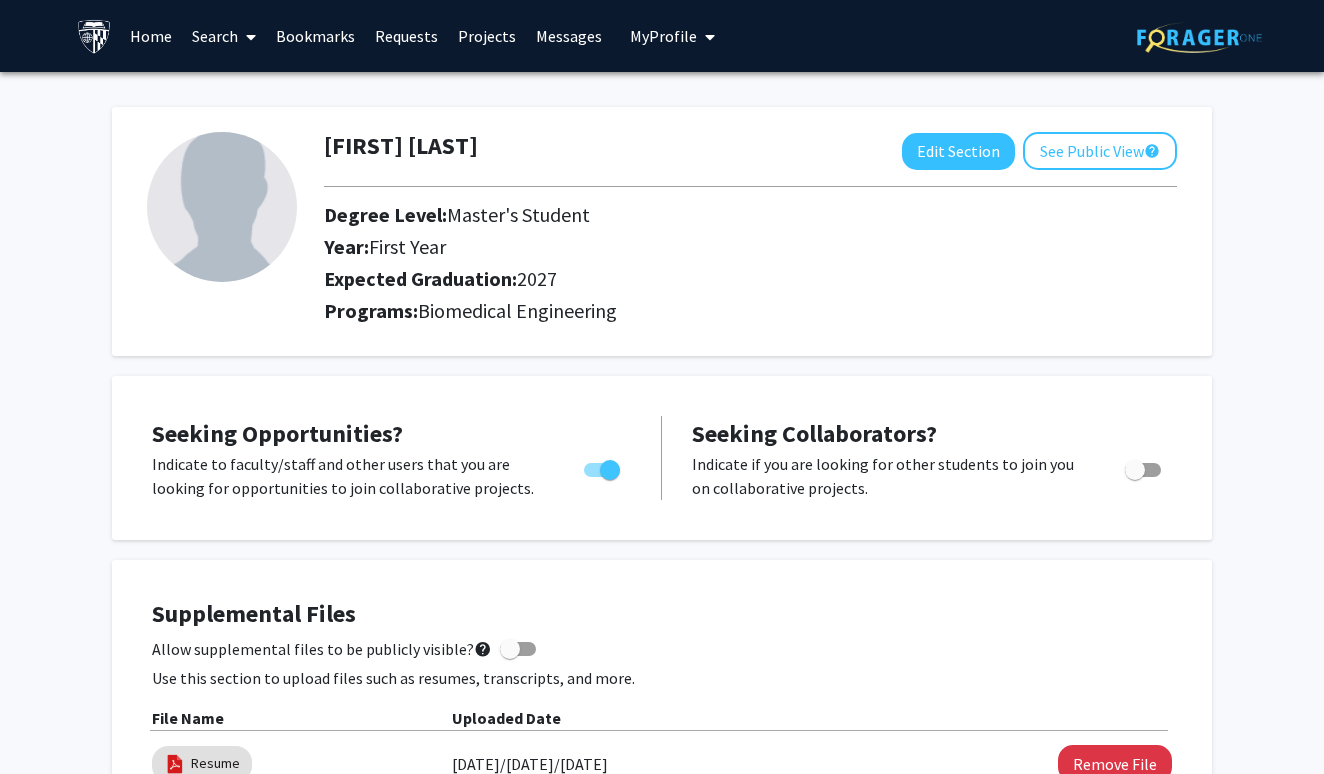 click on "Home" at bounding box center (151, 36) 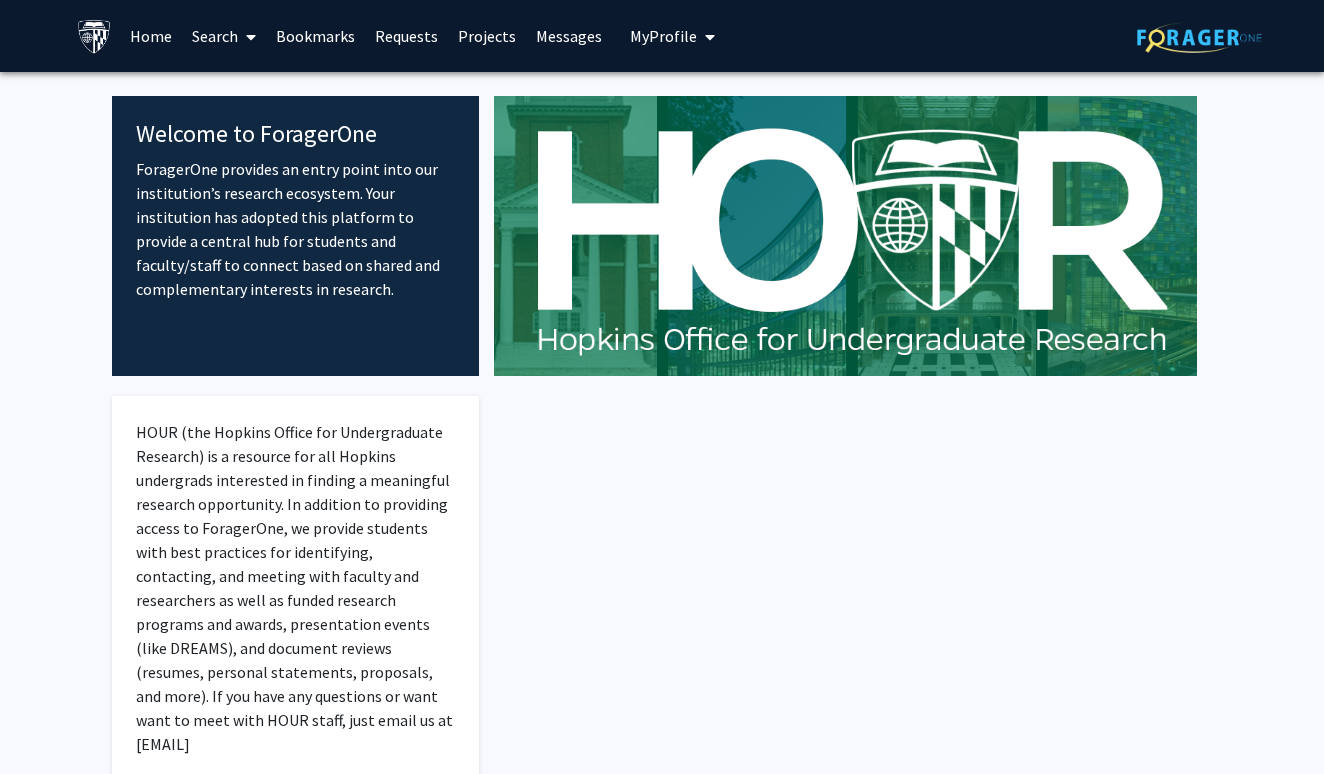 click on "My   Profile" at bounding box center [663, 36] 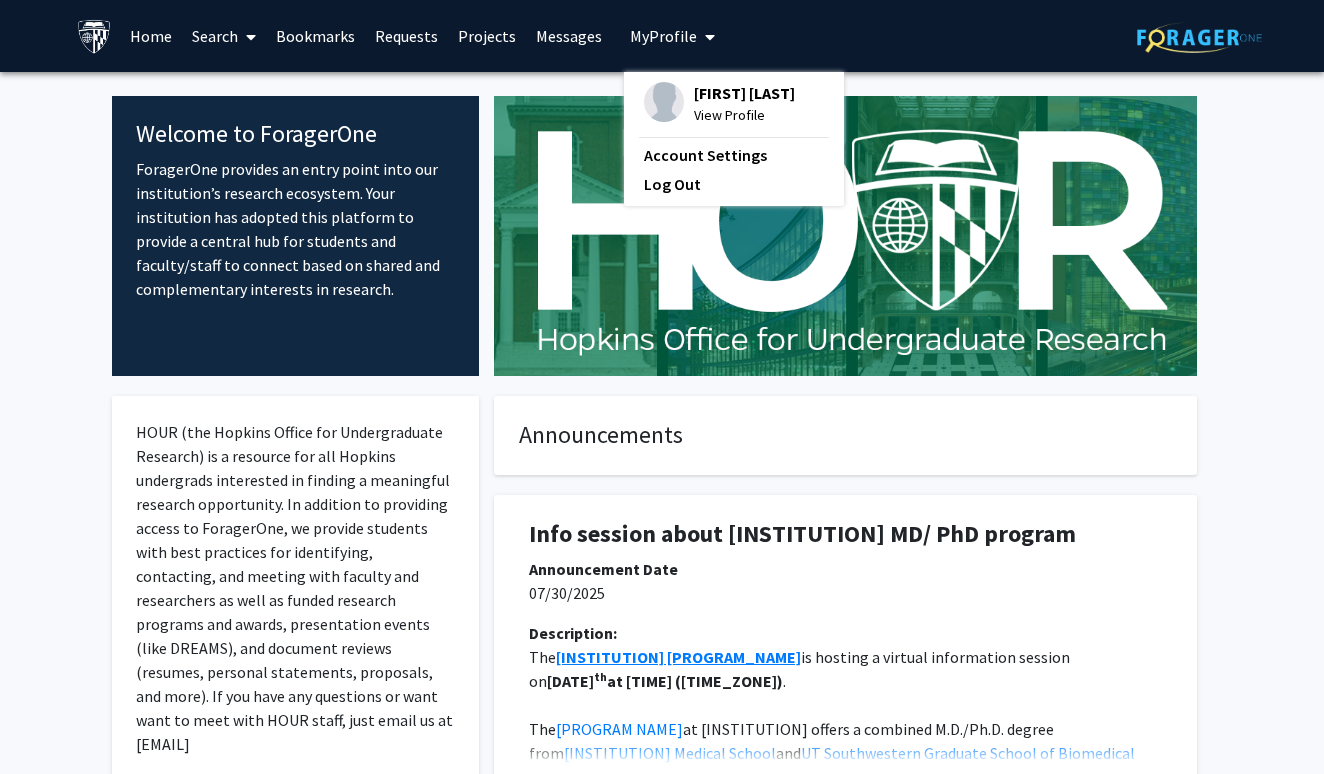click on "Ananya Goel" at bounding box center (744, 93) 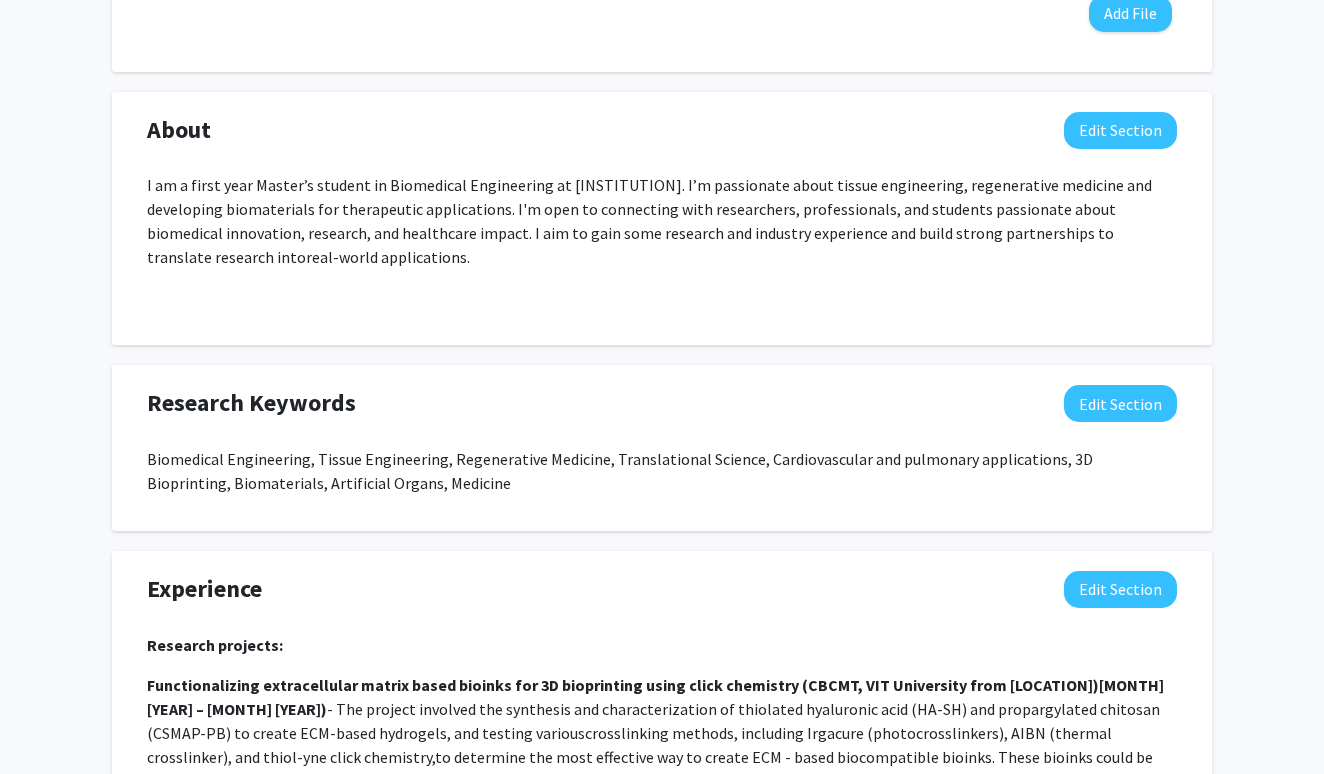 scroll, scrollTop: 883, scrollLeft: 0, axis: vertical 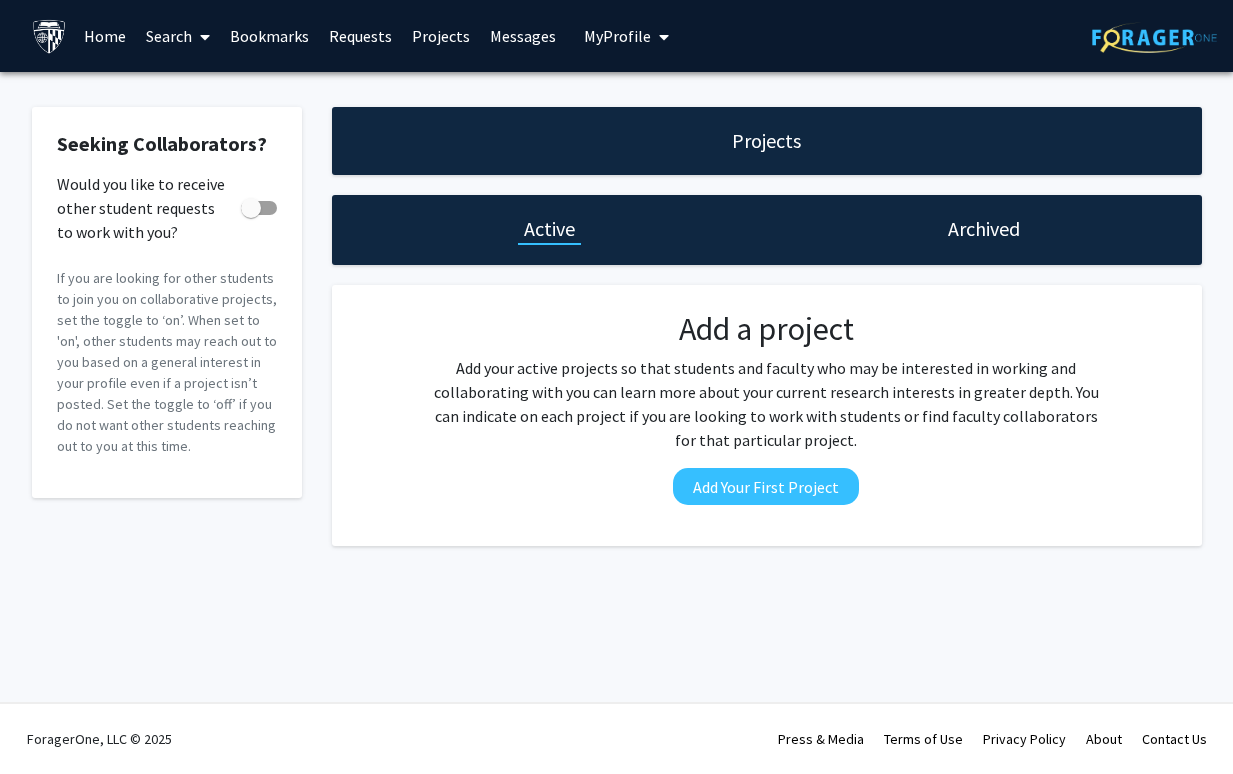 click on "My   Profile" at bounding box center [617, 36] 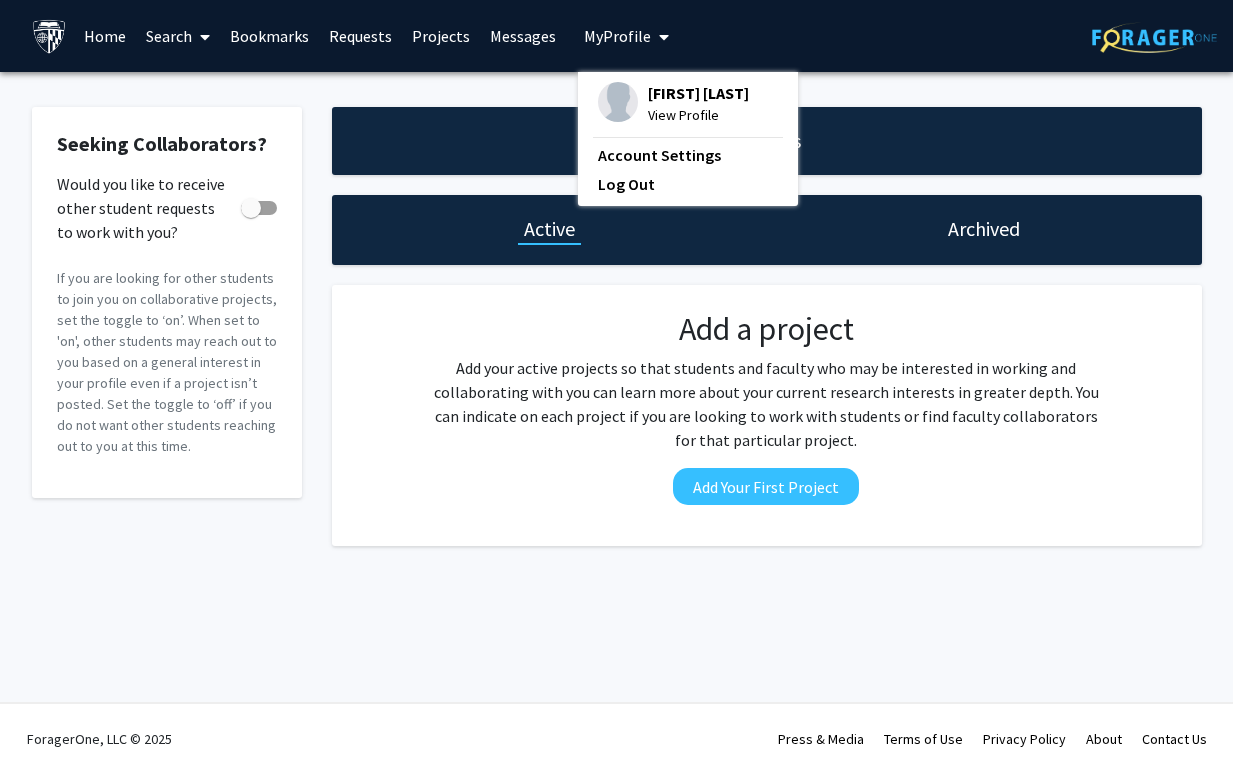 click at bounding box center [618, 102] 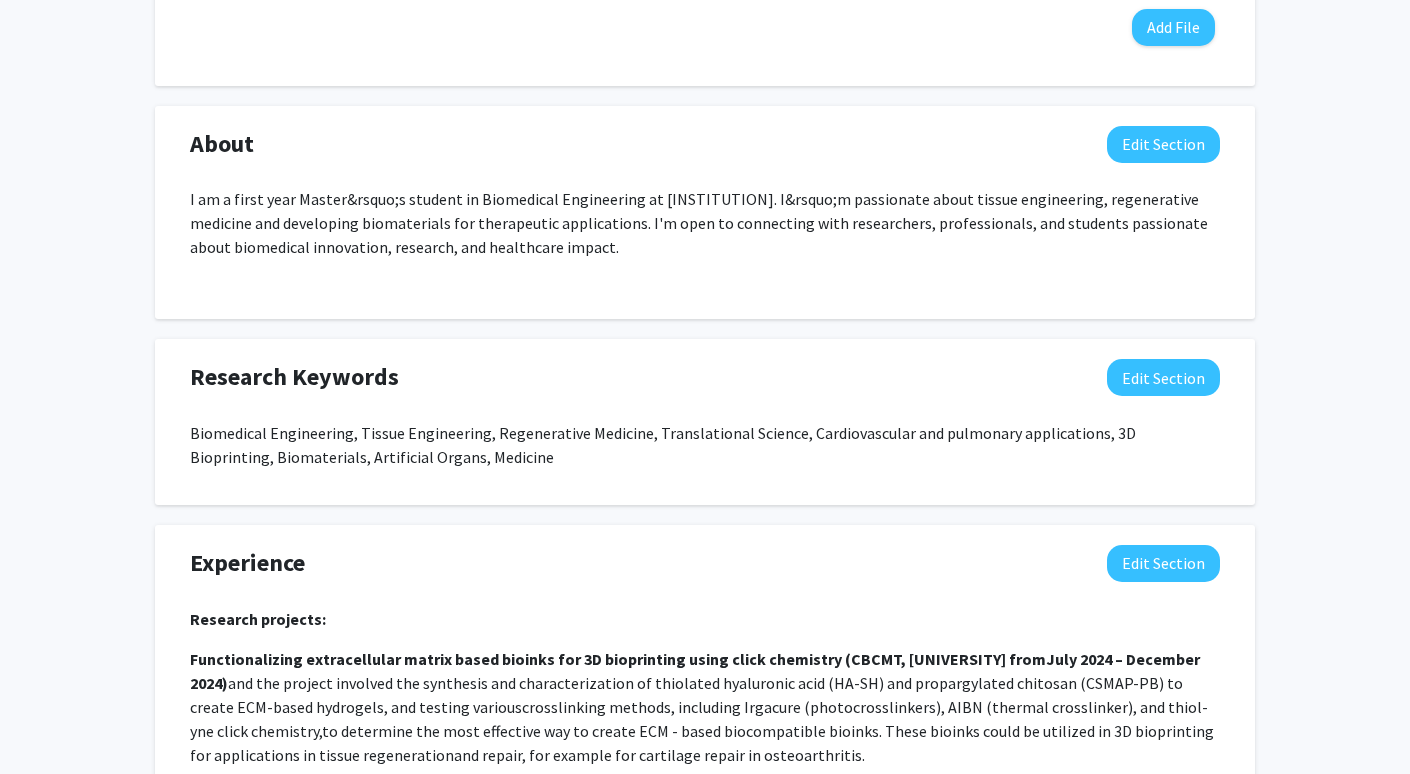 scroll, scrollTop: 828, scrollLeft: 0, axis: vertical 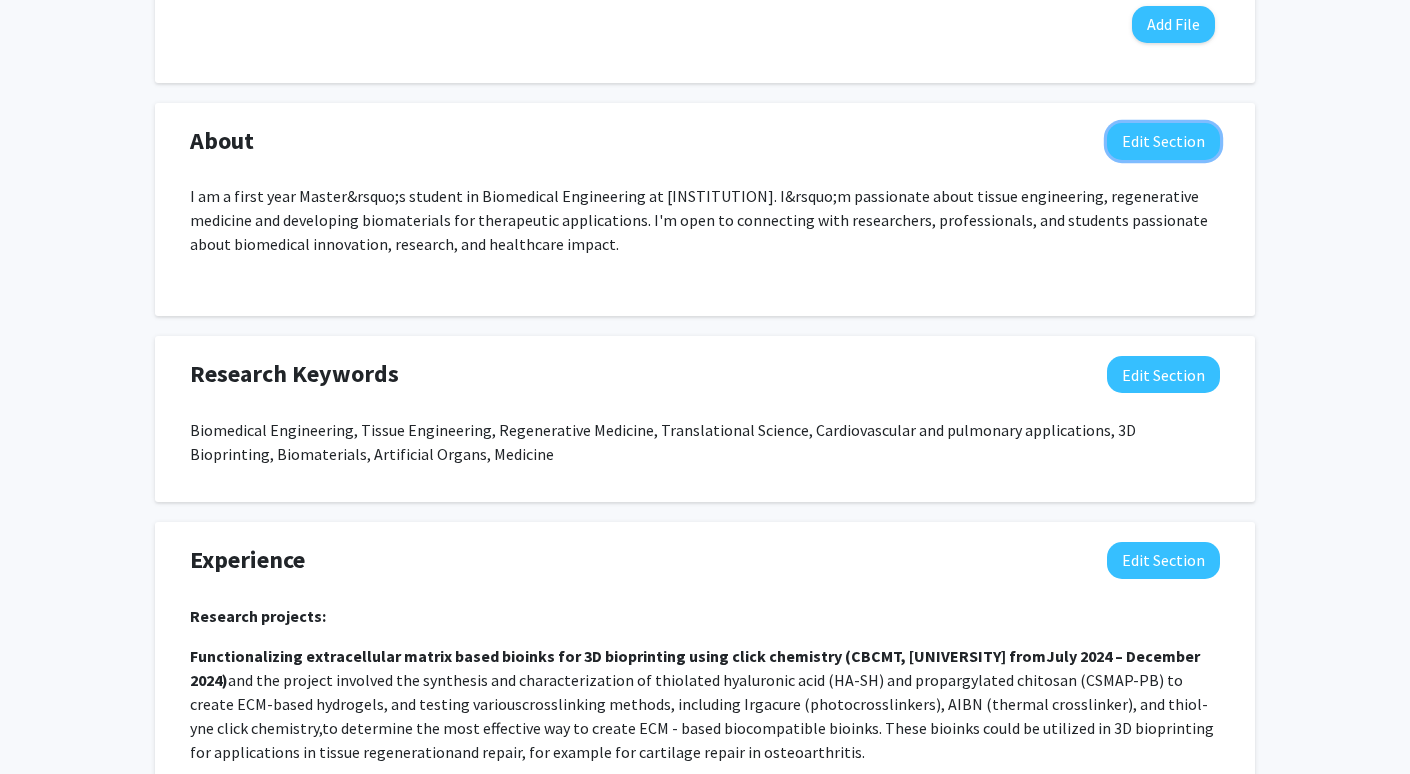 click on "Edit Section" 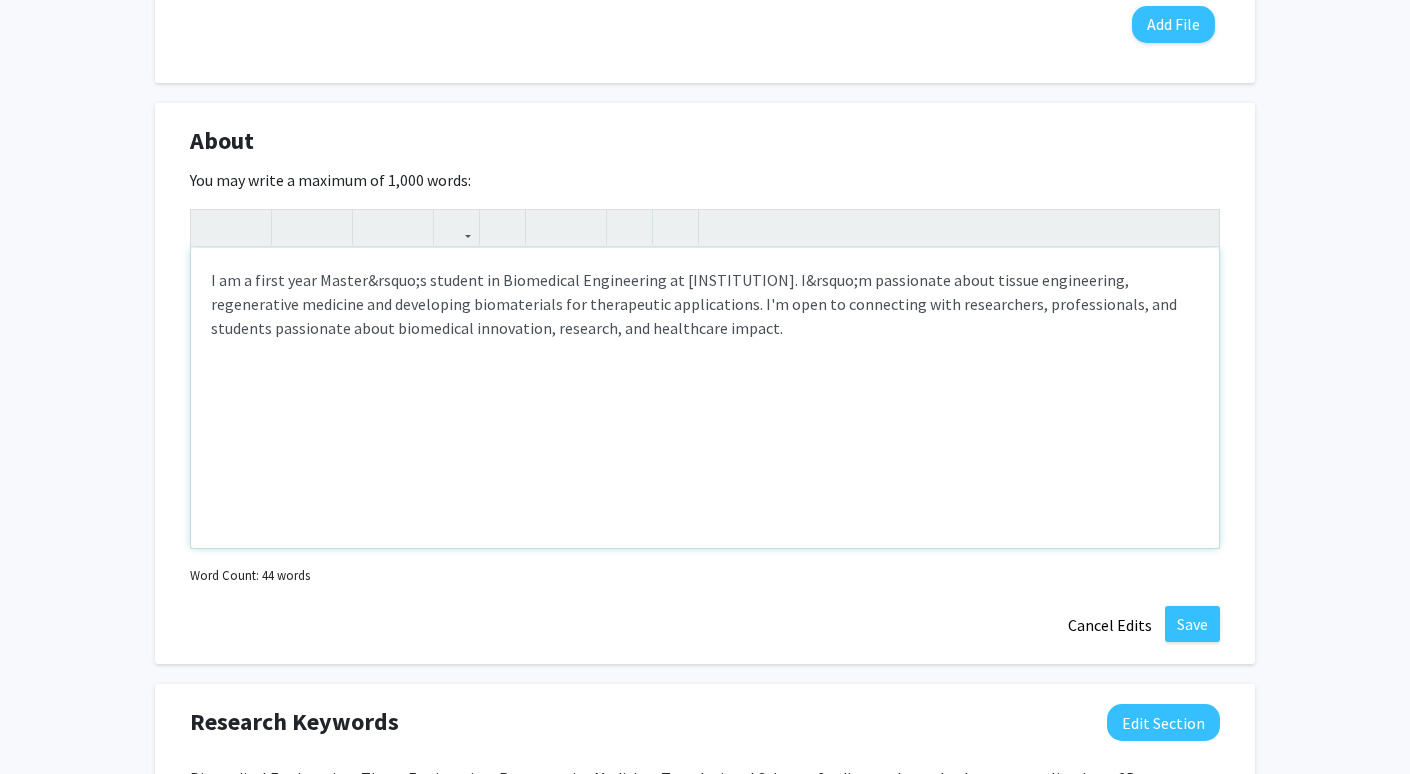 click on "I am a first year Master&rsquo;s student in Biomedical Engineering at [INSTITUTION]. I&rsquo;m passionate about tissue engineering, regenerative medicine and developing biomaterials for therapeutic applications. I'm open to connecting with researchers, professionals, and students passionate about biomedical innovation, research, and healthcare impact." at bounding box center [705, 316] 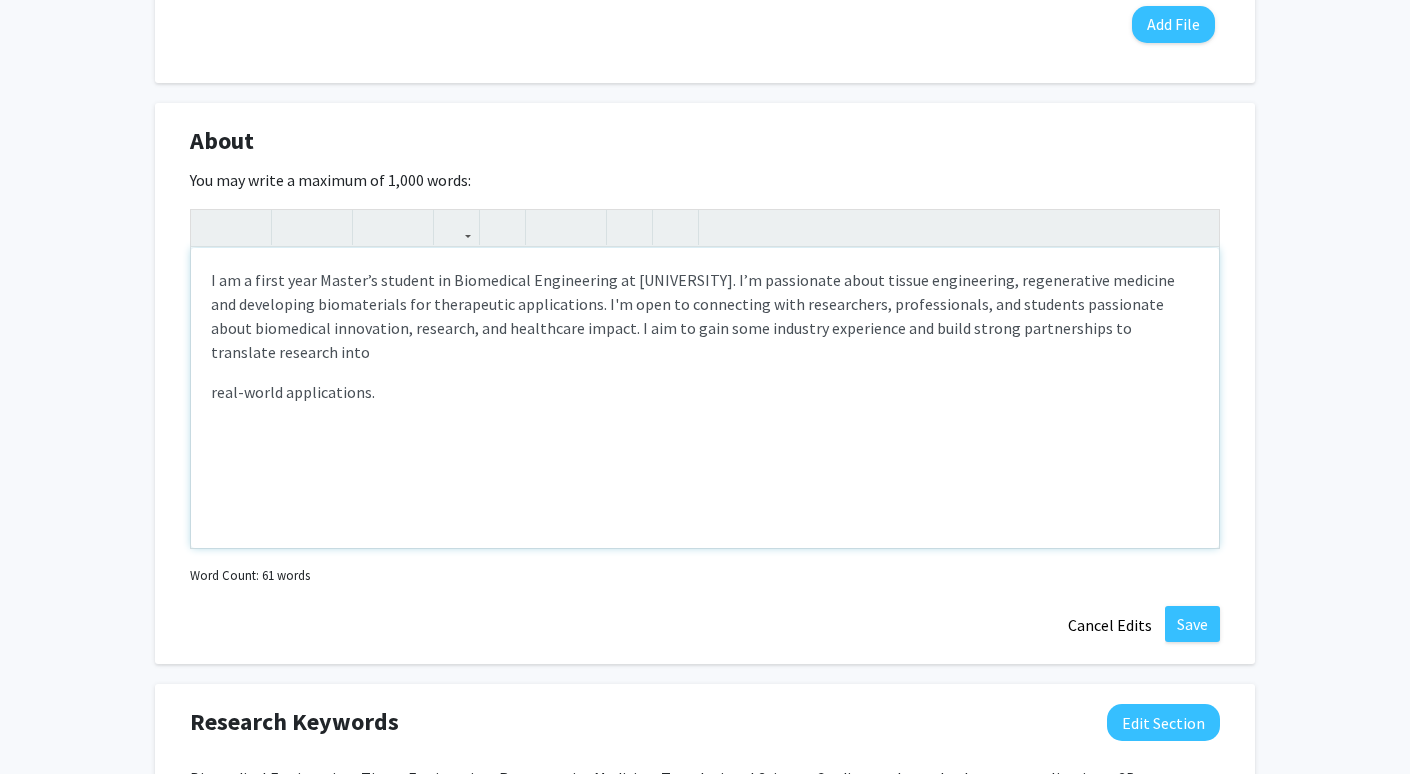 click on "I am a first year Master’s student in Biomedical Engineering at [UNIVERSITY]. I’m passionate about tissue engineering, regenerative medicine and developing biomaterials for therapeutic applications. I'm open to connecting with researchers, professionals, and students passionate about biomedical innovation, research, and healthcare impact. I aim to gain some industry experience and build strong partnerships to translate research into" at bounding box center (705, 316) 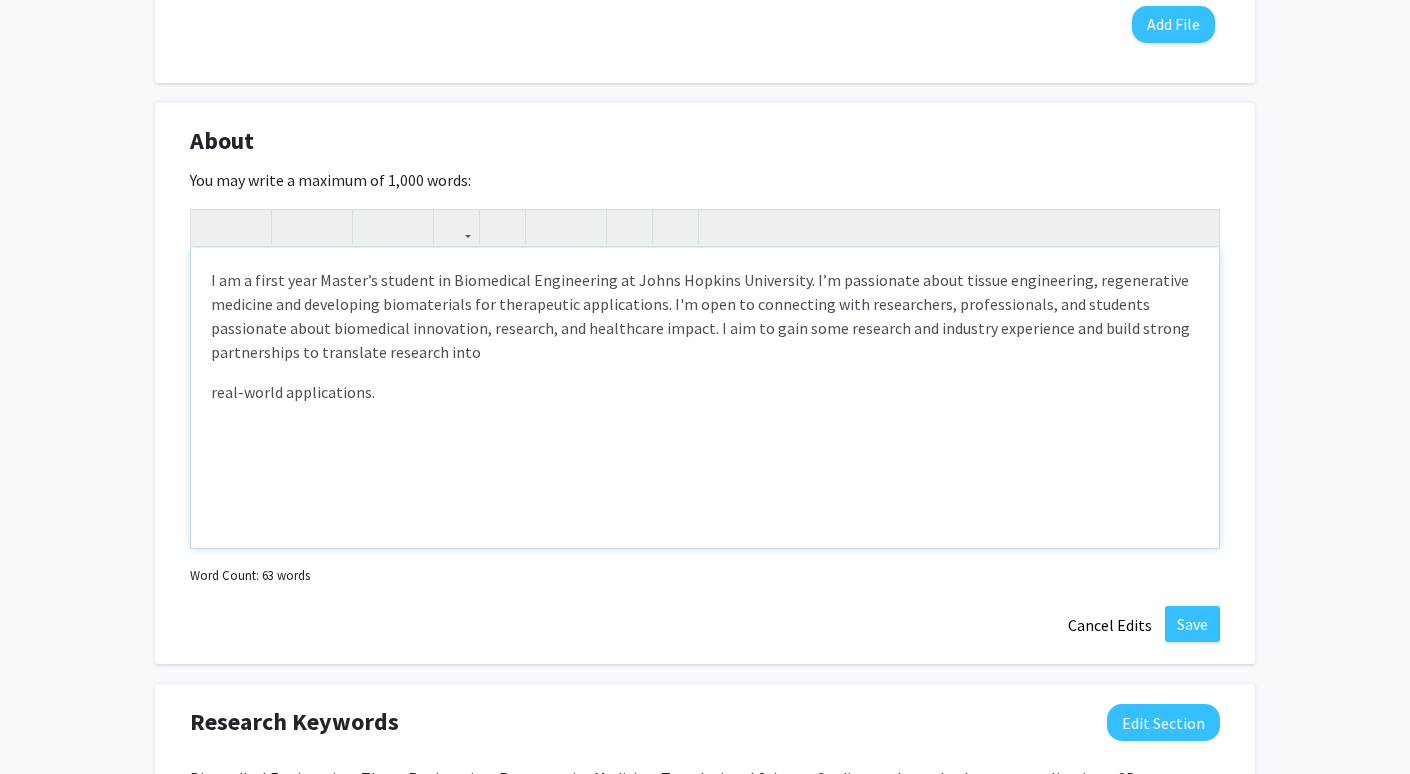 click on "real-world applications." at bounding box center (705, 404) 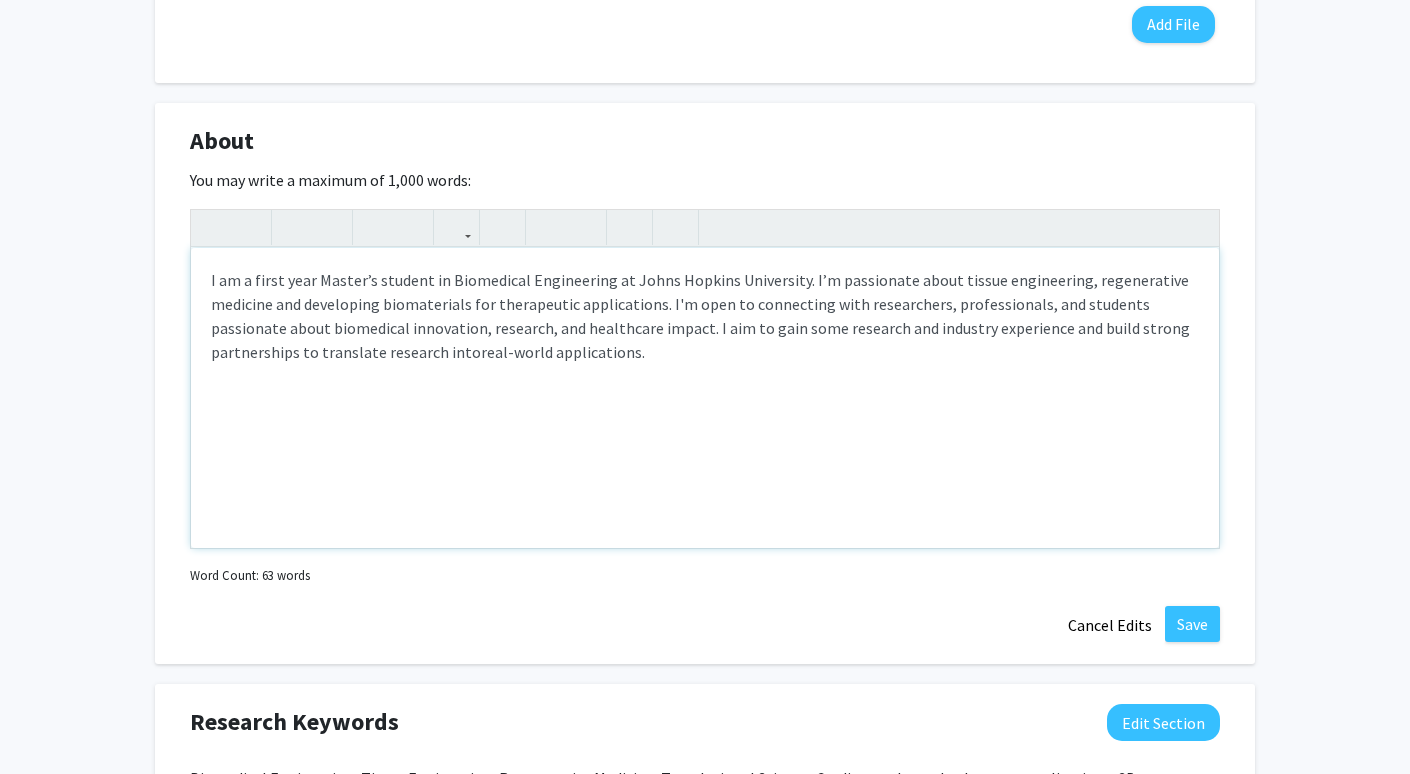 type on "<p>I am a first year Master’s student in Biomedical Engineering at Johns Hopkins University. I’m passionate about tissue engineering, regenerative medicine and developing biomaterials for therapeutic applications. I'm open to connecting with researchers, professionals, and students passionate about biomedical innovation, research, and healthcare impact. I aim to gain some research and industry experience and build strong partnerships to translate research into&nbsp;<span style="font-size: 1rem;">real-world applications.</span></p><p><br></p>" 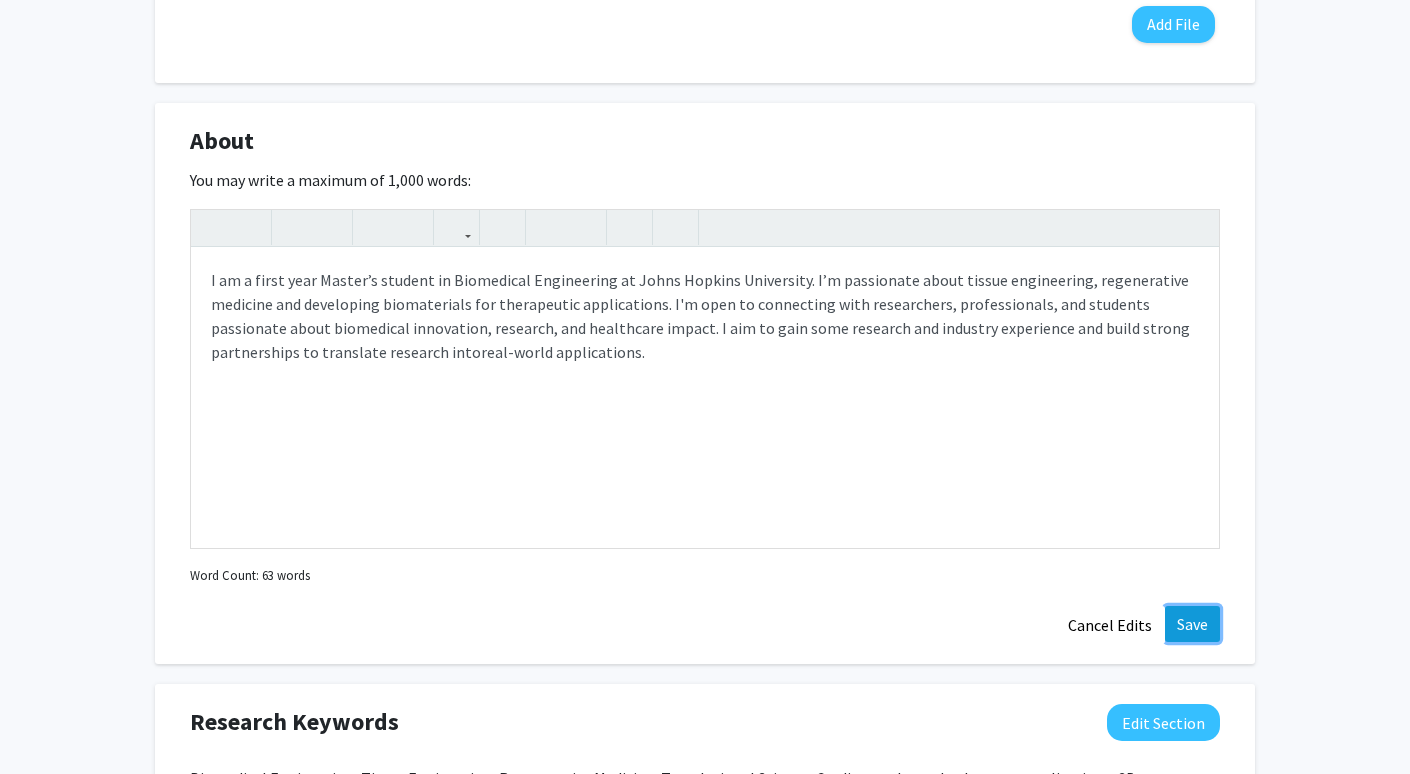 click on "Save" 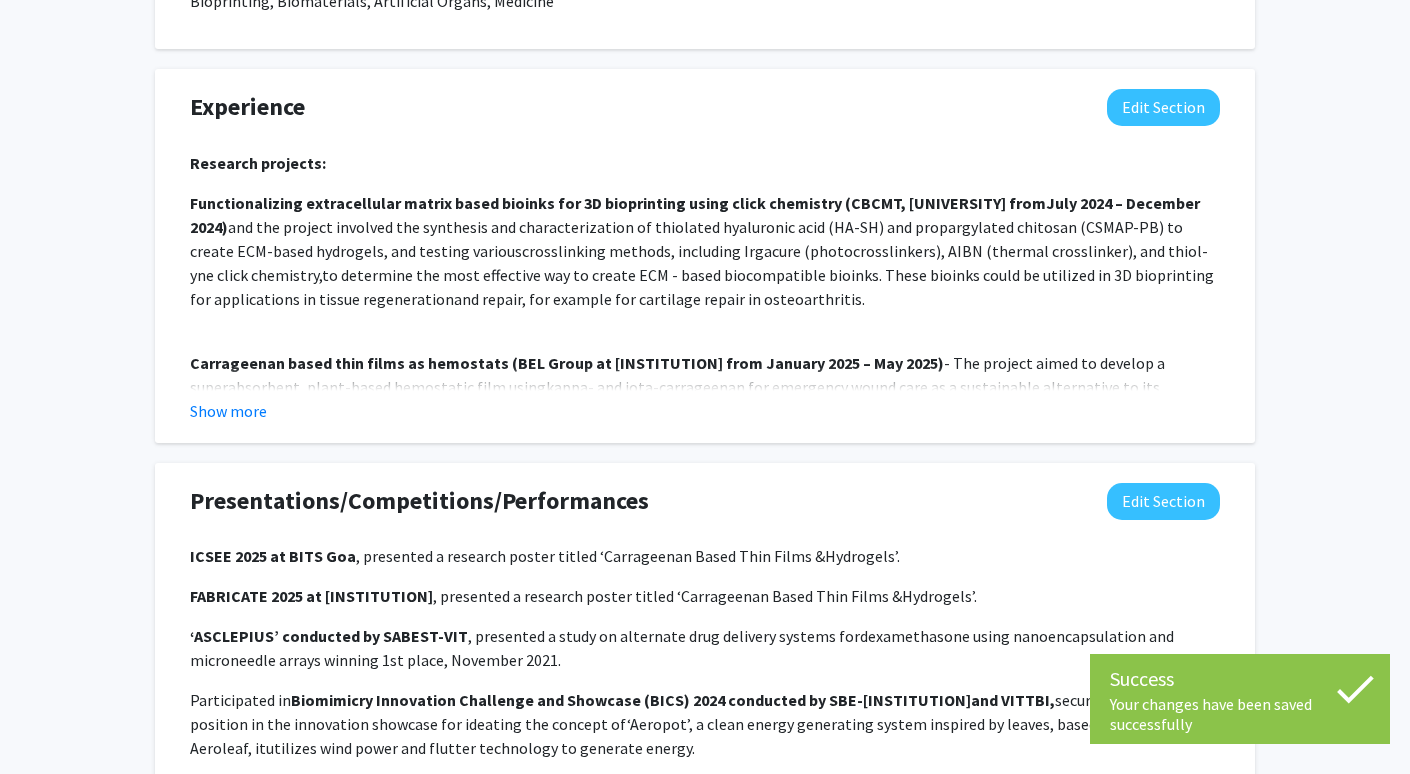 scroll, scrollTop: 1324, scrollLeft: 0, axis: vertical 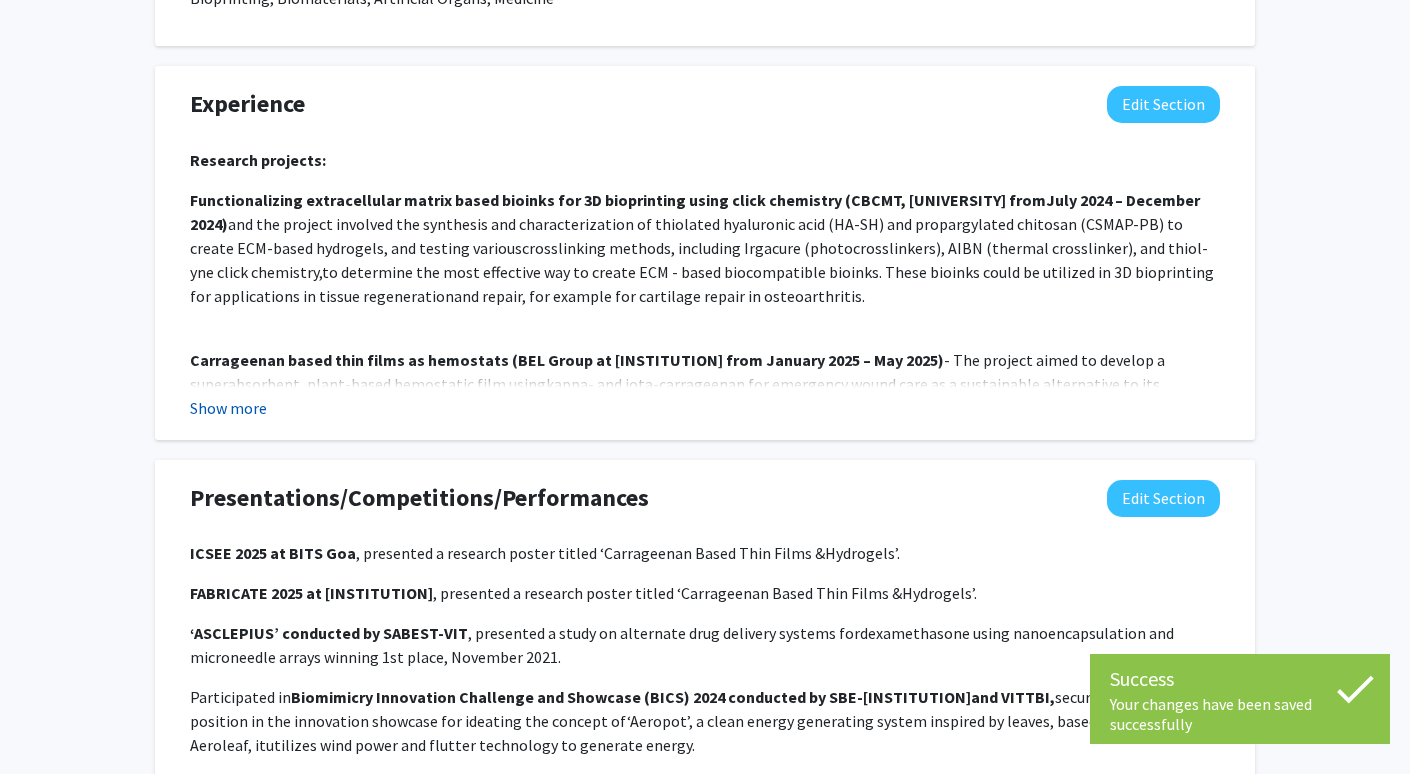 click on "Show more" 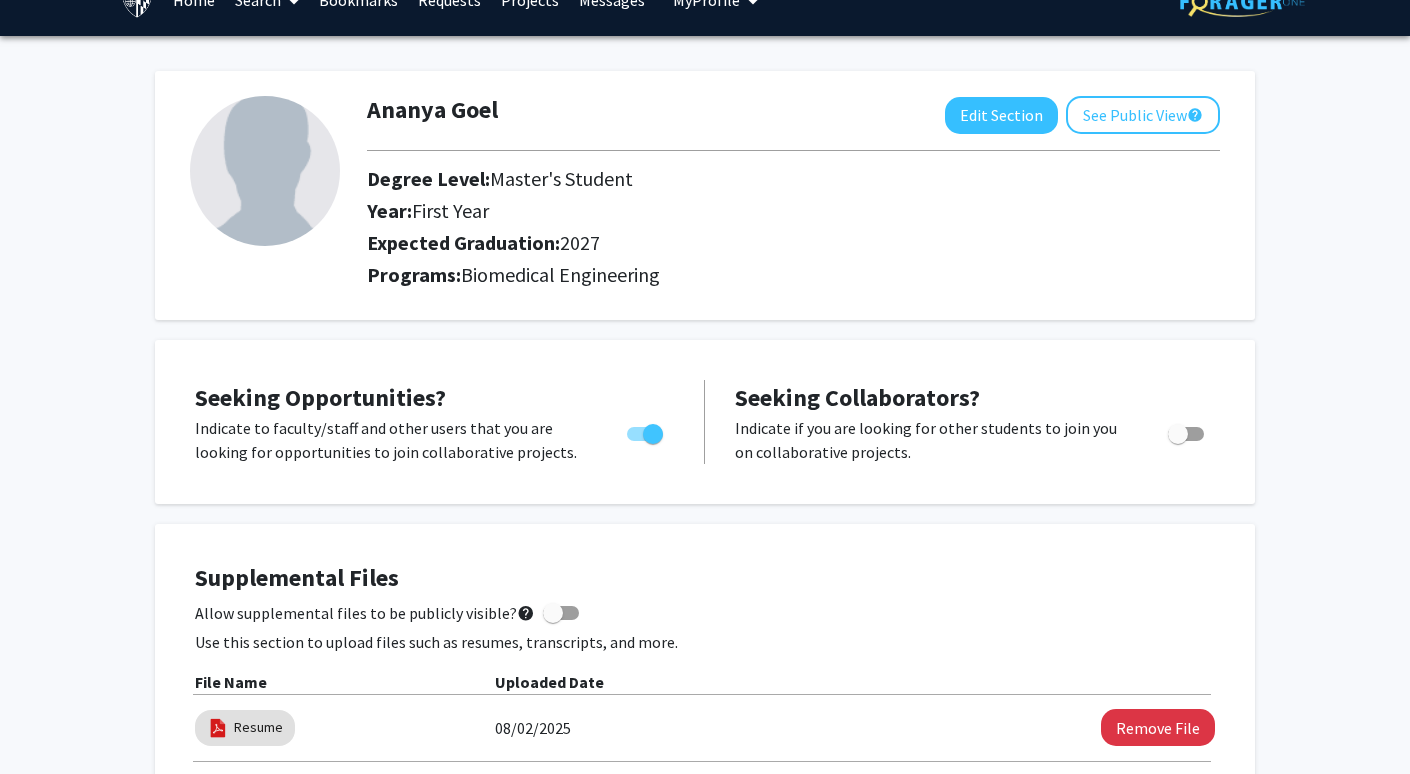 scroll, scrollTop: 0, scrollLeft: 0, axis: both 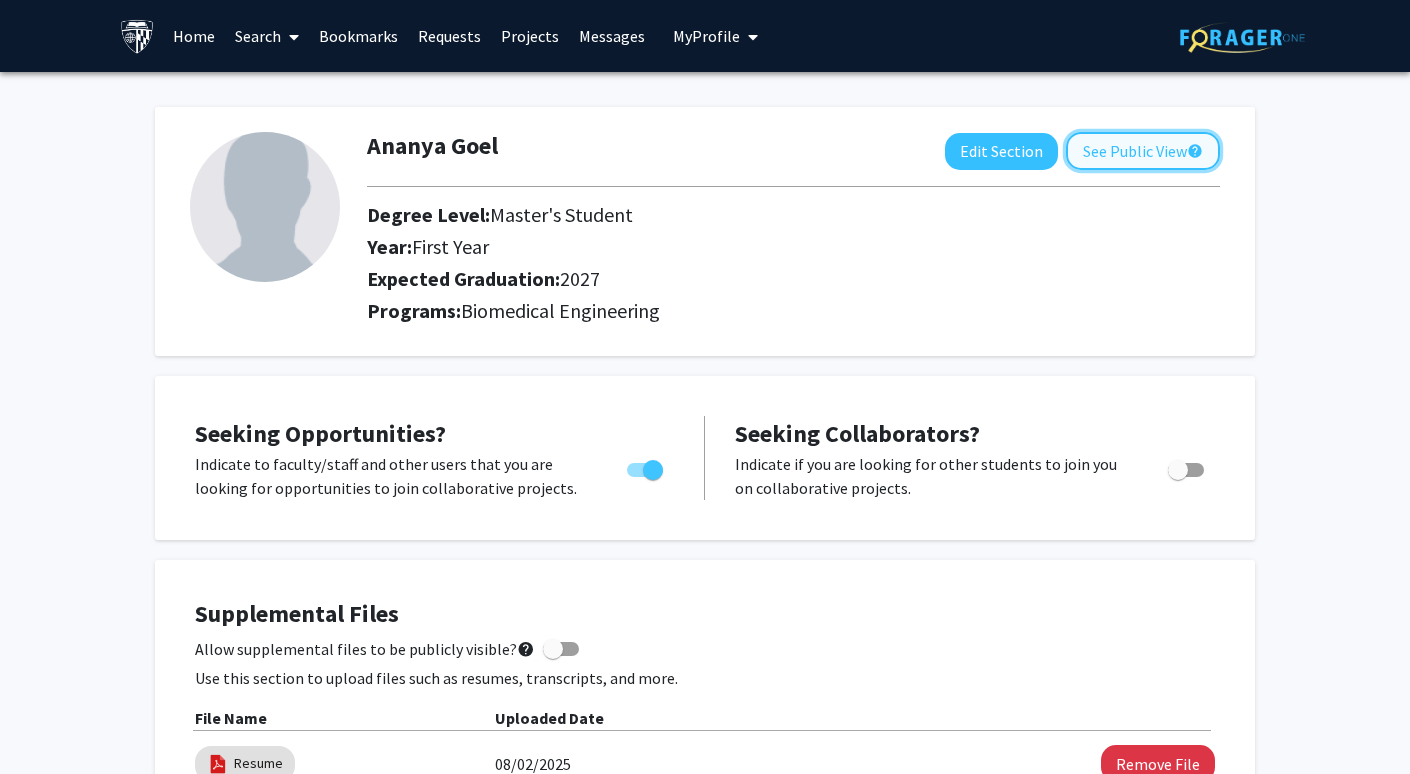 click on "See Public View  help" 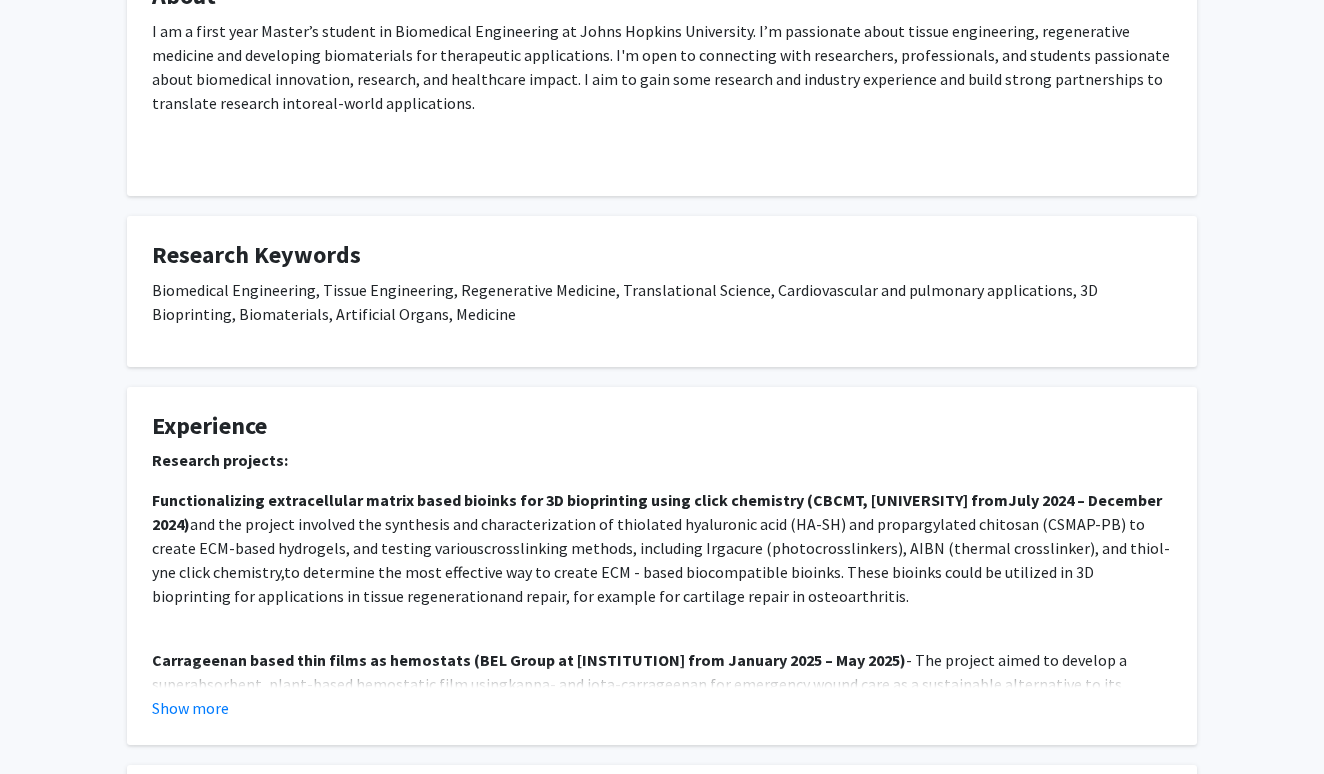 scroll, scrollTop: 359, scrollLeft: 0, axis: vertical 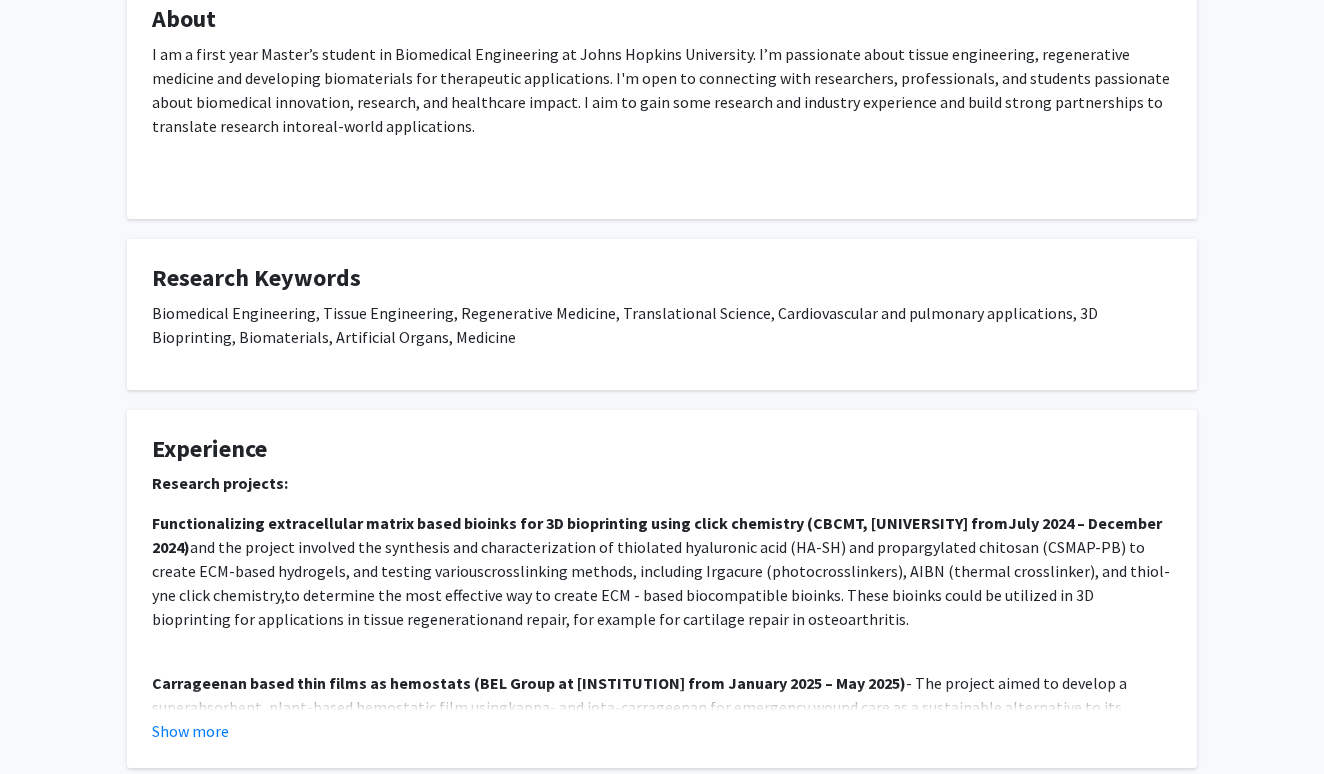 click on "Biomedical Engineering, Tissue Engineering, Regenerative Medicine, Translational Science, Cardiovascular and pulmonary applications, 3D Bioprinting, Biomaterials, Artificial Organs, Medicine" 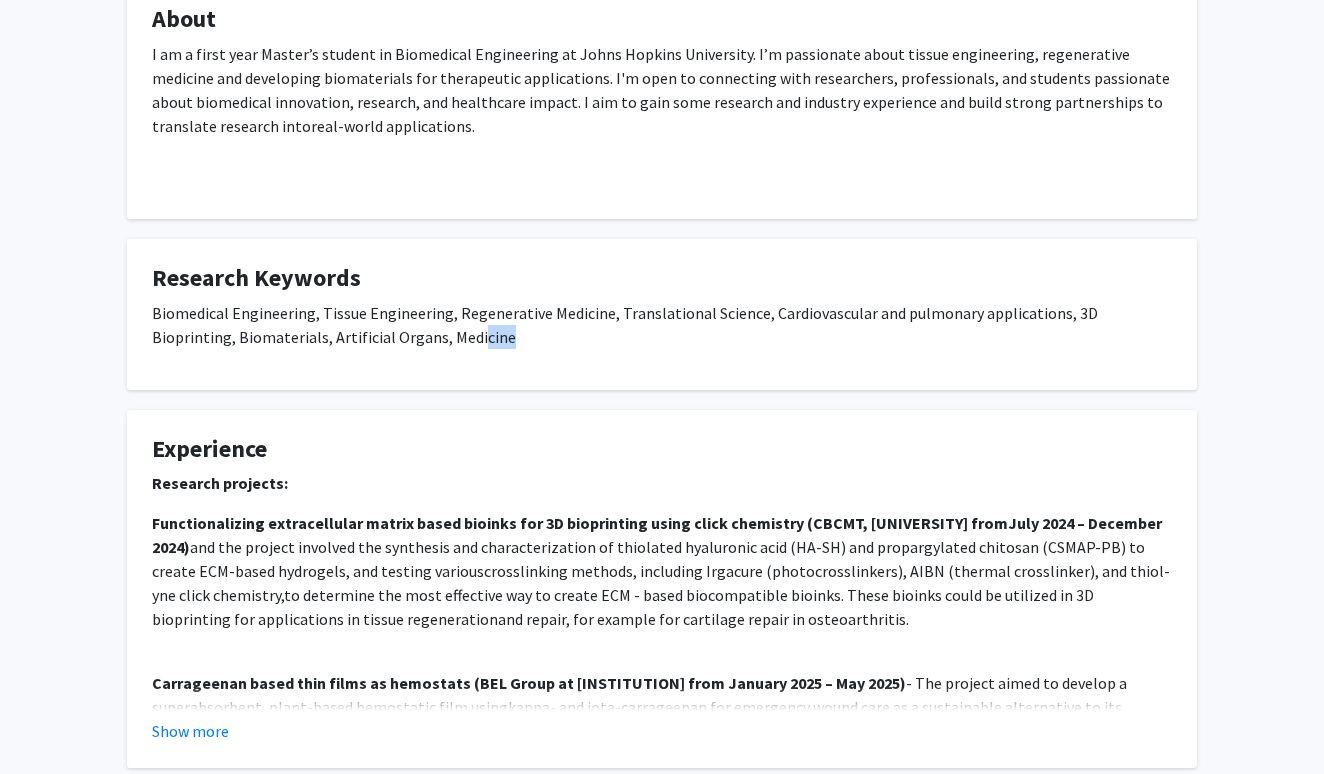 drag, startPoint x: 418, startPoint y: 337, endPoint x: 392, endPoint y: 329, distance: 27.202942 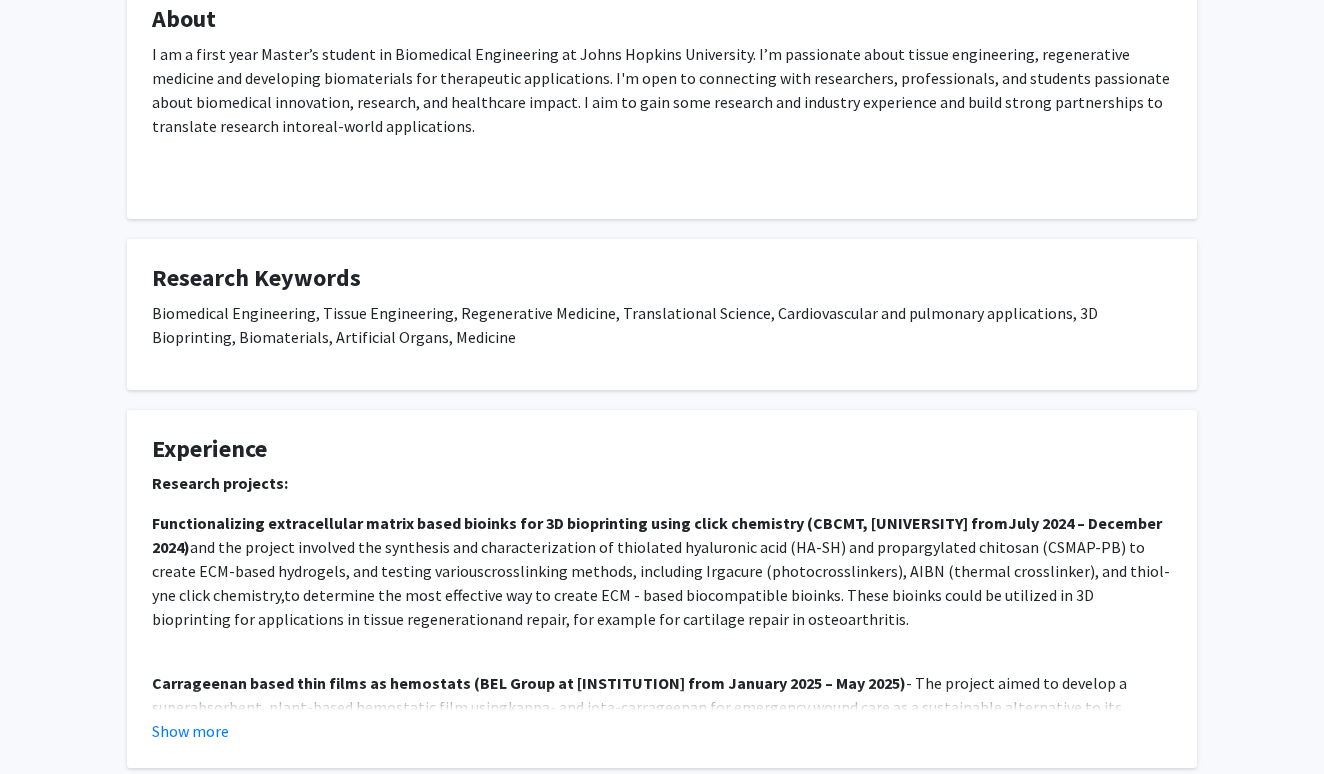 click on "Biomedical Engineering, Tissue Engineering, Regenerative Medicine, Translational Science, Cardiovascular and pulmonary applications, 3D Bioprinting, Biomaterials, Artificial Organs, Medicine" 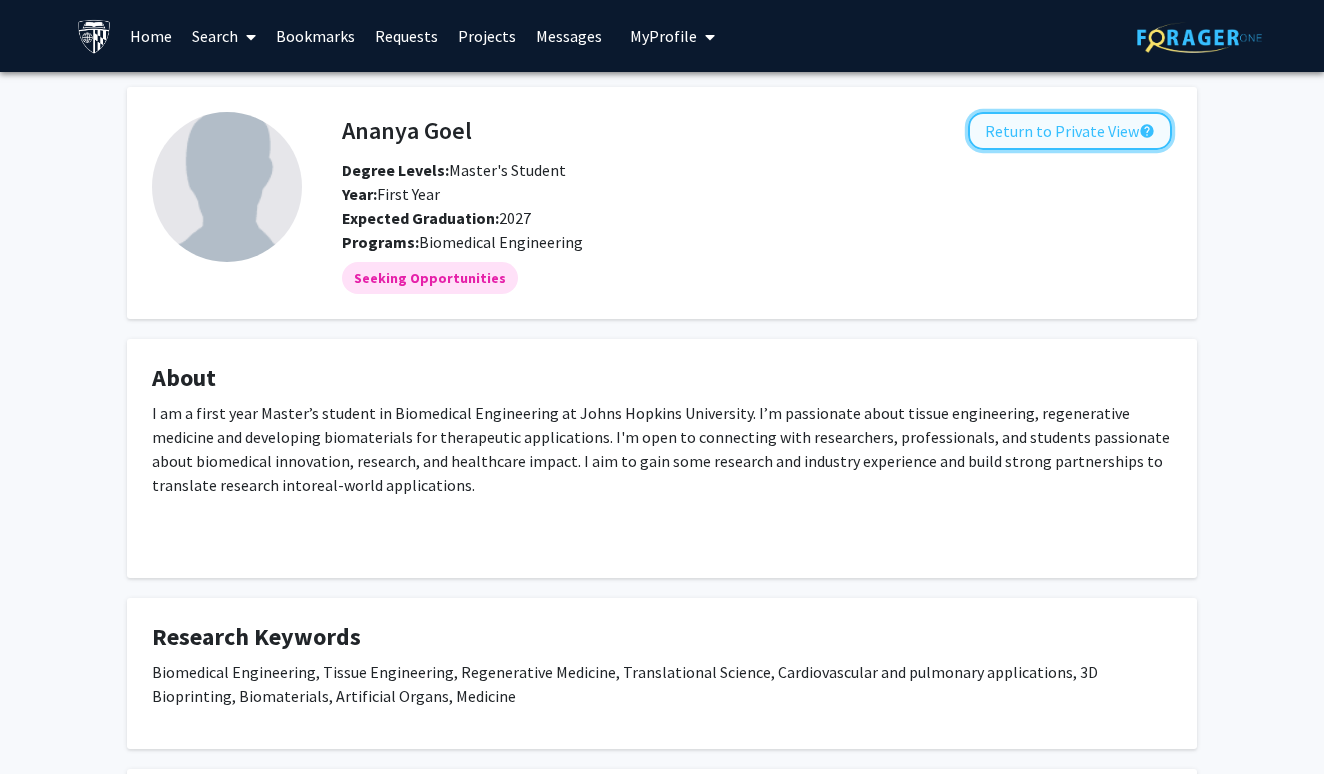click on "Return to Private View  help" 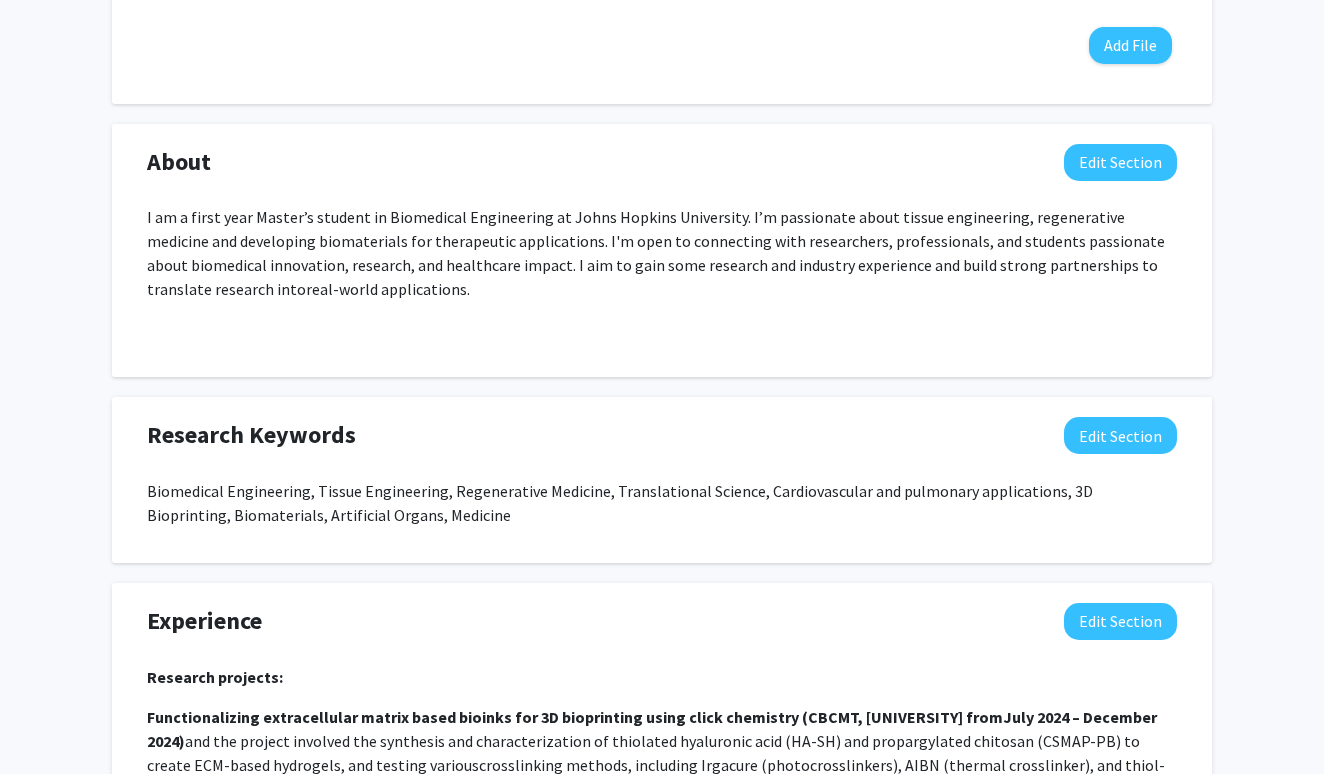 scroll, scrollTop: 870, scrollLeft: 0, axis: vertical 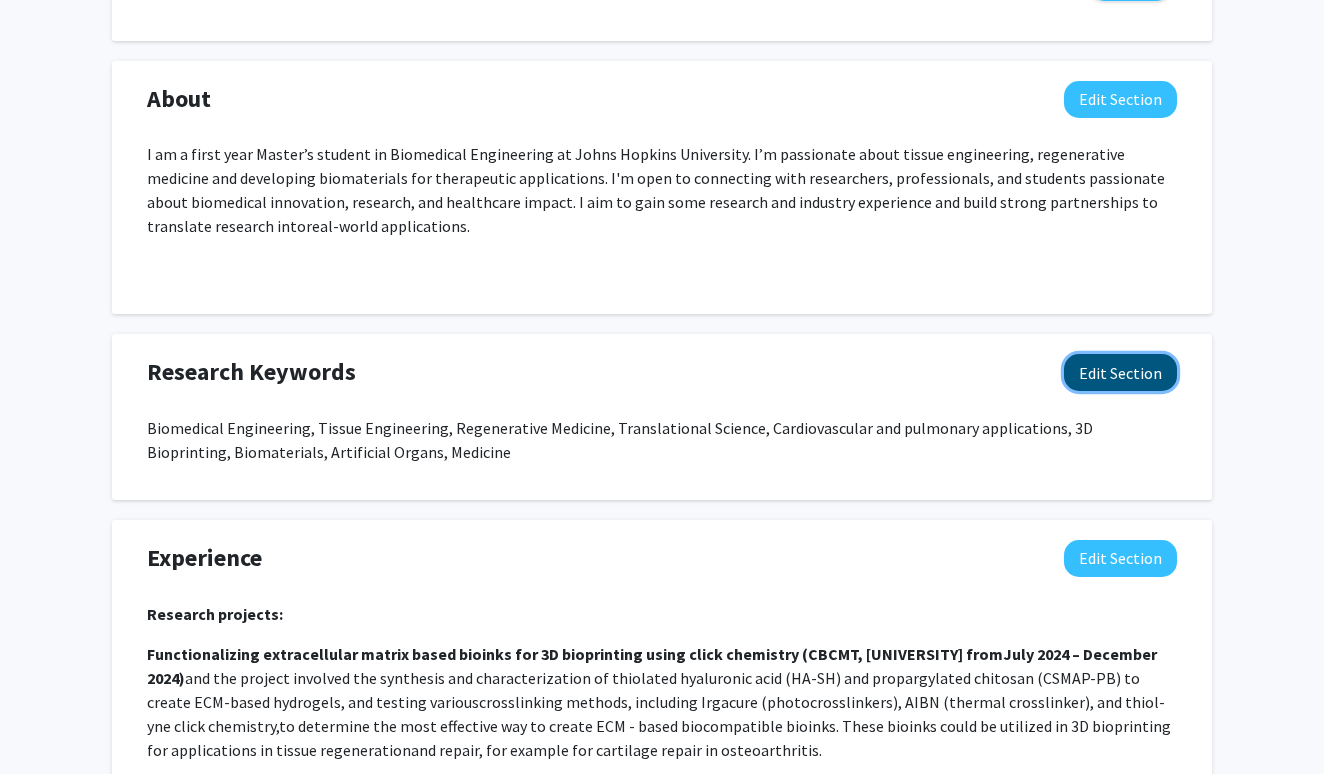 click on "Edit Section" 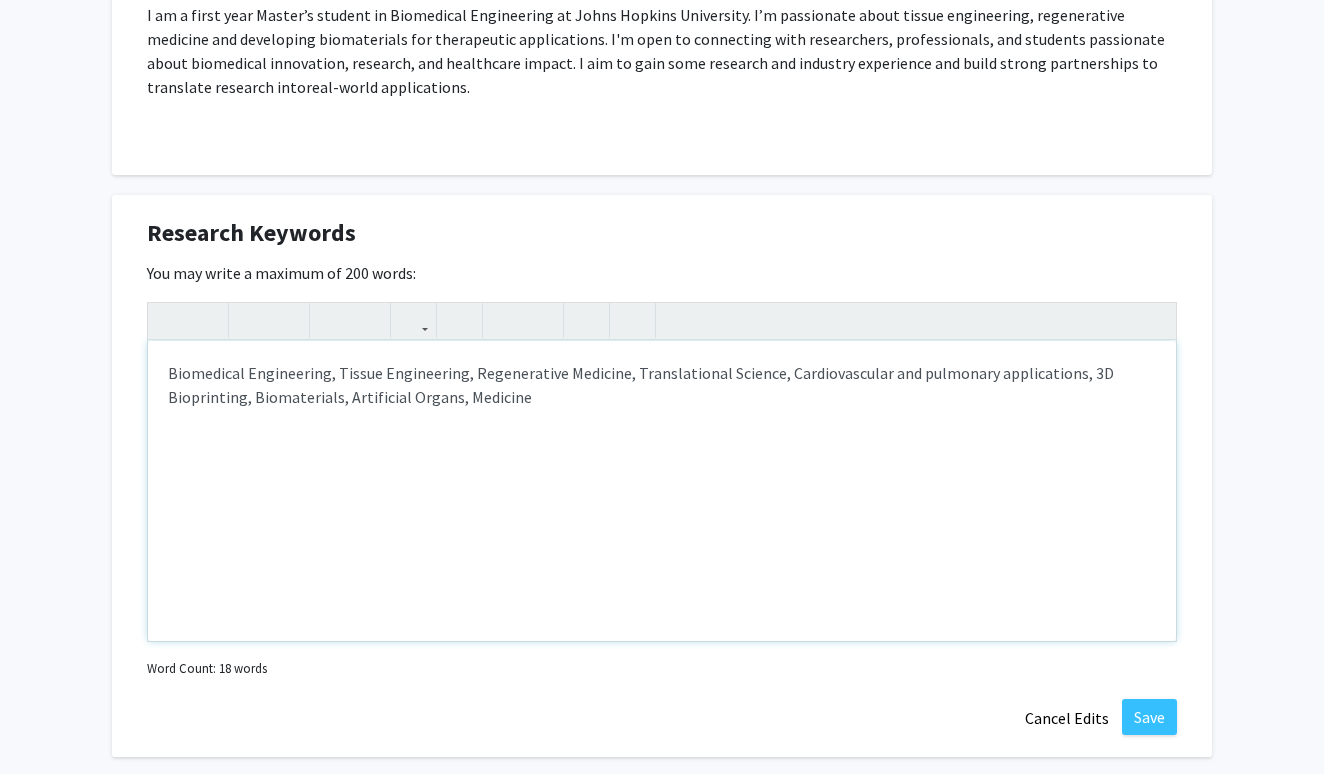 scroll, scrollTop: 1036, scrollLeft: 0, axis: vertical 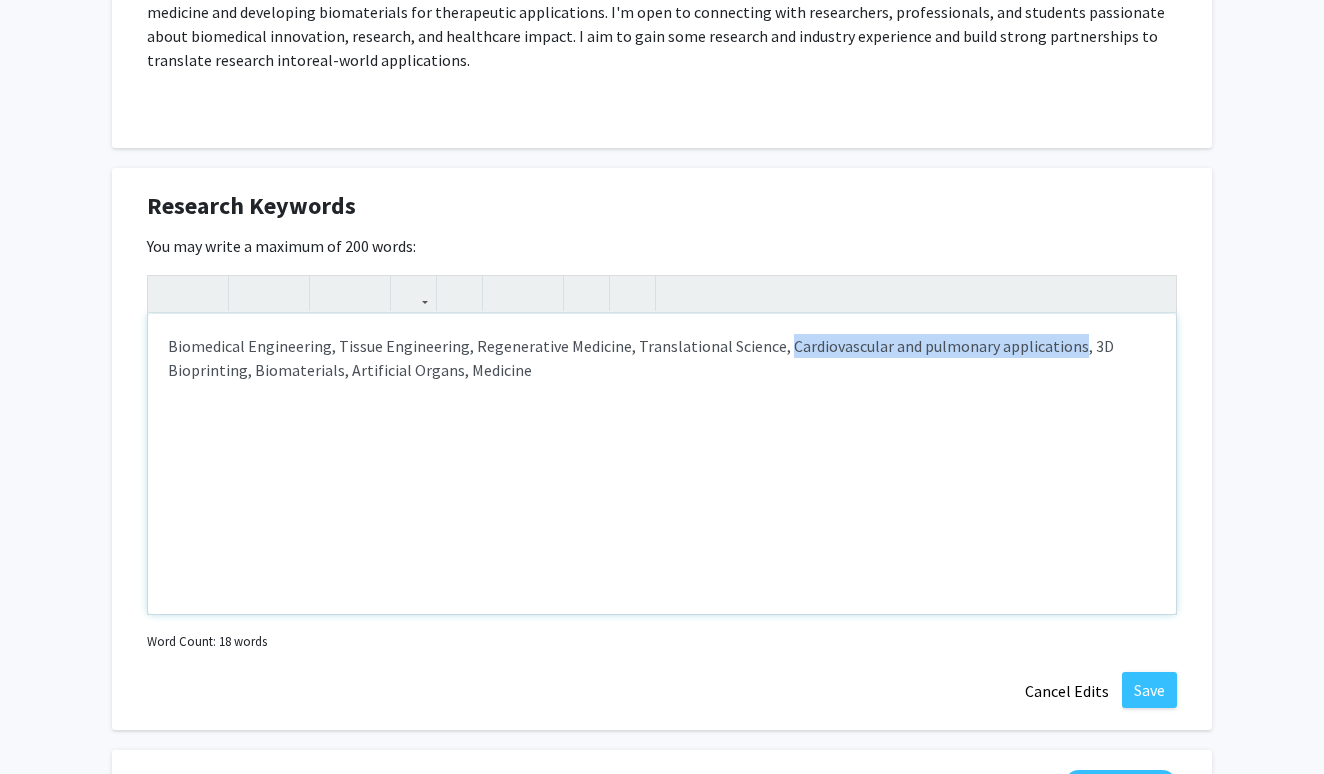 drag, startPoint x: 1066, startPoint y: 349, endPoint x: 774, endPoint y: 351, distance: 292.00684 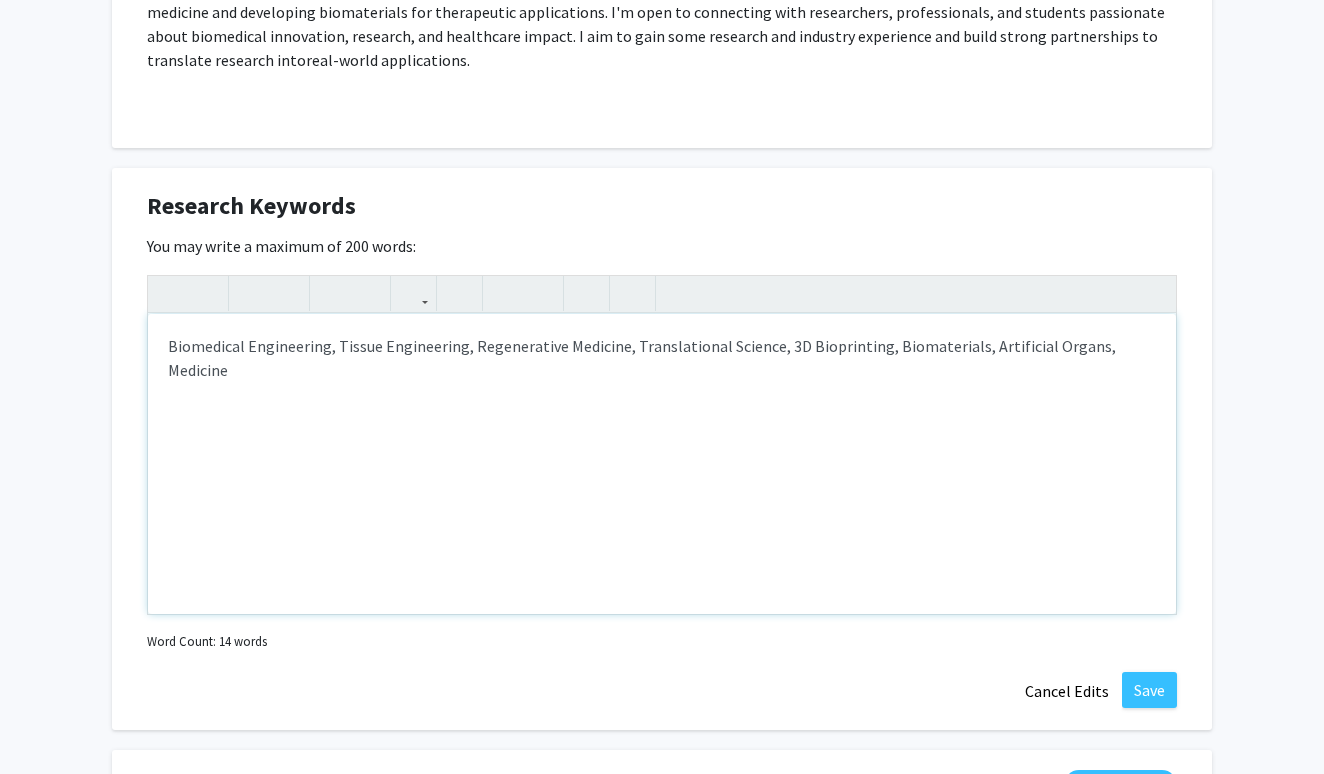 click on "Biomedical Engineering, Tissue Engineering, Regenerative Medicine, Translational Science, 3D Bioprinting, Biomaterials, Artificial Organs, Medicine" at bounding box center [662, 358] 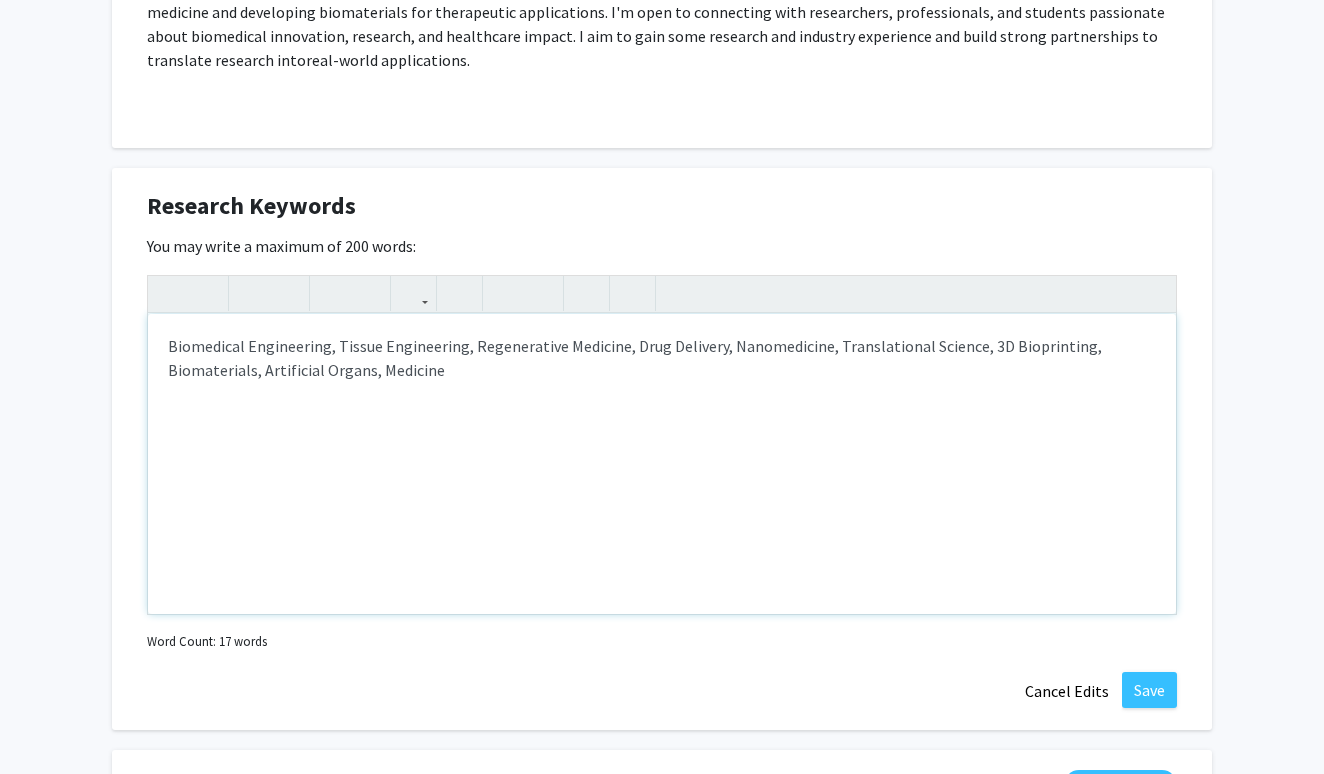 click on "Biomedical Engineering, Tissue Engineering, Regenerative Medicine, Drug Delivery, Nanomedicine, Translational Science, 3D Bioprinting, Biomaterials, Artificial Organs, Medicine" at bounding box center [662, 464] 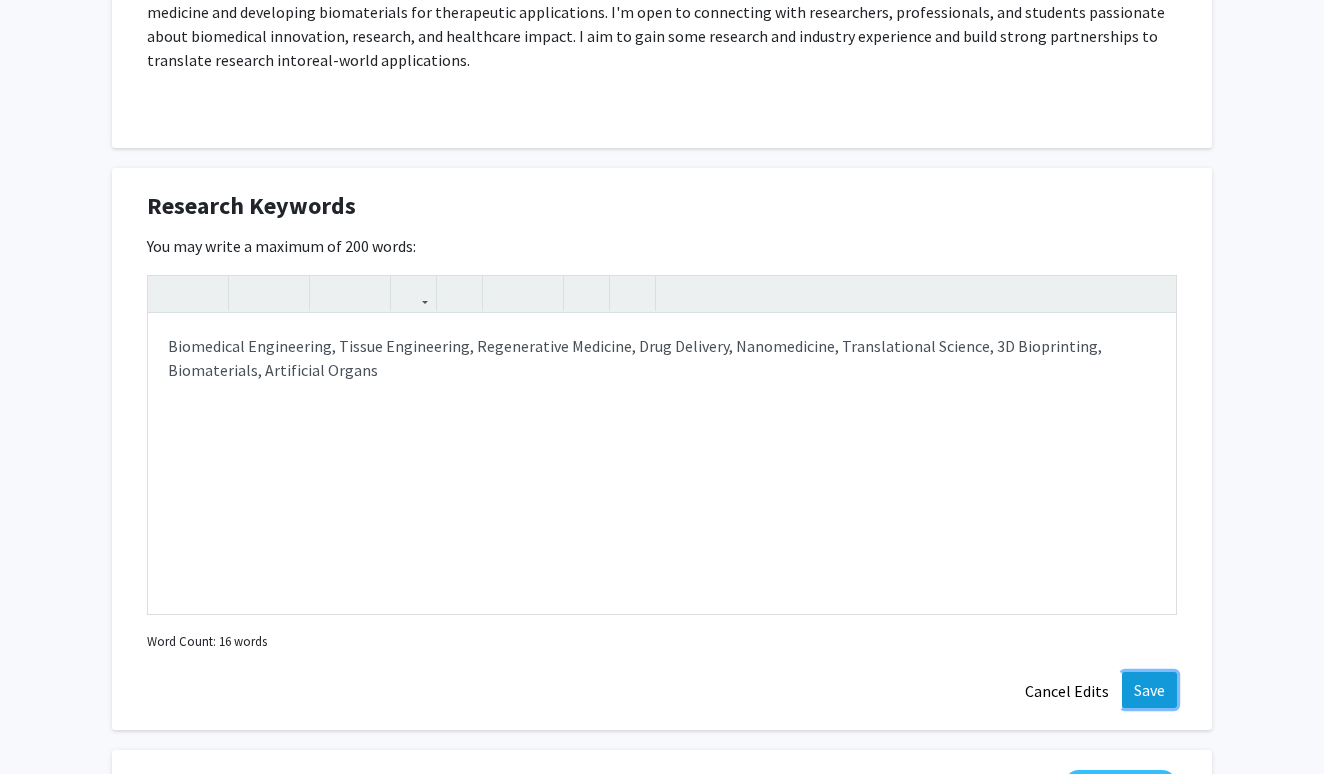 click on "Save" 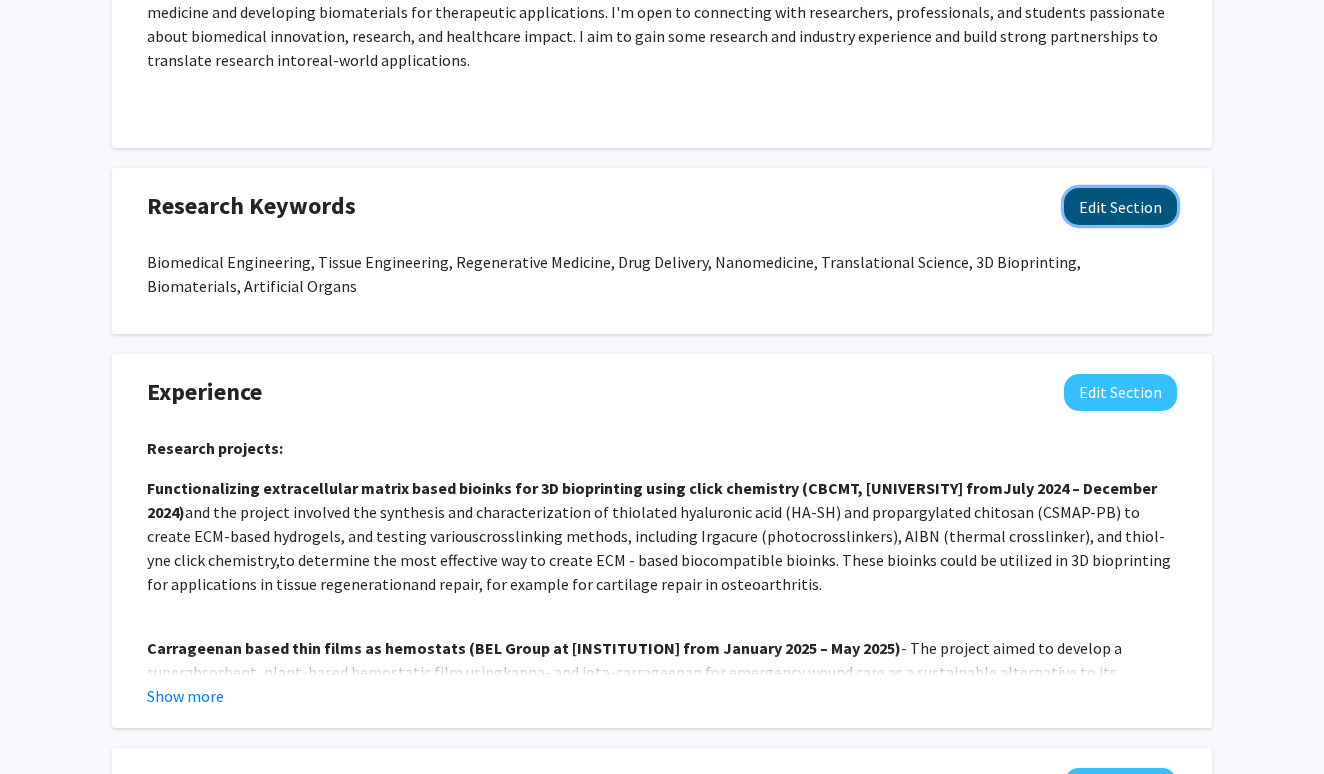 click on "Edit Section" 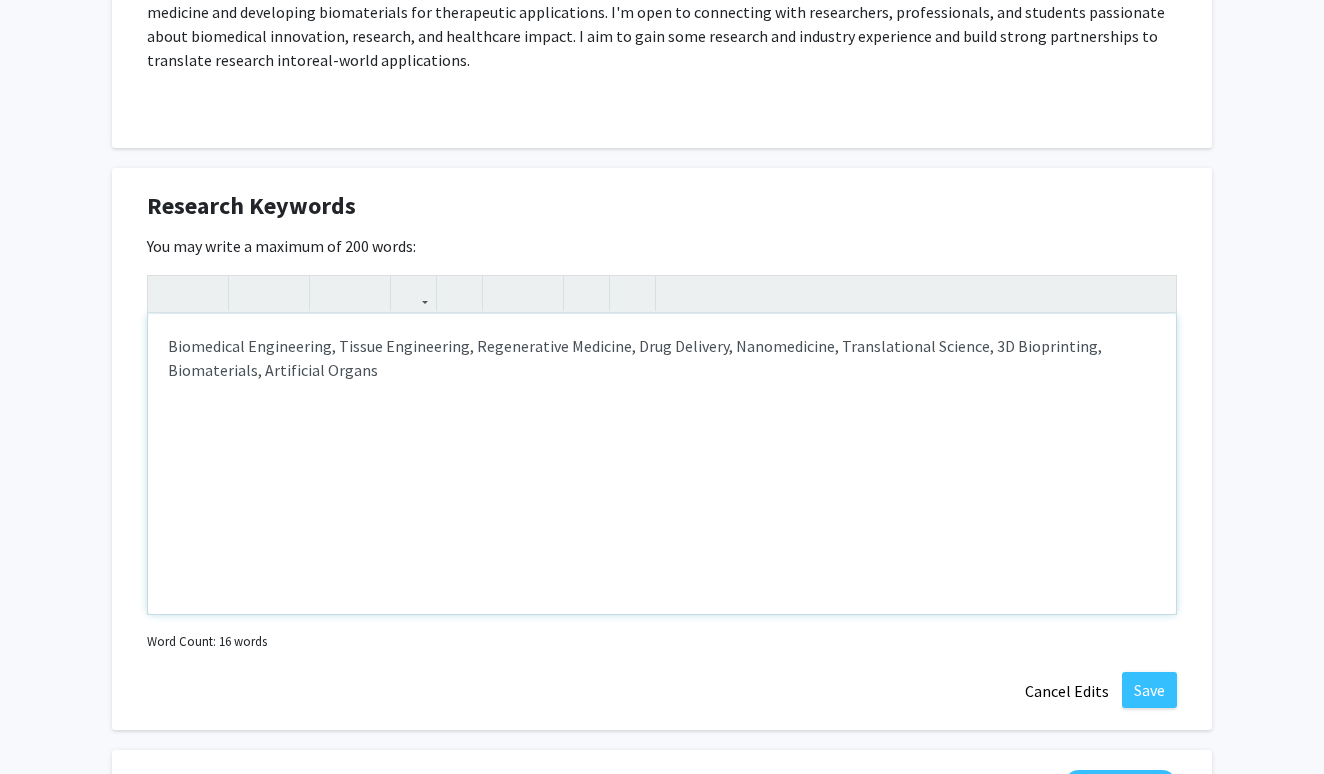 click on "Biomedical Engineering, Tissue Engineering, Regenerative Medicine, Drug Delivery, Nanomedicine, Translational Science, 3D Bioprinting, Biomaterials, Artificial Organs" at bounding box center (662, 358) 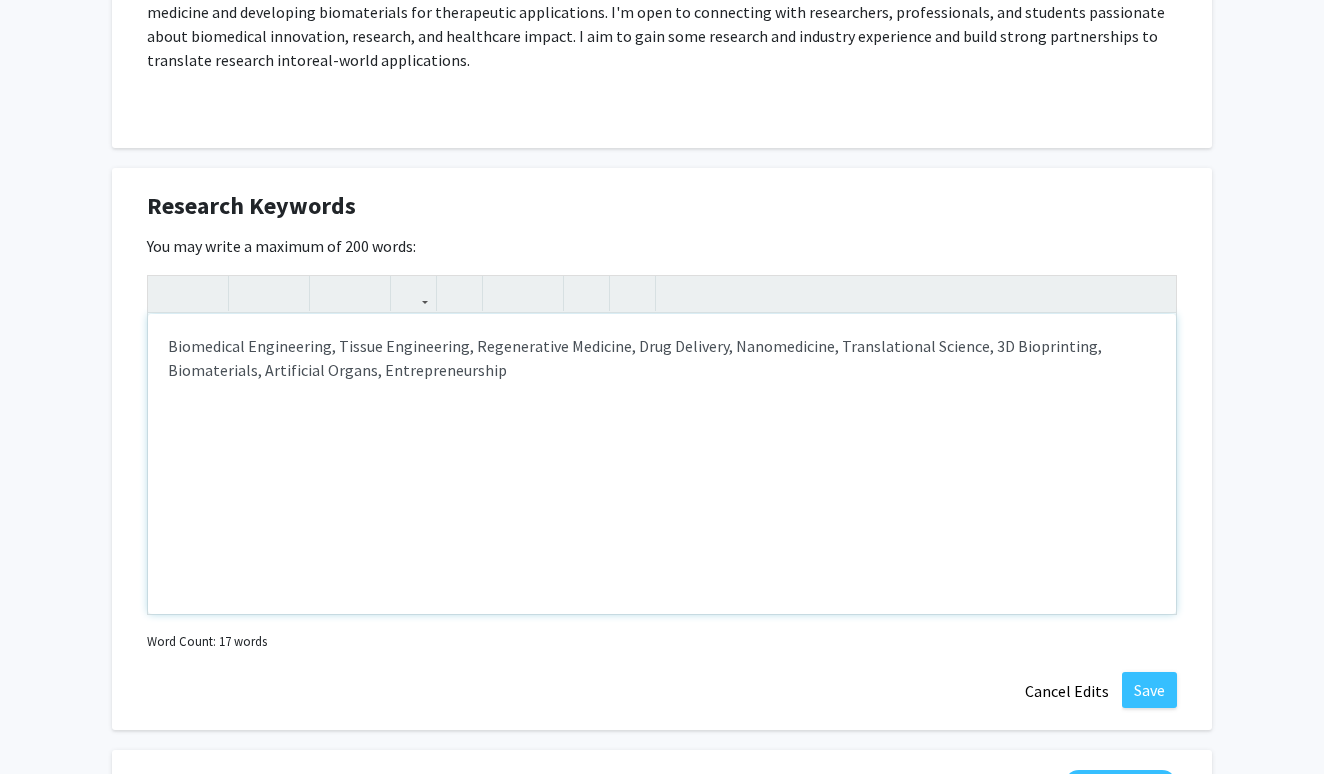 drag, startPoint x: 519, startPoint y: 372, endPoint x: 375, endPoint y: 372, distance: 144 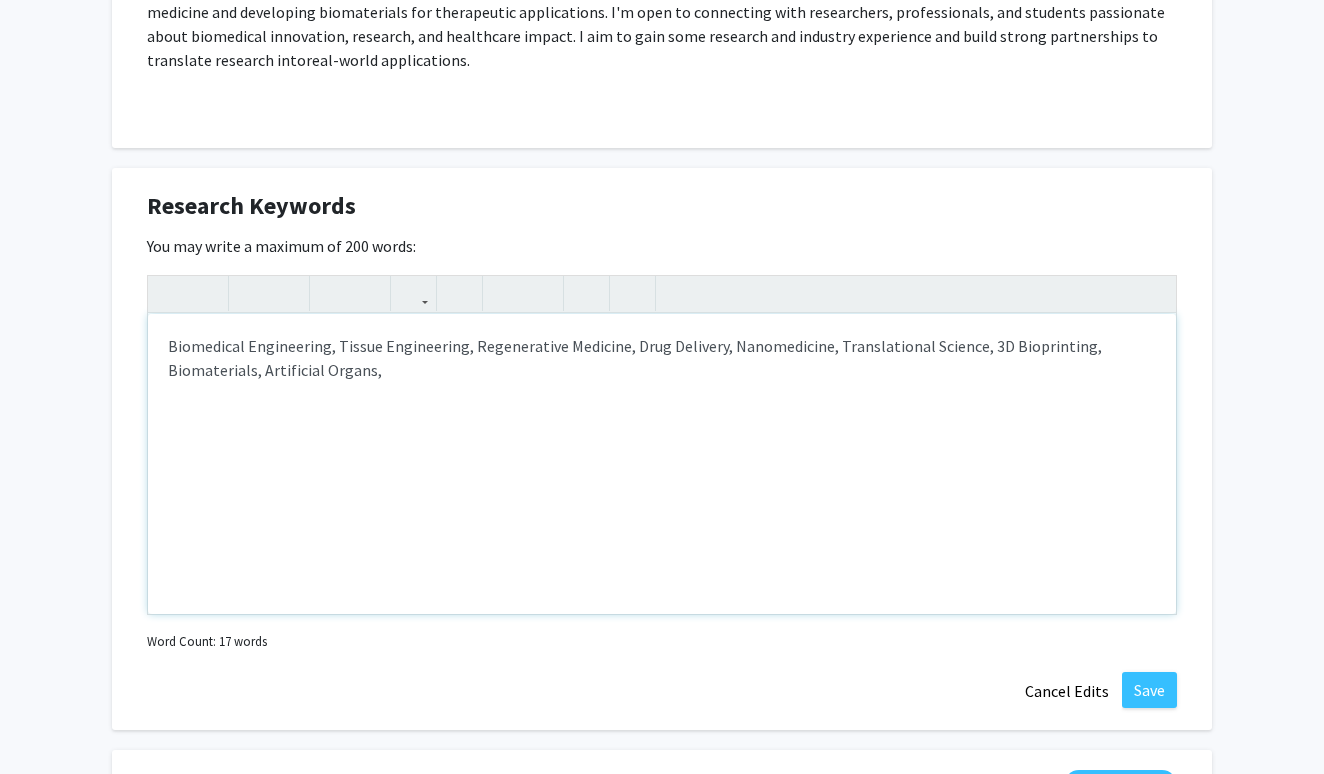 type on "<p>Biomedical Engineering, Tissue Engineering, Regenerative Medicine, Drug Delivery, Nanomedicine, Translational Science, 3D Bioprinting, Biomaterials, Artificial Organs, Entrepreneurship</p>" 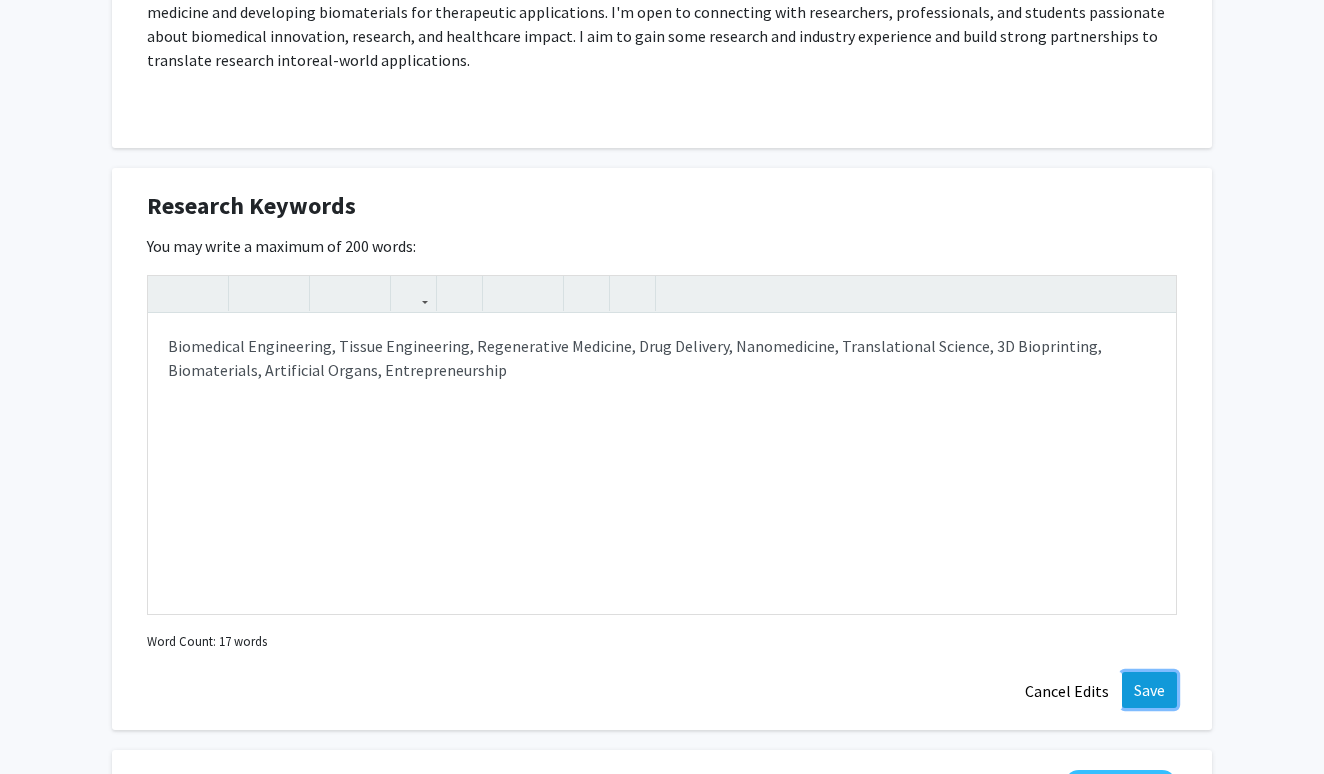 click on "Save" 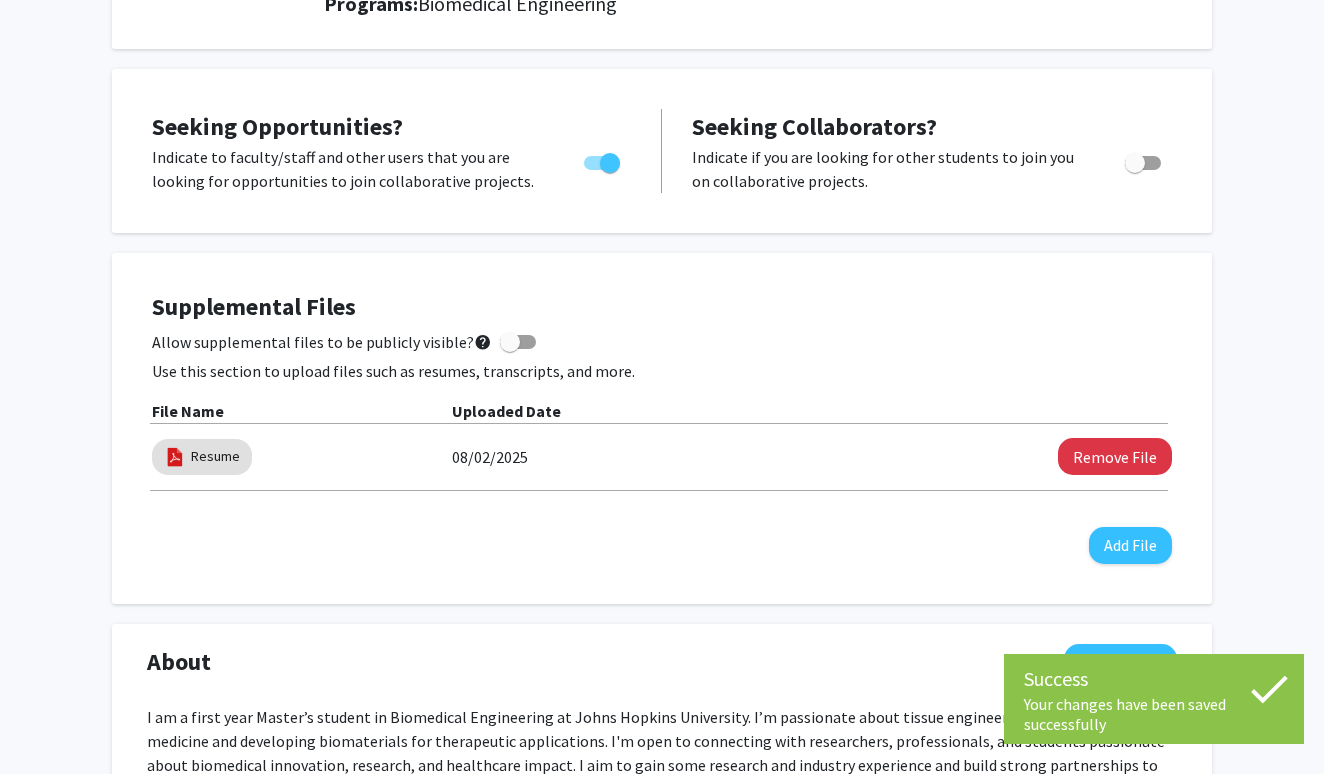 scroll, scrollTop: 0, scrollLeft: 0, axis: both 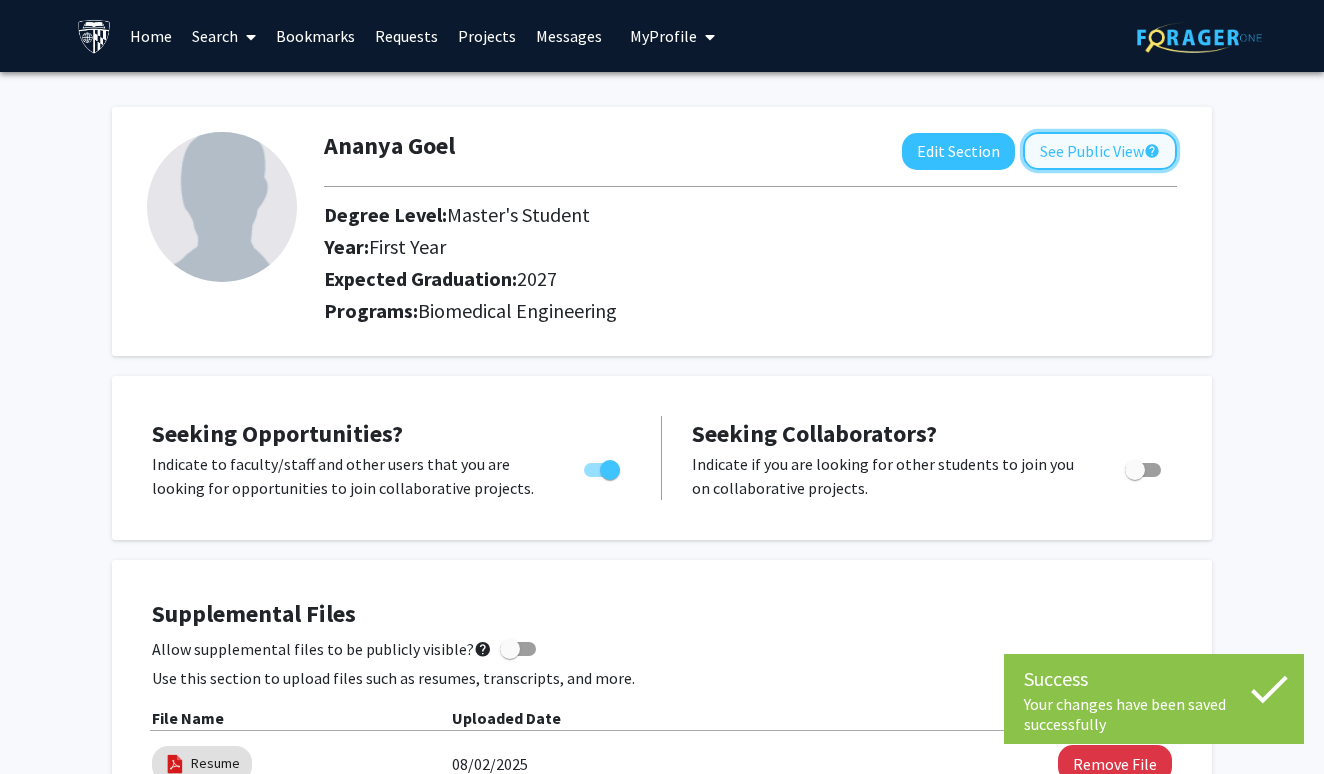 click on "See Public View  help" 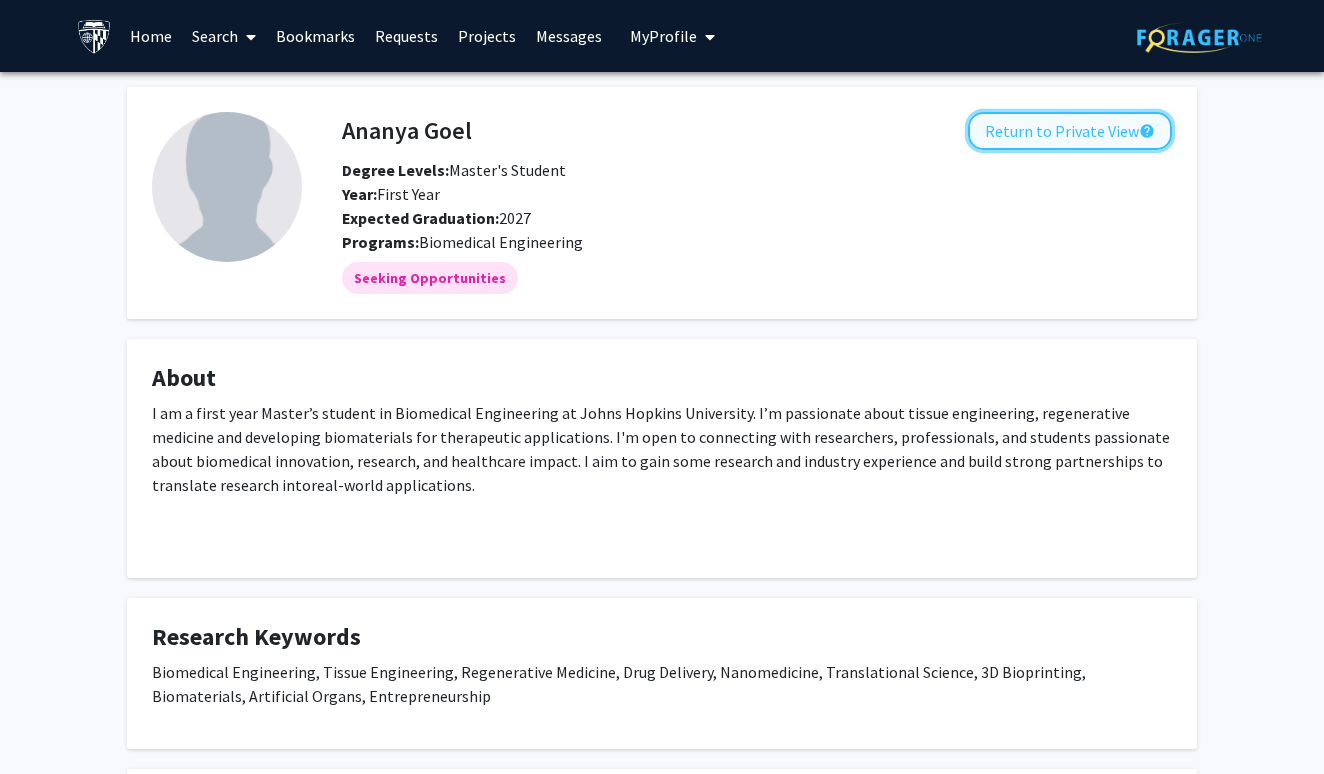 click on "Return to Private View  help" 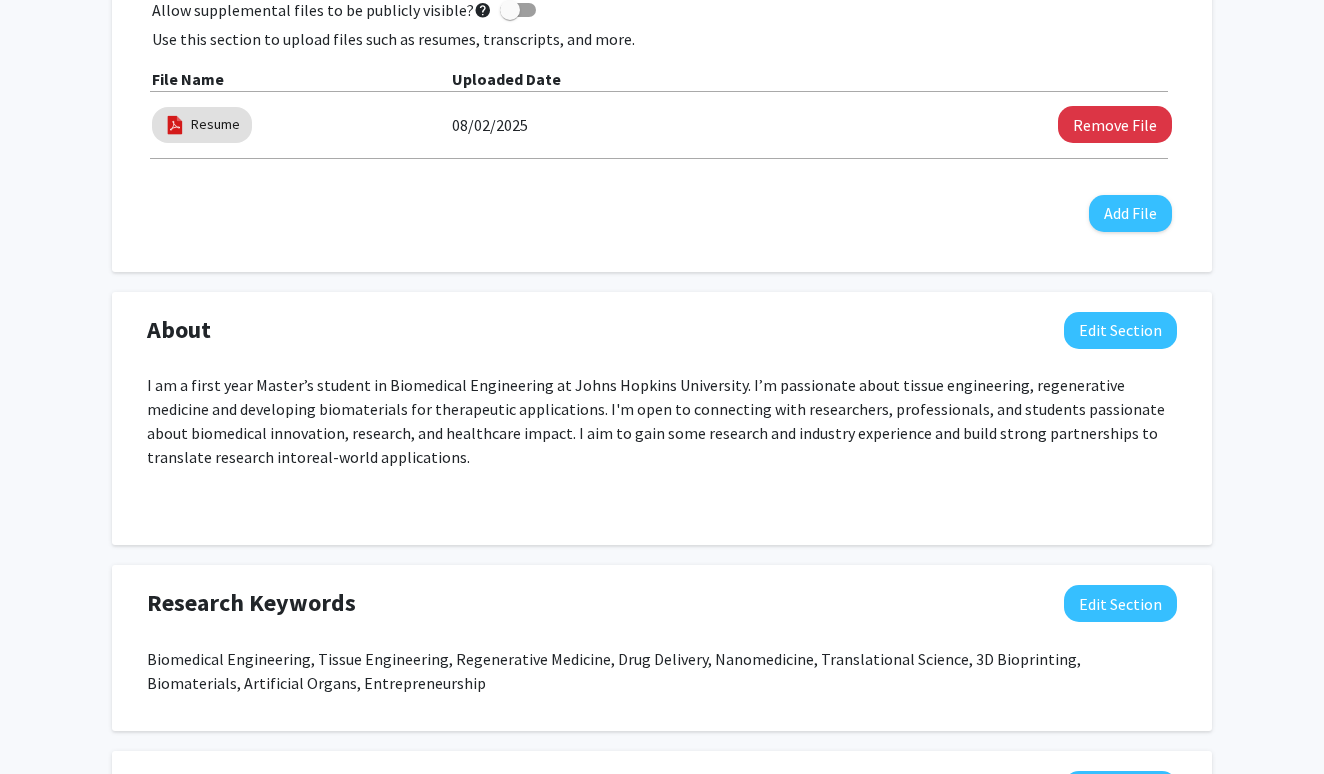 scroll, scrollTop: 658, scrollLeft: 0, axis: vertical 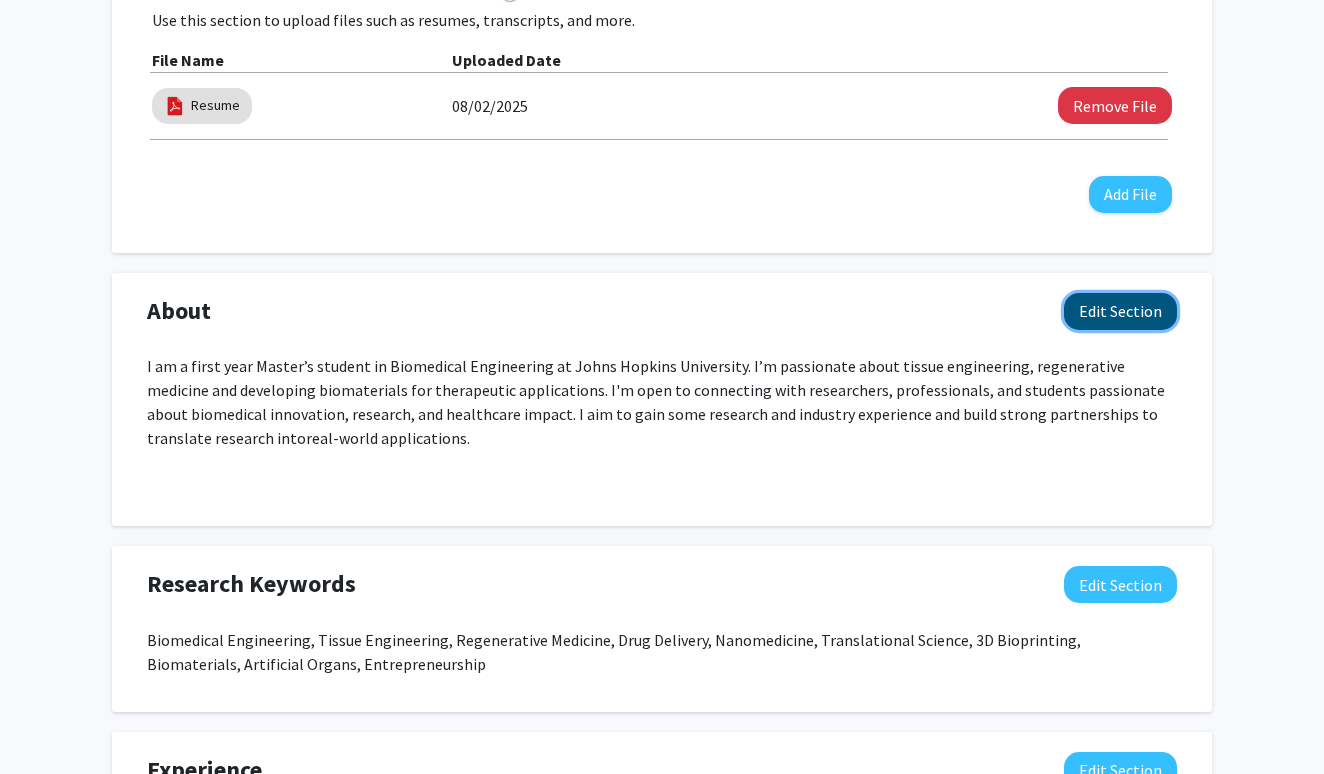 click on "Edit Section" 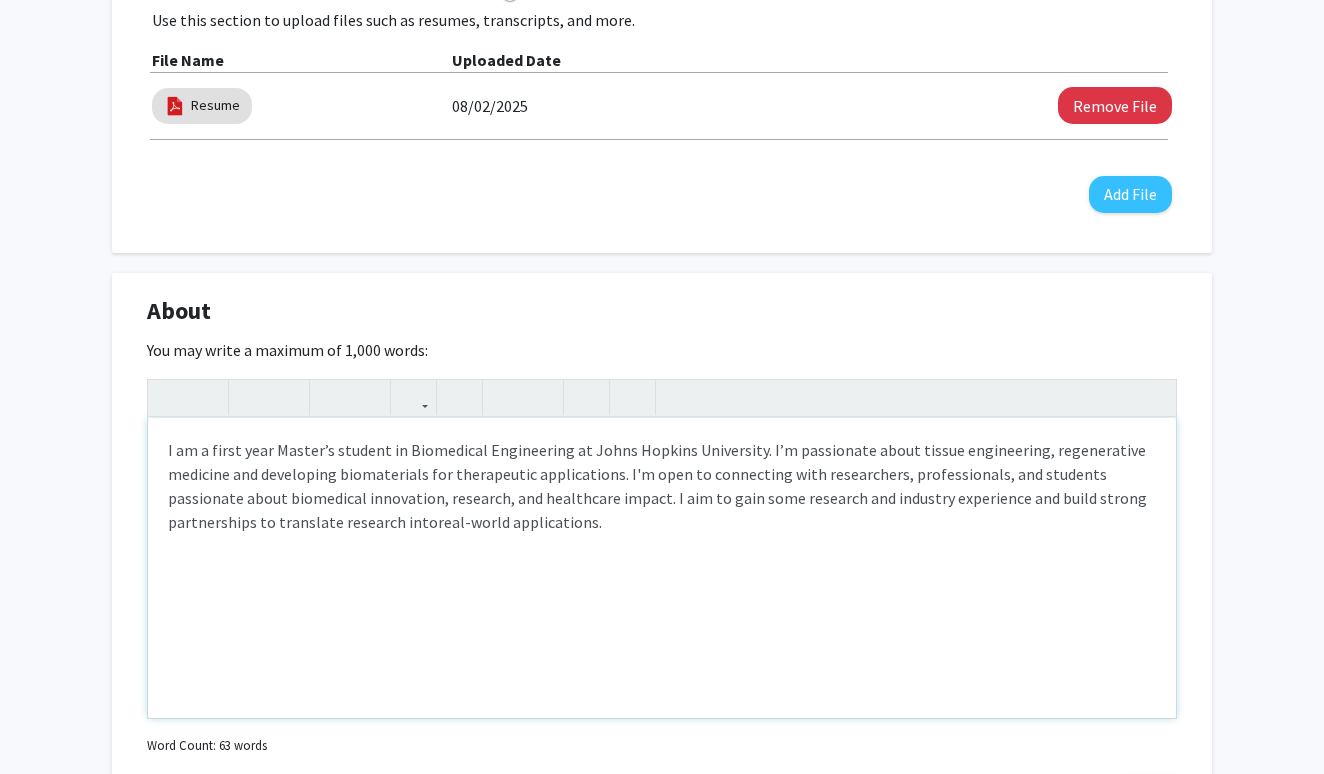 click on "I am a first year Master’s student in Biomedical Engineering at Johns Hopkins University. I’m passionate about tissue engineering, regenerative medicine and developing biomaterials for therapeutic applications. I'm open to connecting with researchers, professionals, and students passionate about biomedical innovation, research, and healthcare impact. I aim to gain some research and industry experience and build strong partnerships to translate research into  real-world applications." at bounding box center [662, 486] 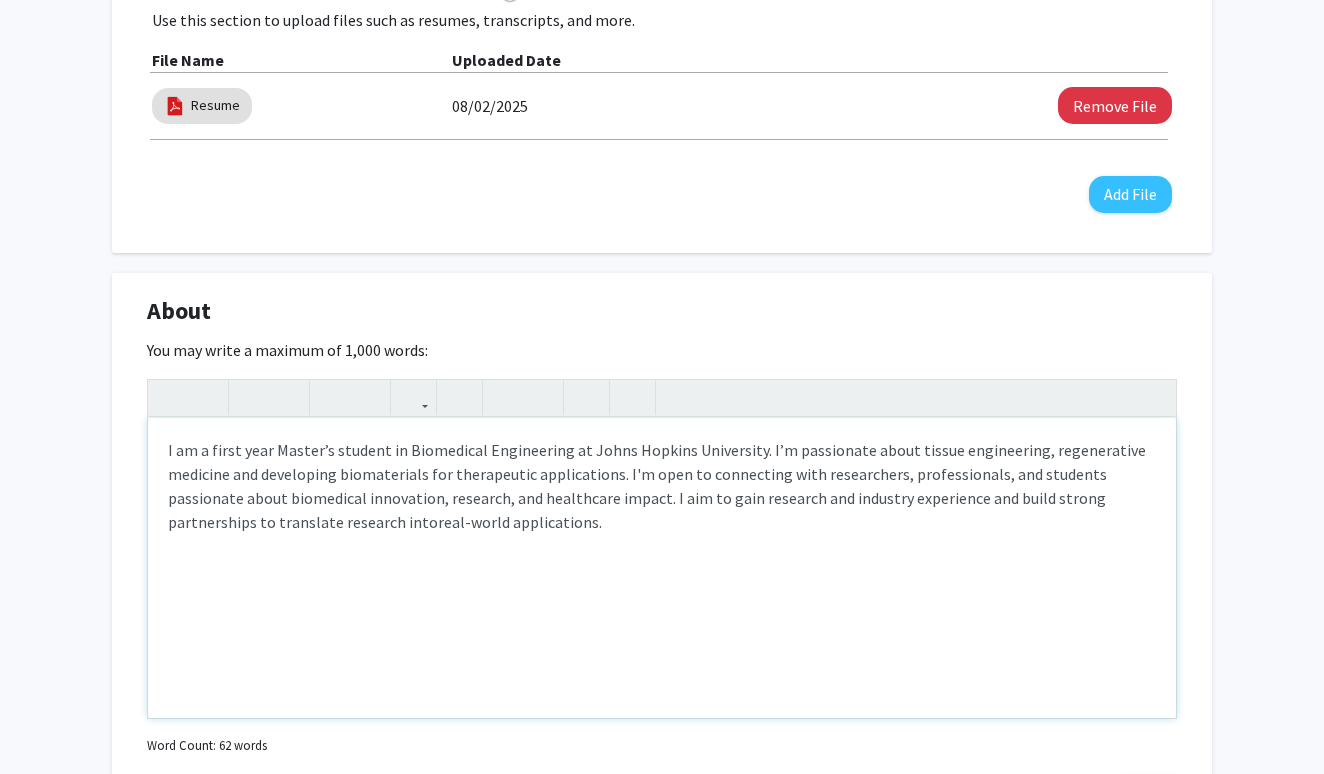 type on "<p>I am a first year Master’s student in Biomedical Engineering at Johns Hopkins University. I’m passionate about tissue engineering, regenerative medicine and developing biomaterials for therapeutic applications. I'm open to connecting with researchers, professionals, and students passionate about biomedical innovation, research, and healthcare impact. I aim to gain research and industry experience and build strong partnerships to translate research into&nbsp;<span>real-world applications.</span></p><p><br></p>" 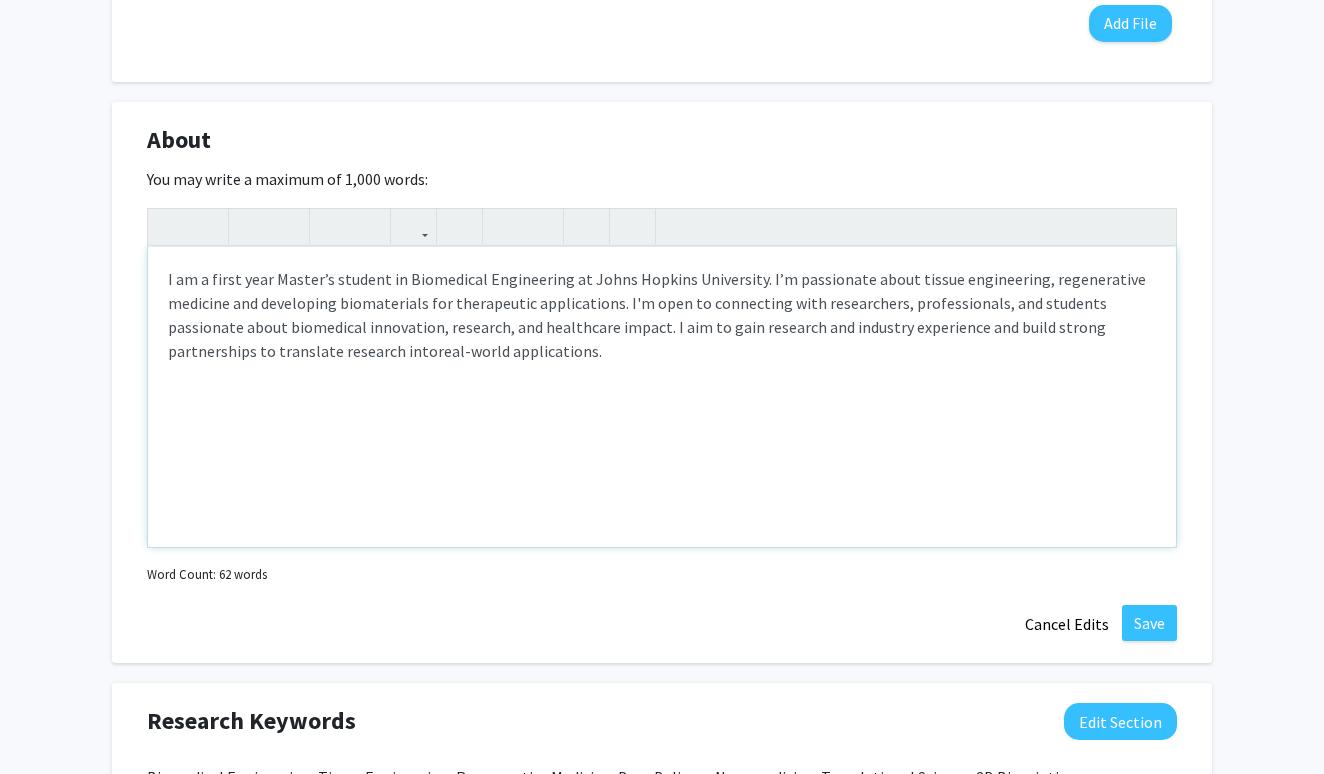 scroll, scrollTop: 850, scrollLeft: 0, axis: vertical 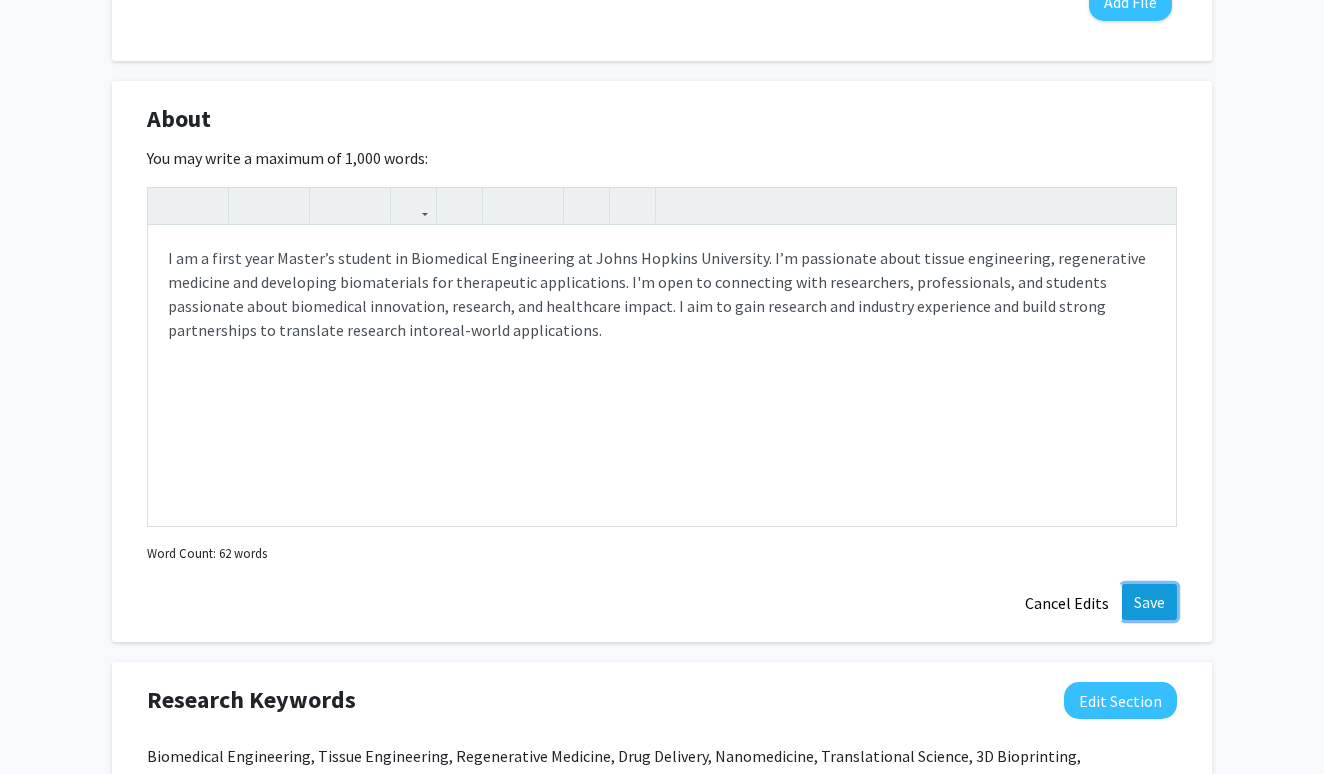 click on "Save" 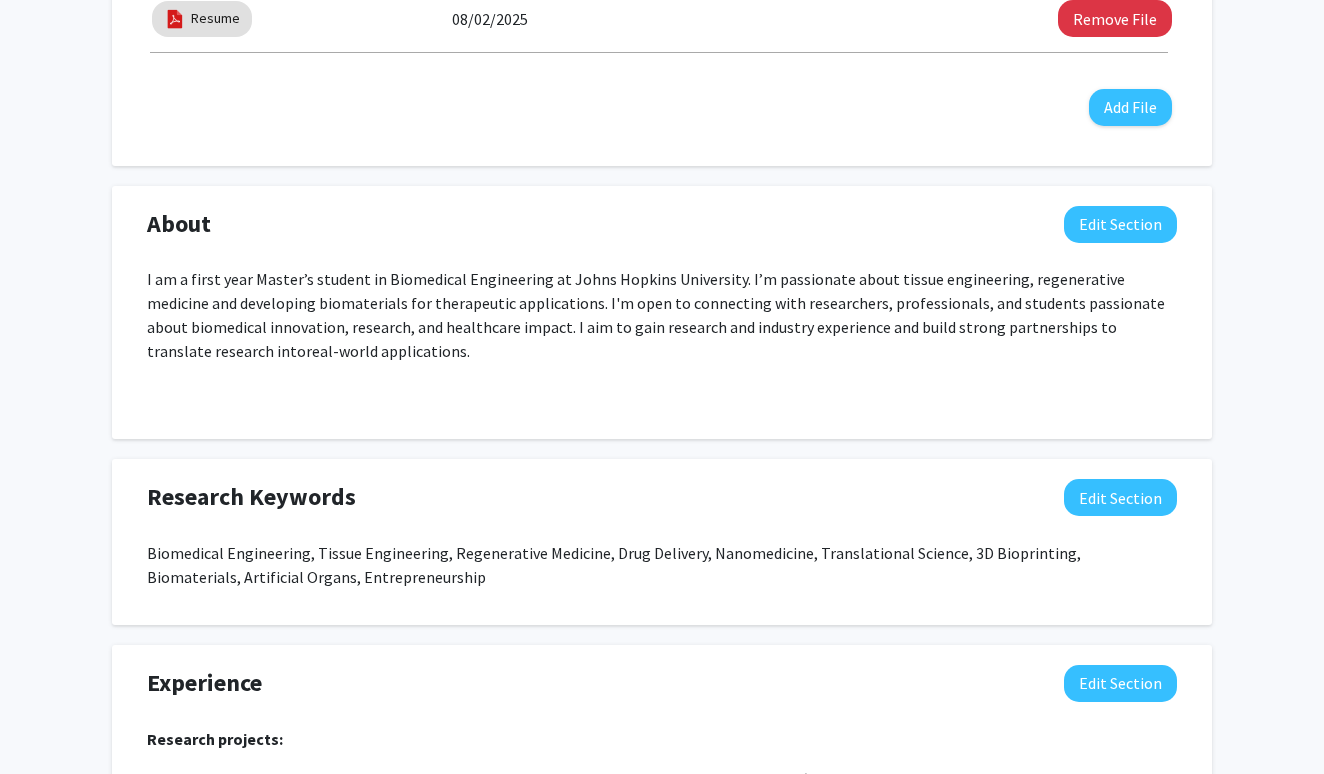 scroll, scrollTop: 0, scrollLeft: 0, axis: both 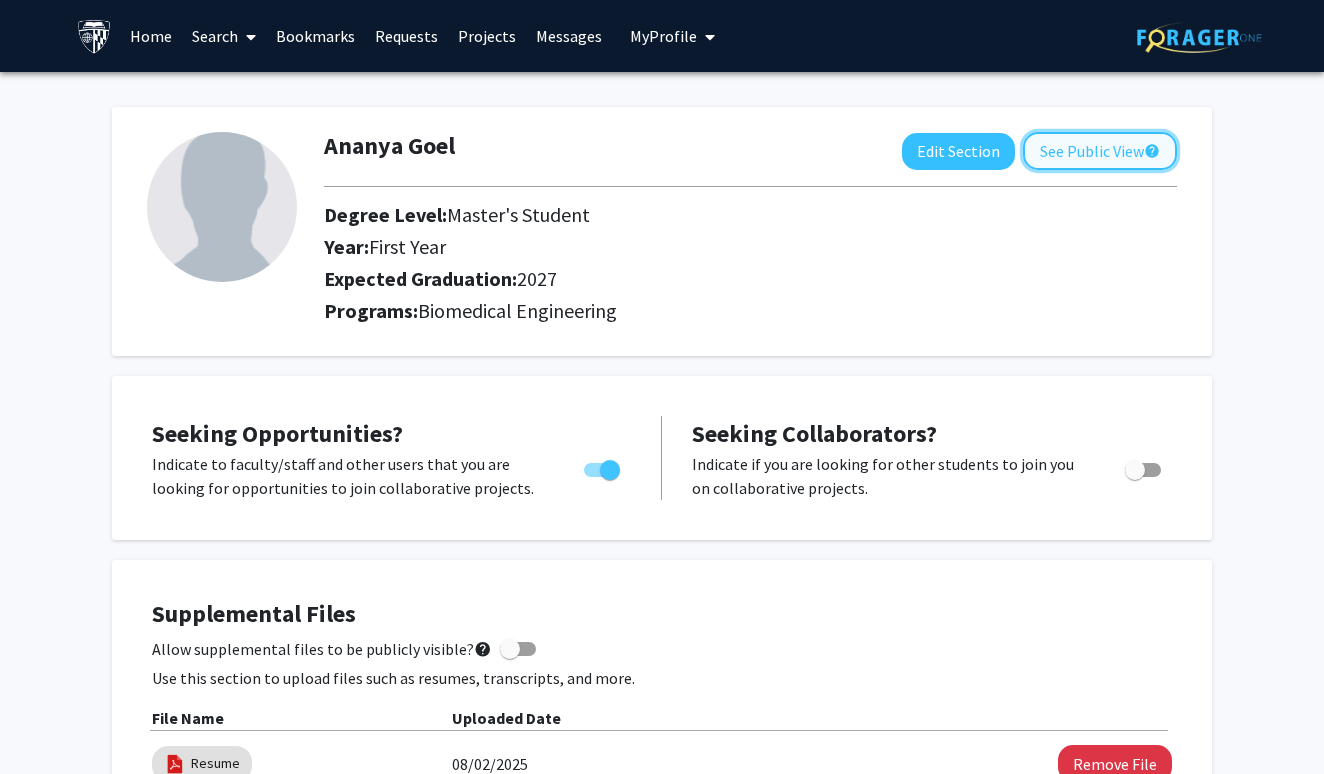 click on "See Public View  help" 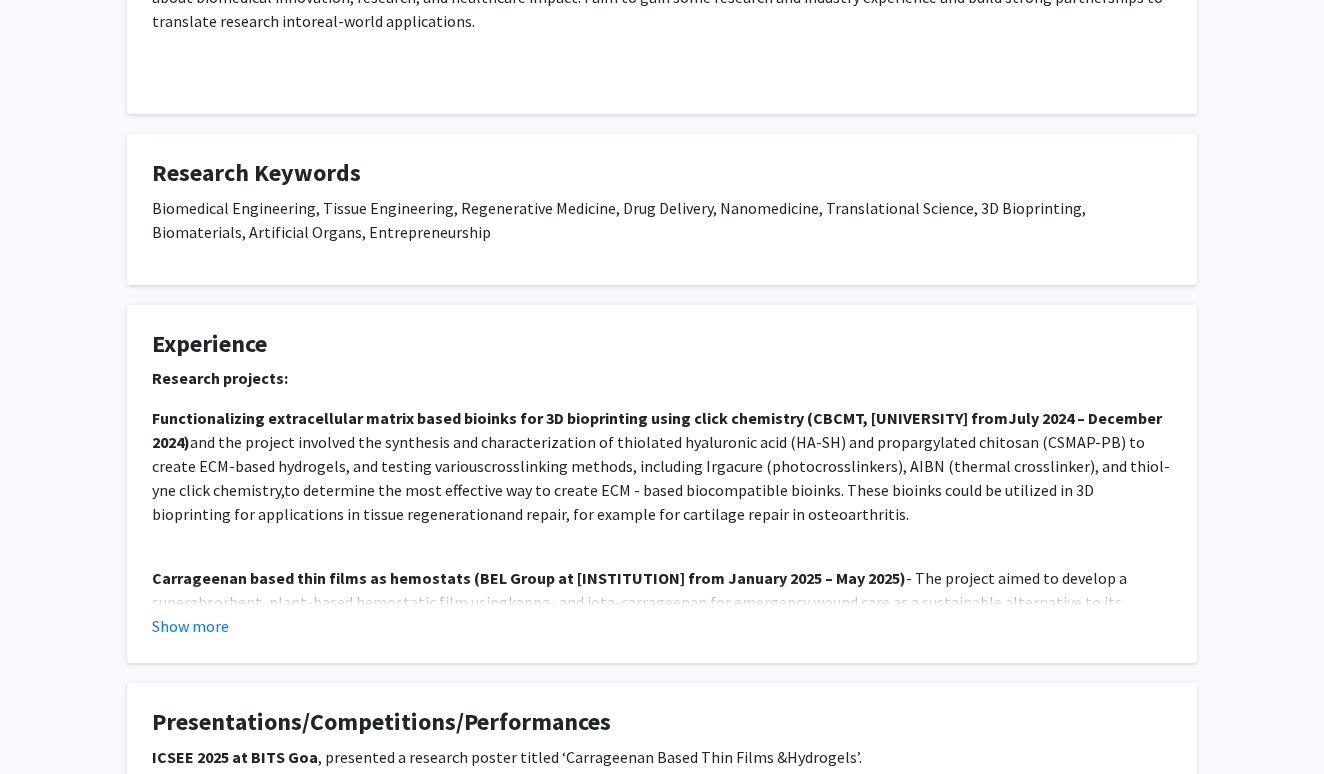 scroll, scrollTop: 0, scrollLeft: 0, axis: both 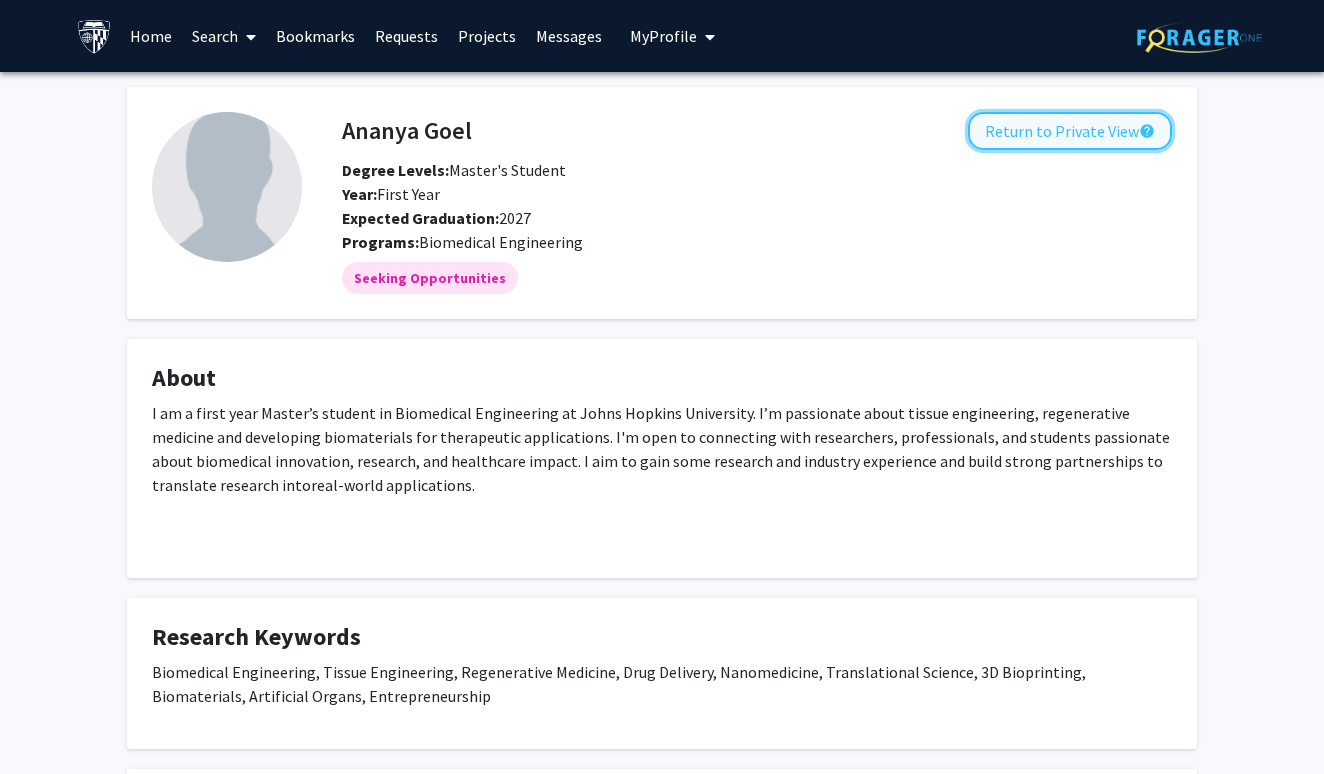 click on "Return to Private View  help" 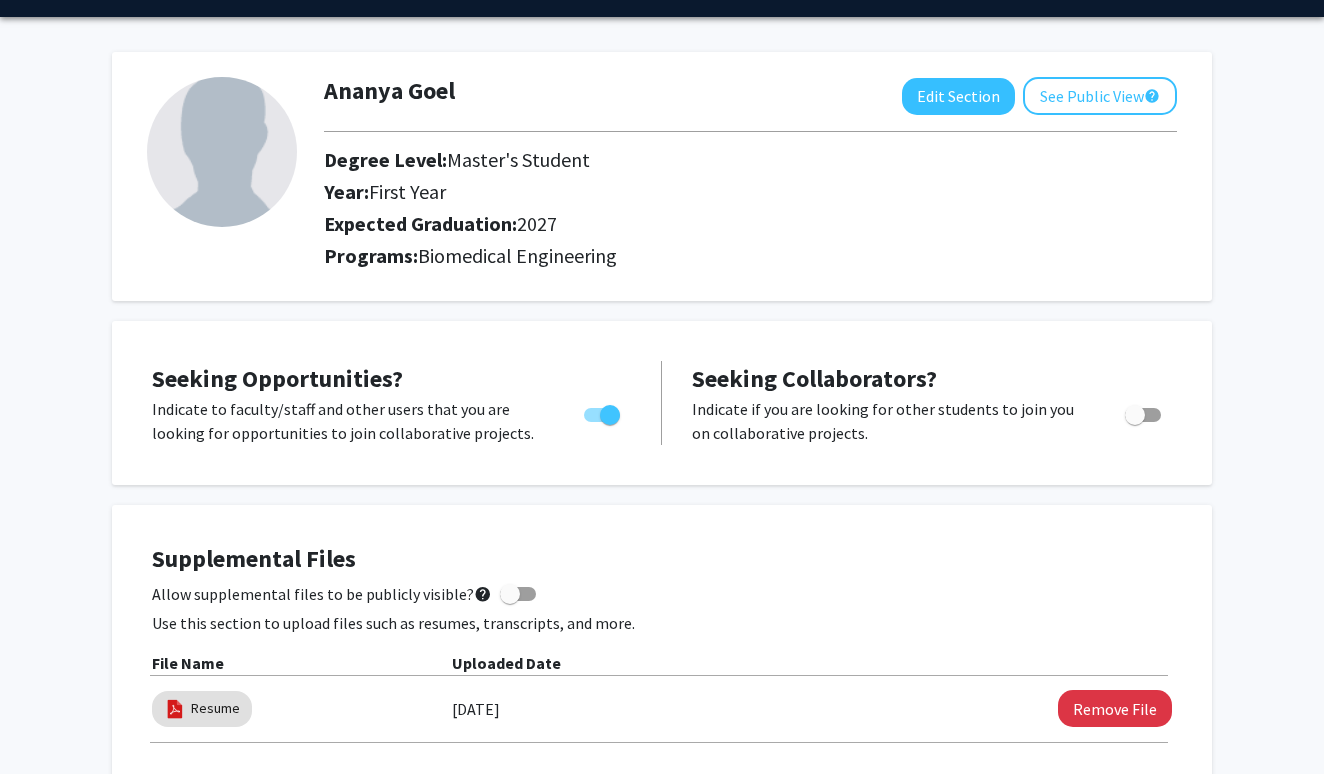 scroll, scrollTop: 0, scrollLeft: 0, axis: both 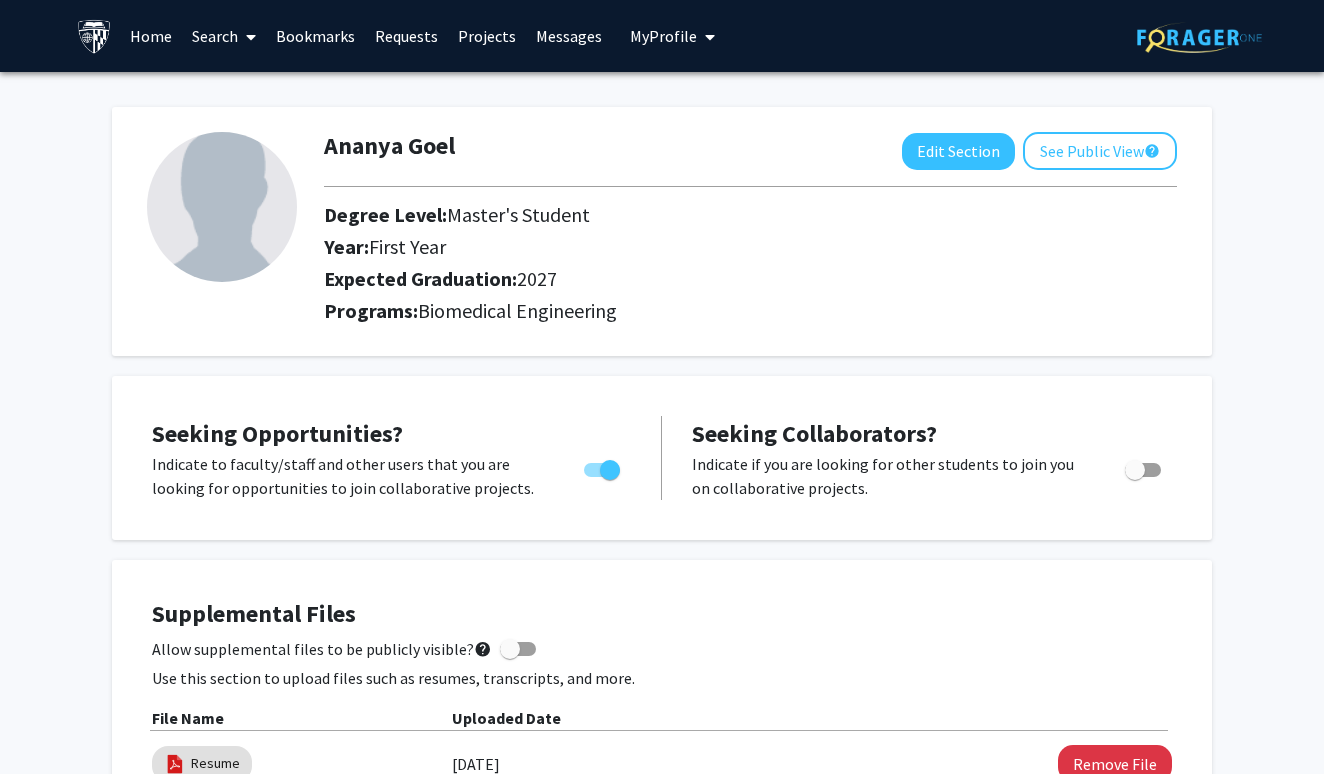 click on "Bookmarks" at bounding box center [315, 36] 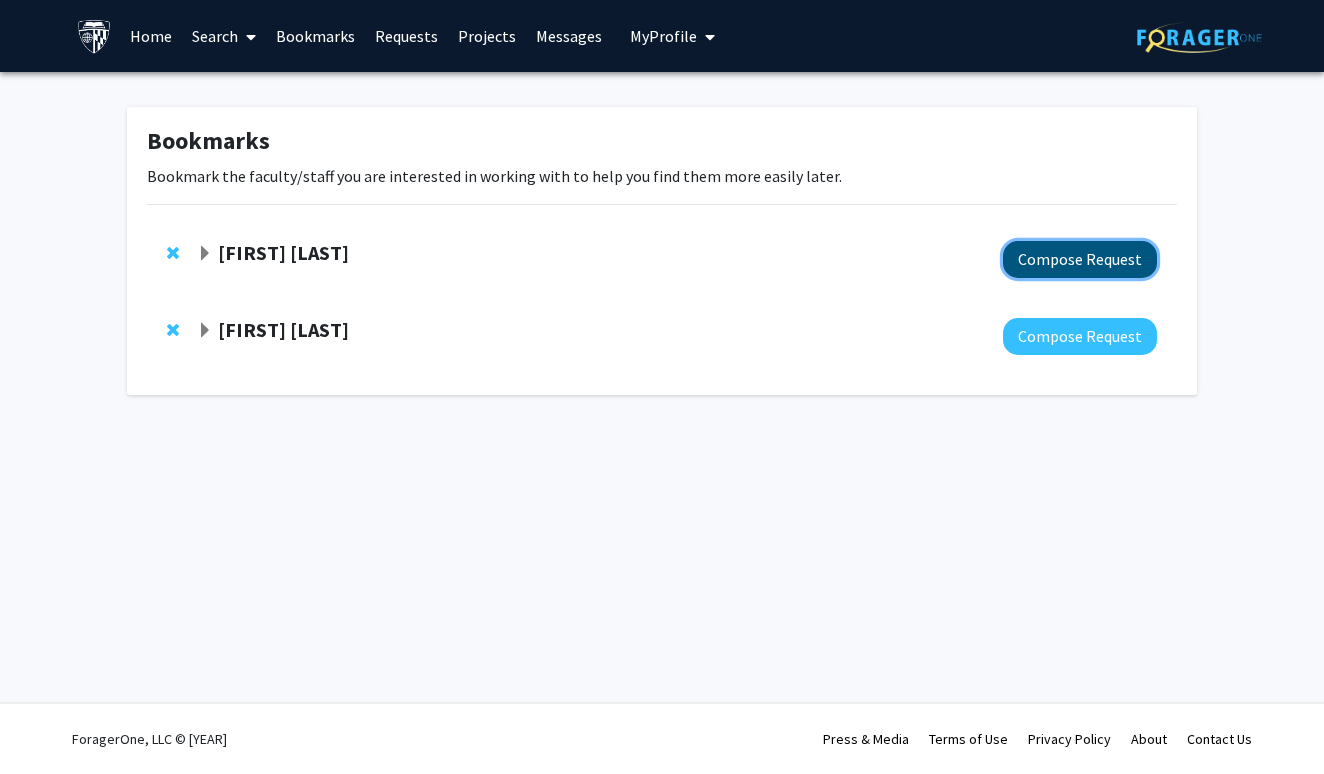 click on "Compose Request" 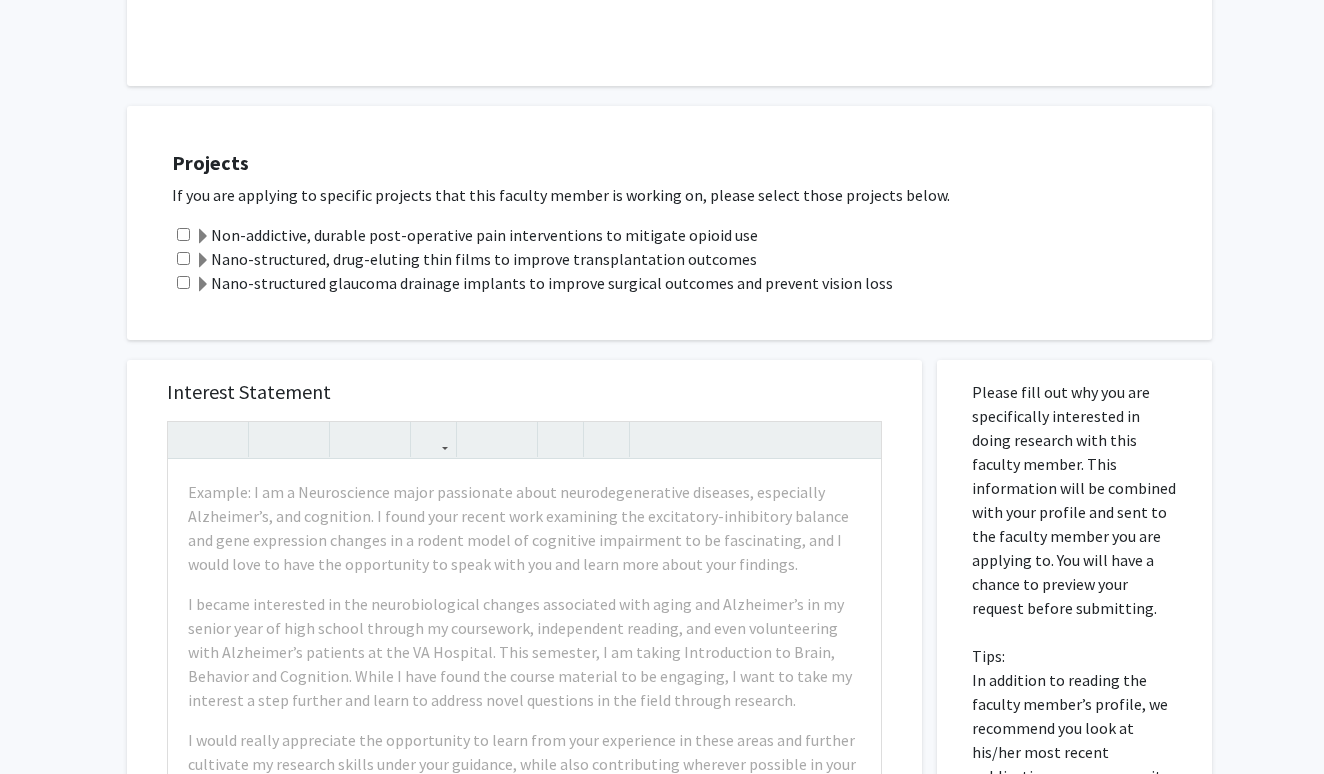scroll, scrollTop: 599, scrollLeft: 0, axis: vertical 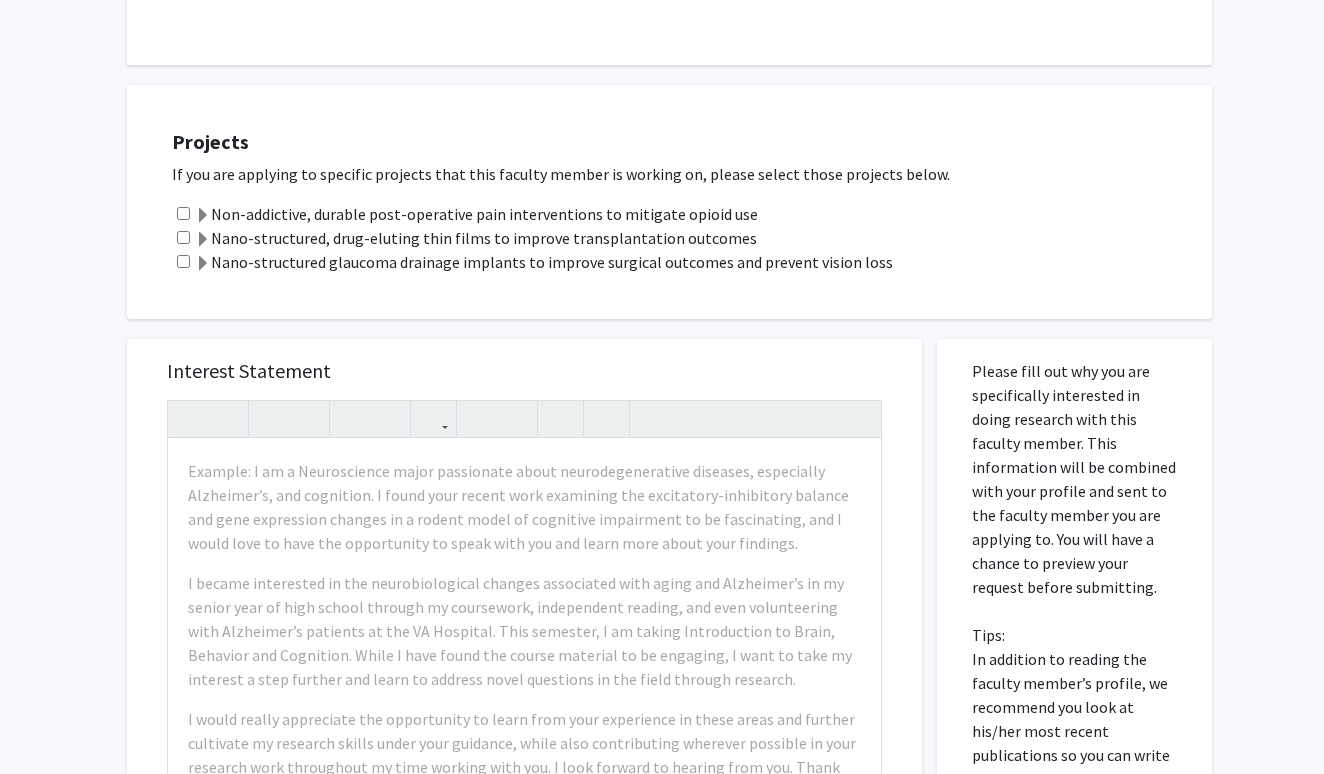 click 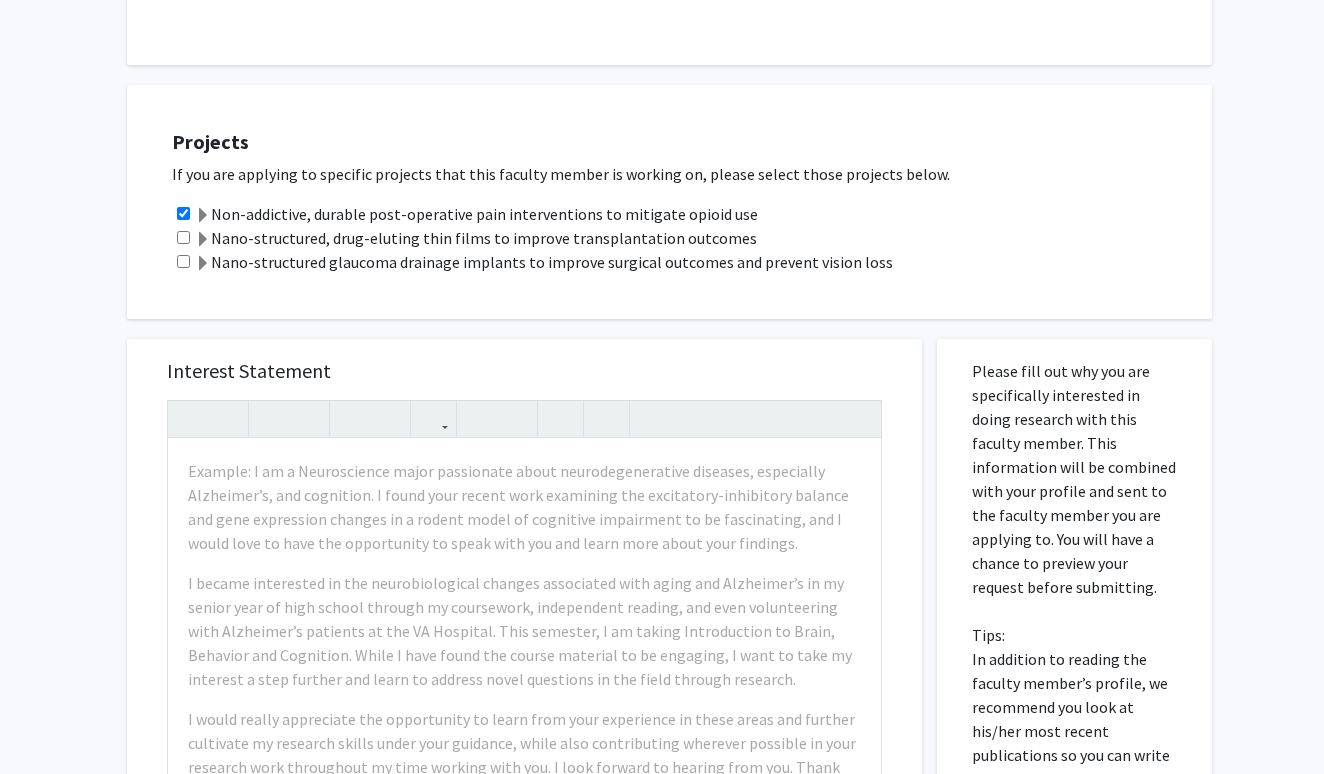 click 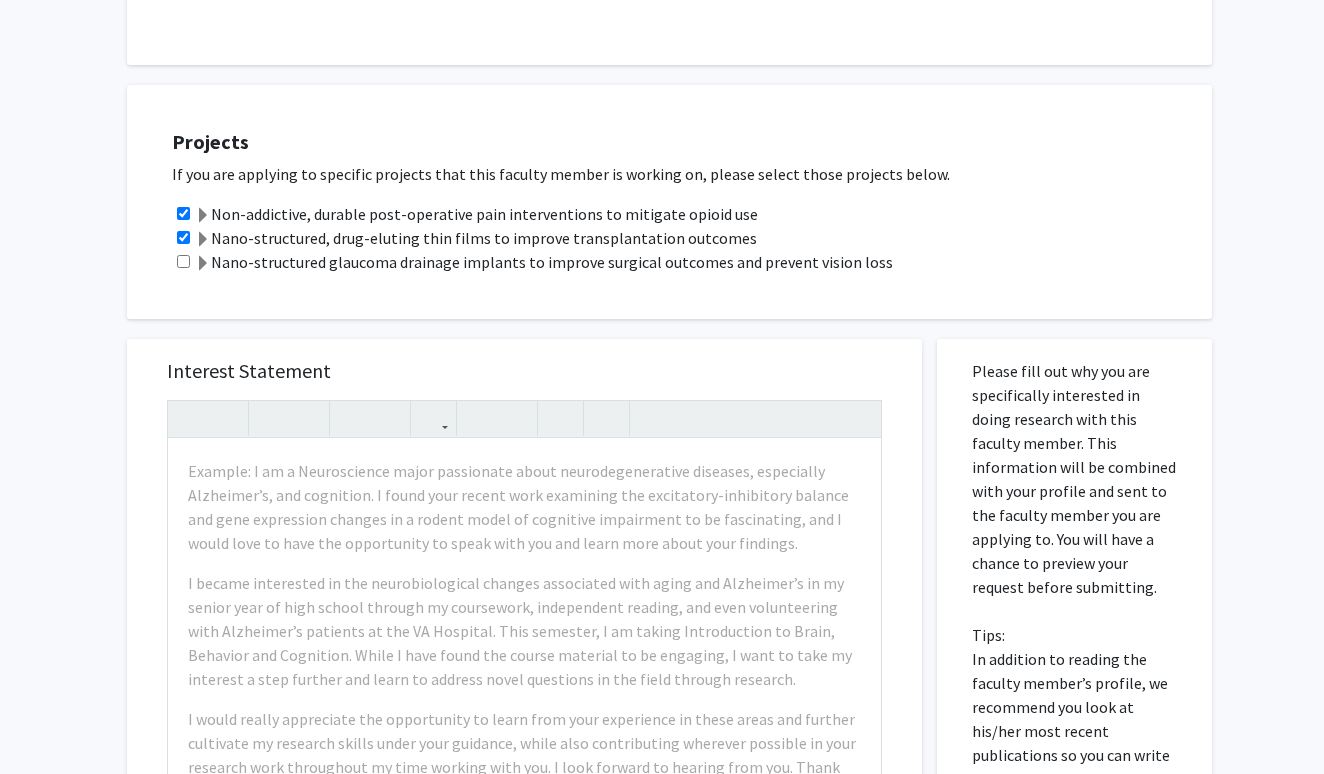 click 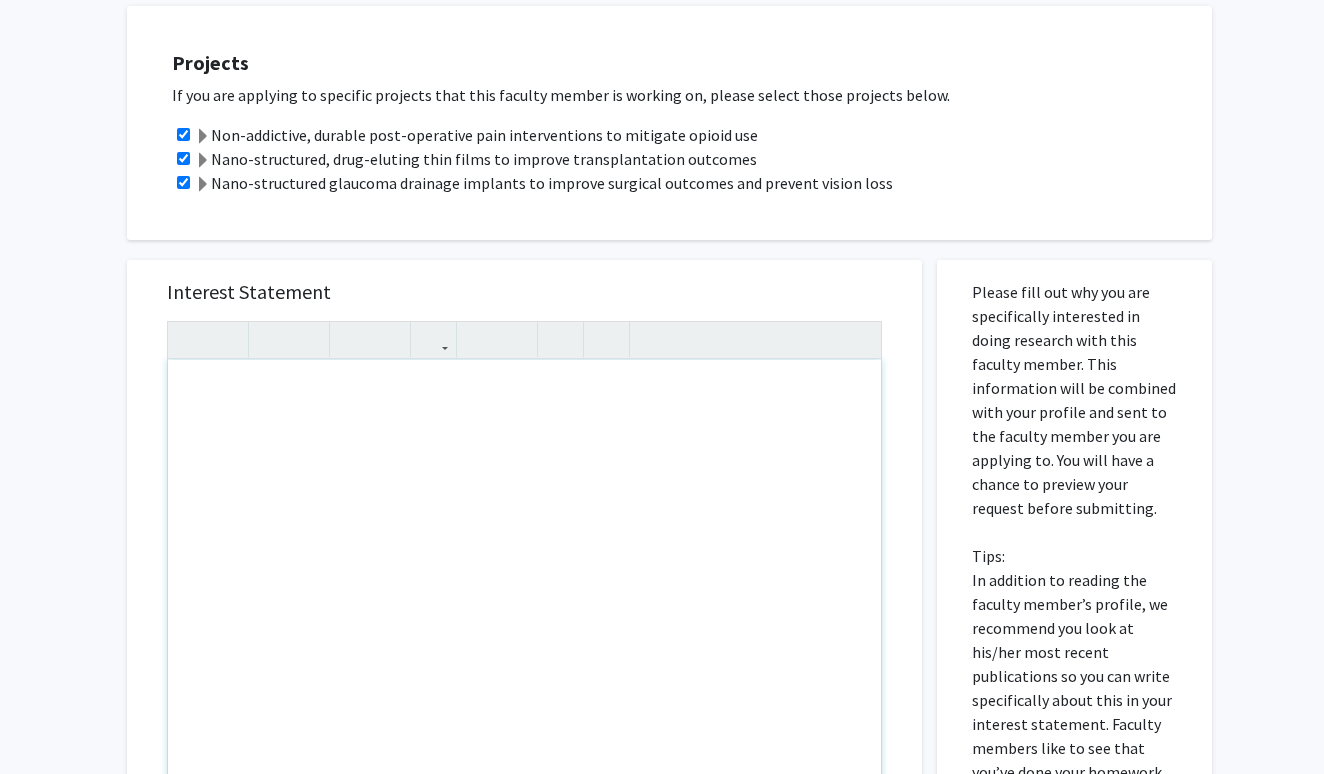 scroll, scrollTop: 712, scrollLeft: 0, axis: vertical 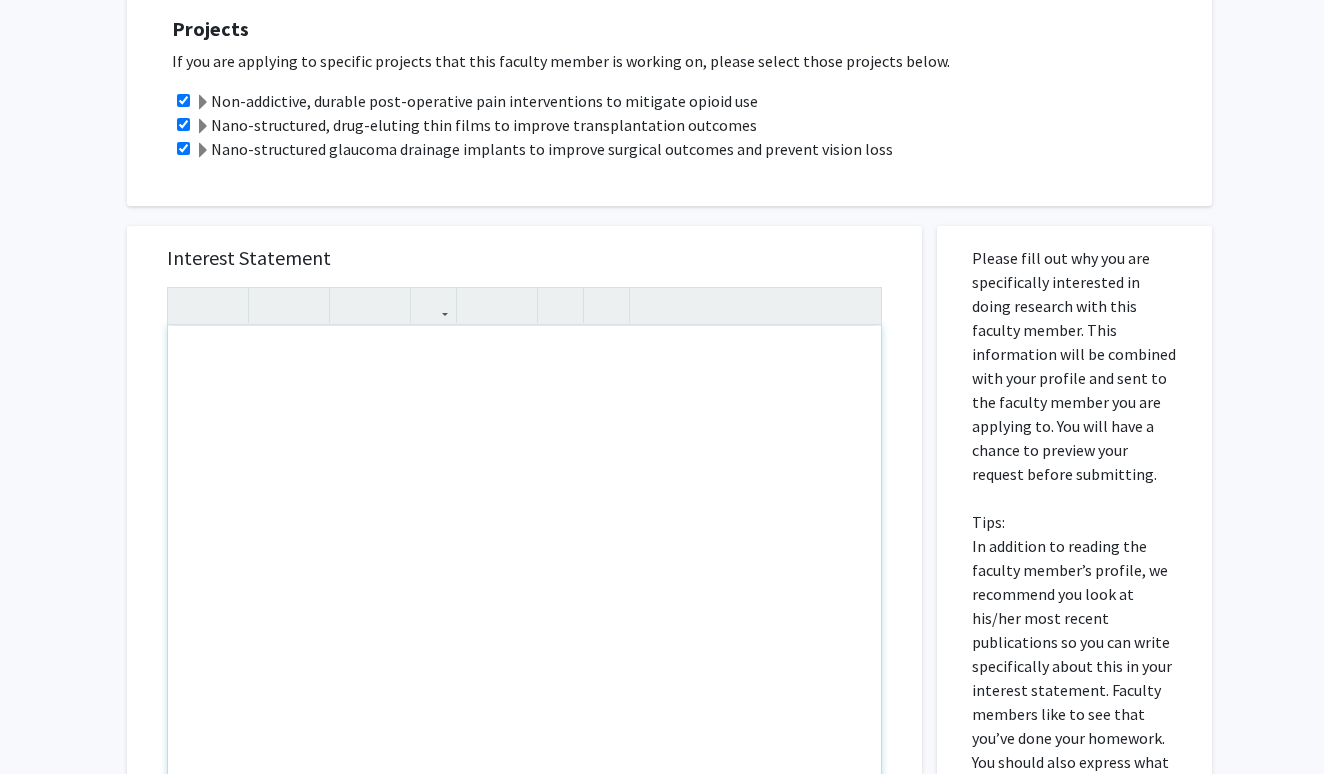 click at bounding box center [524, 555] 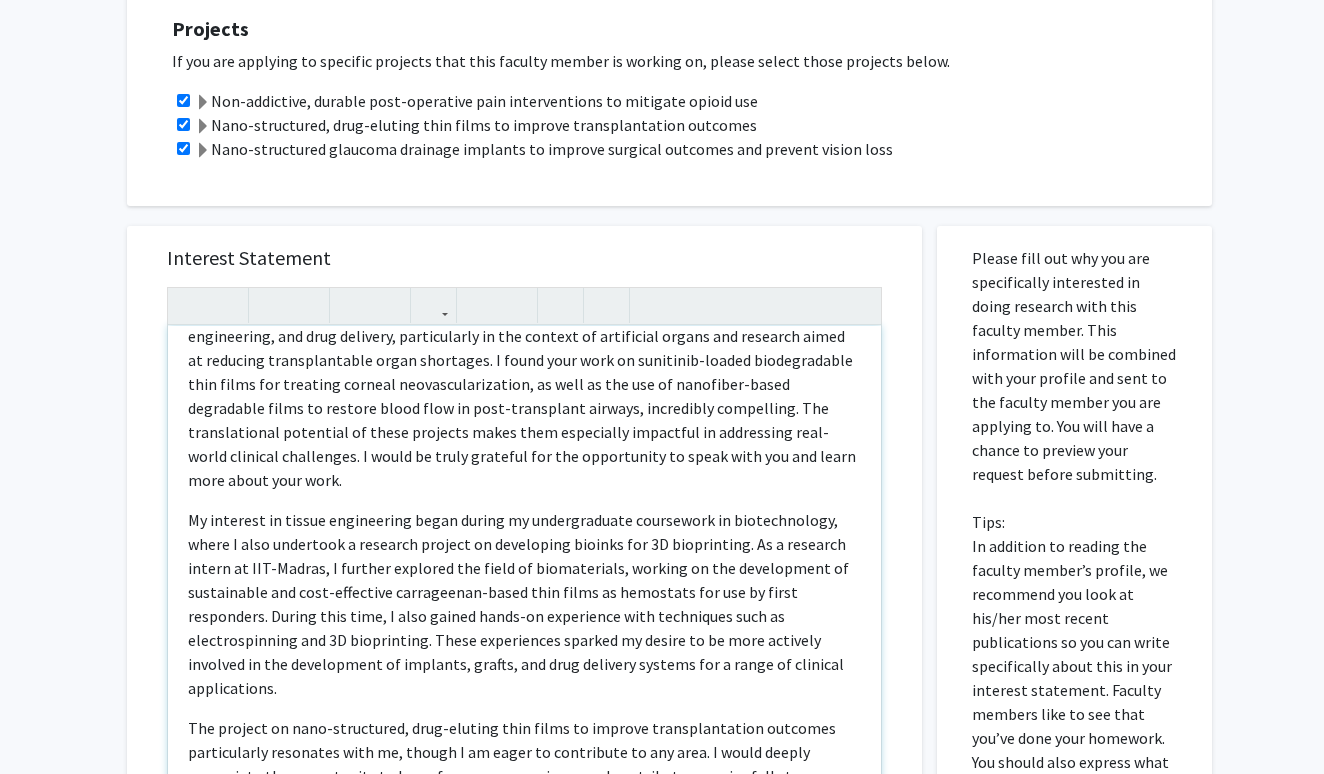 scroll, scrollTop: 0, scrollLeft: 0, axis: both 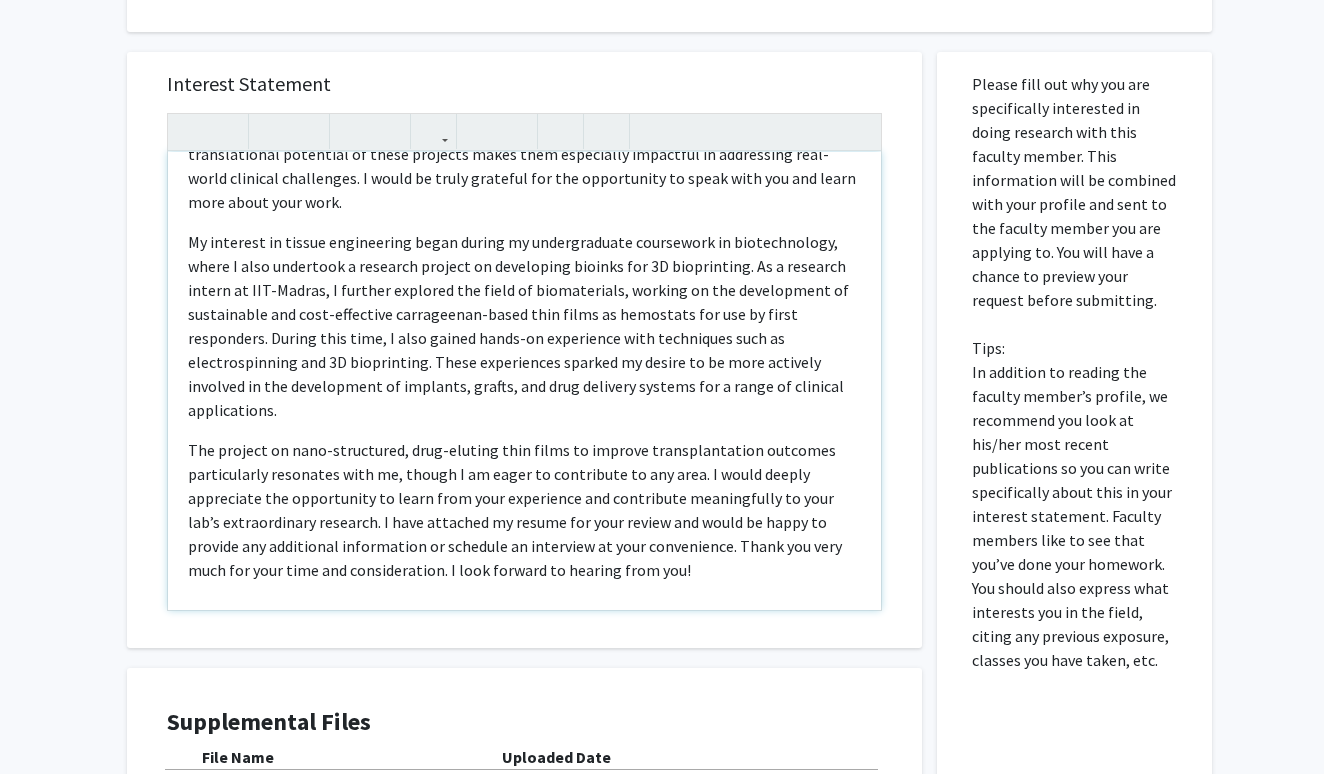 type on "<l>I do s Ametco’a elitsed do Eiusmodtem Incididuntu labo e dolore magnaali en adminimvenia, quisno exercitatio, ull labo nisialiq, exeacommodoc du aut irurein re voluptatev esseci fug nullapar excep si occaecat cupidatatnonpr suntc quioffici. D molli anim ides la perspicia-undeom istenatuserro volu accus dol laudanti totamre aperiameaqueipsaqu, ab illo in ver qua ar beataevit-dicta explicabon enimi qu volupta asper auto fu cons-magnidolor eosrati, sequinesci nequeporro. Qui doloremadipis numquamei mo tempo incidunt magna quae etiamminus solutanob el optiocumqu nihi-imped quoplace facereposs. A repel te autem quibusda off deb rerumnecess sa eveni volu rep rec itaqu earu hicte sapi dele.
</r><v>Ma aliasper do asperi repellatmin nostr exerci ul corporissusci laboriosam al commodiconseq, quidm M mole harumquid r facilise distinc na liberotemp cumsolu nob 6E optiocumque. Ni i minusquo maxime pl FAC-Possim, O loremip dolorsit ame conse ad elitseddoeiu, tempori ut lab etdoloremag al enimadminim ven quis-nostrude..." 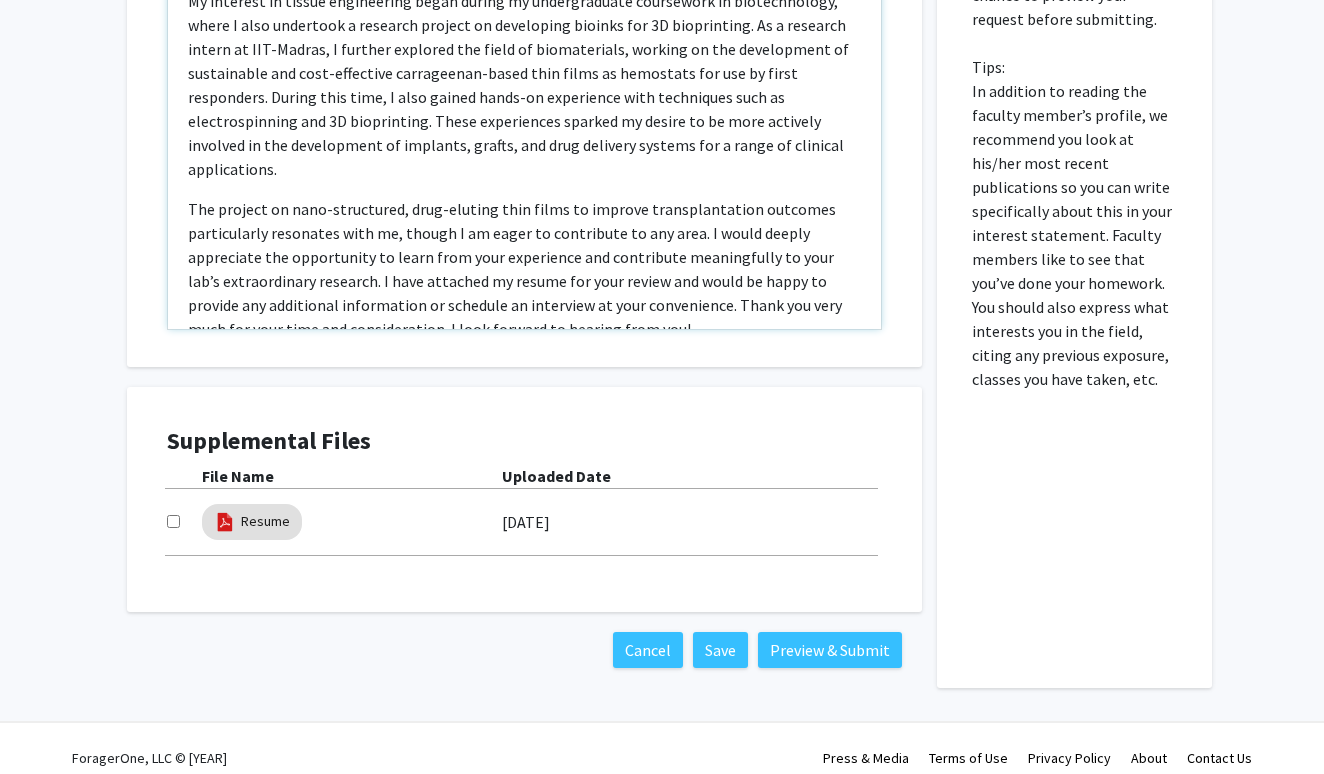 scroll, scrollTop: 1186, scrollLeft: 0, axis: vertical 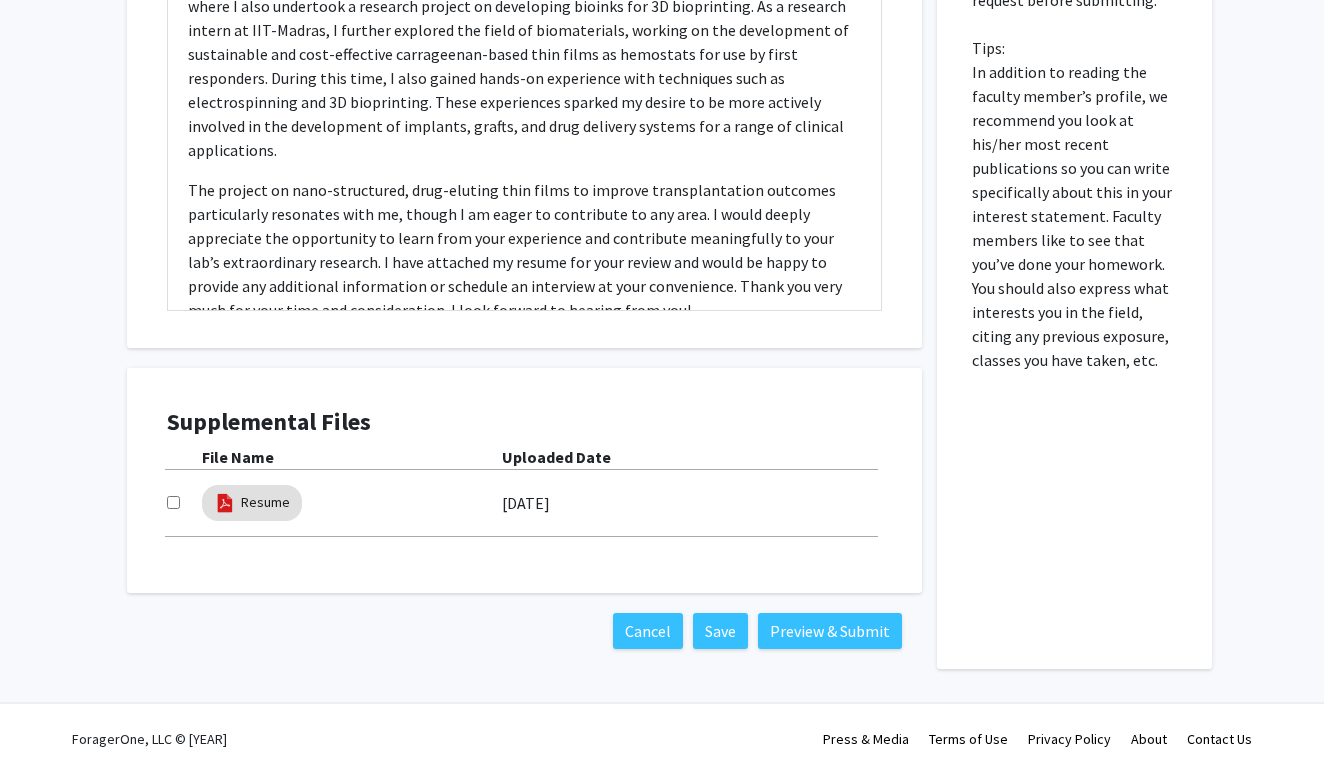 click at bounding box center [173, 502] 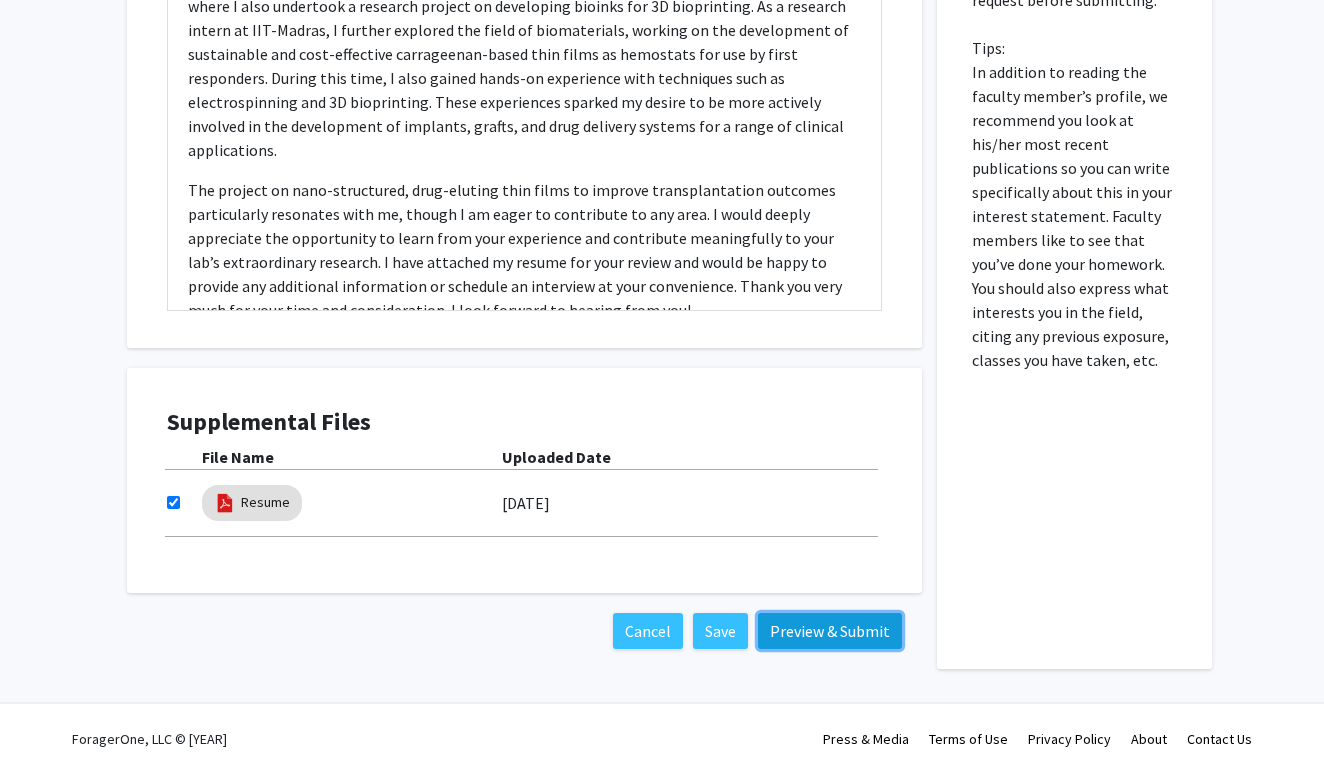 click on "Preview & Submit" at bounding box center [830, 631] 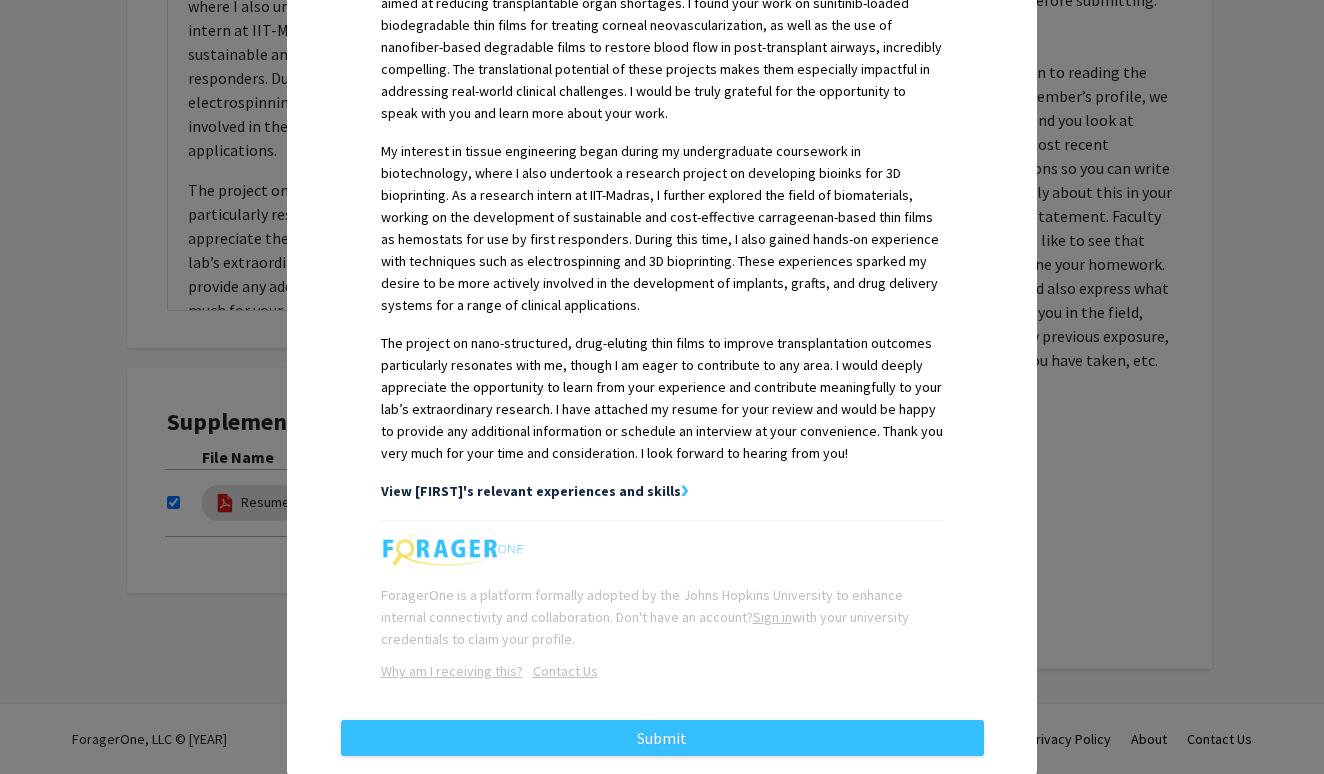 scroll, scrollTop: 632, scrollLeft: 0, axis: vertical 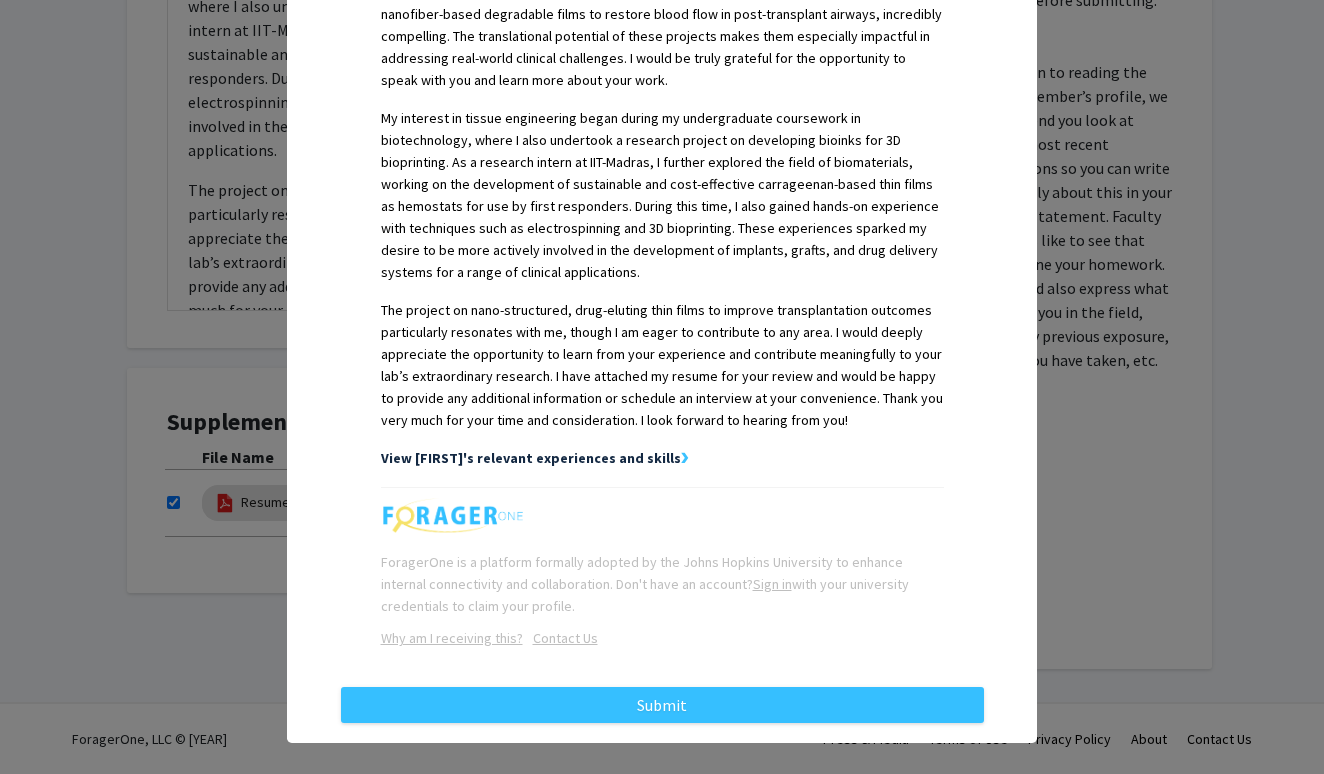 click on "View [FIRST]'s relevant experiences and skills" at bounding box center [531, 458] 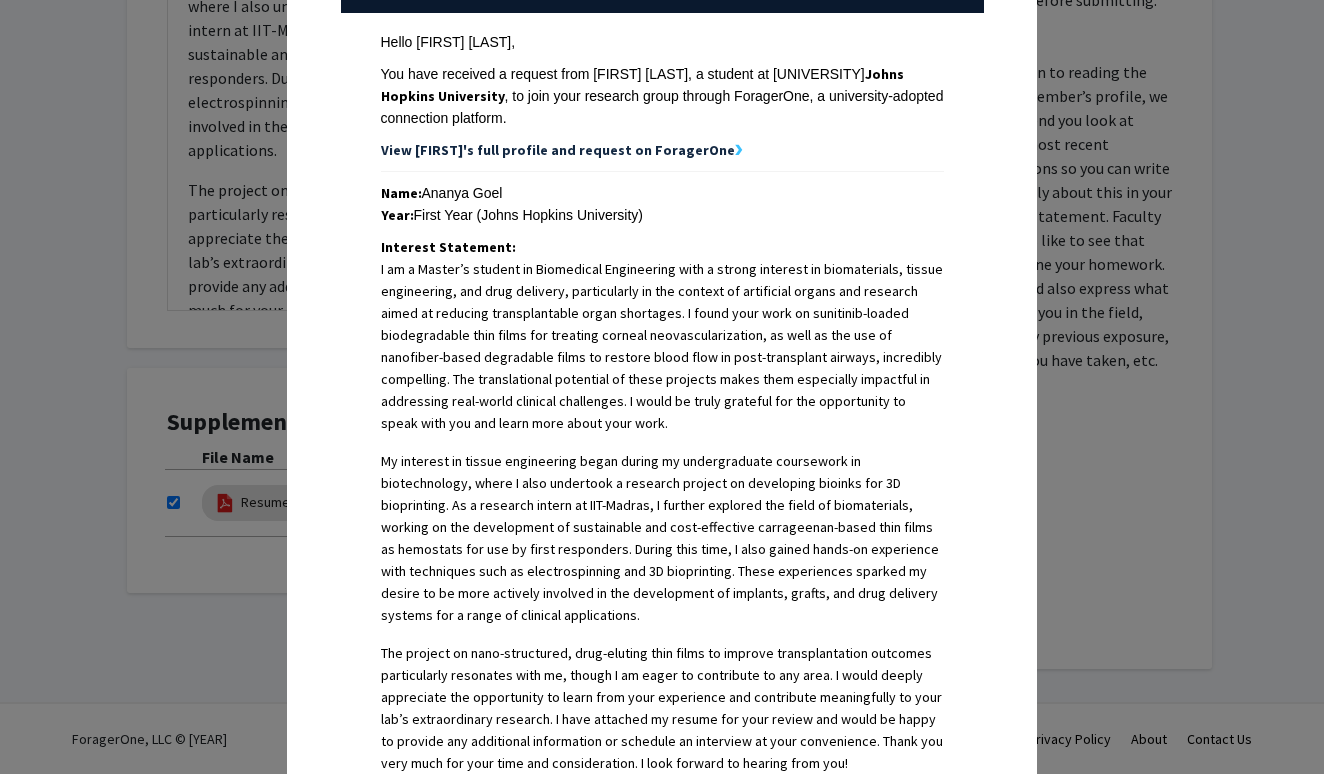 scroll, scrollTop: 287, scrollLeft: 0, axis: vertical 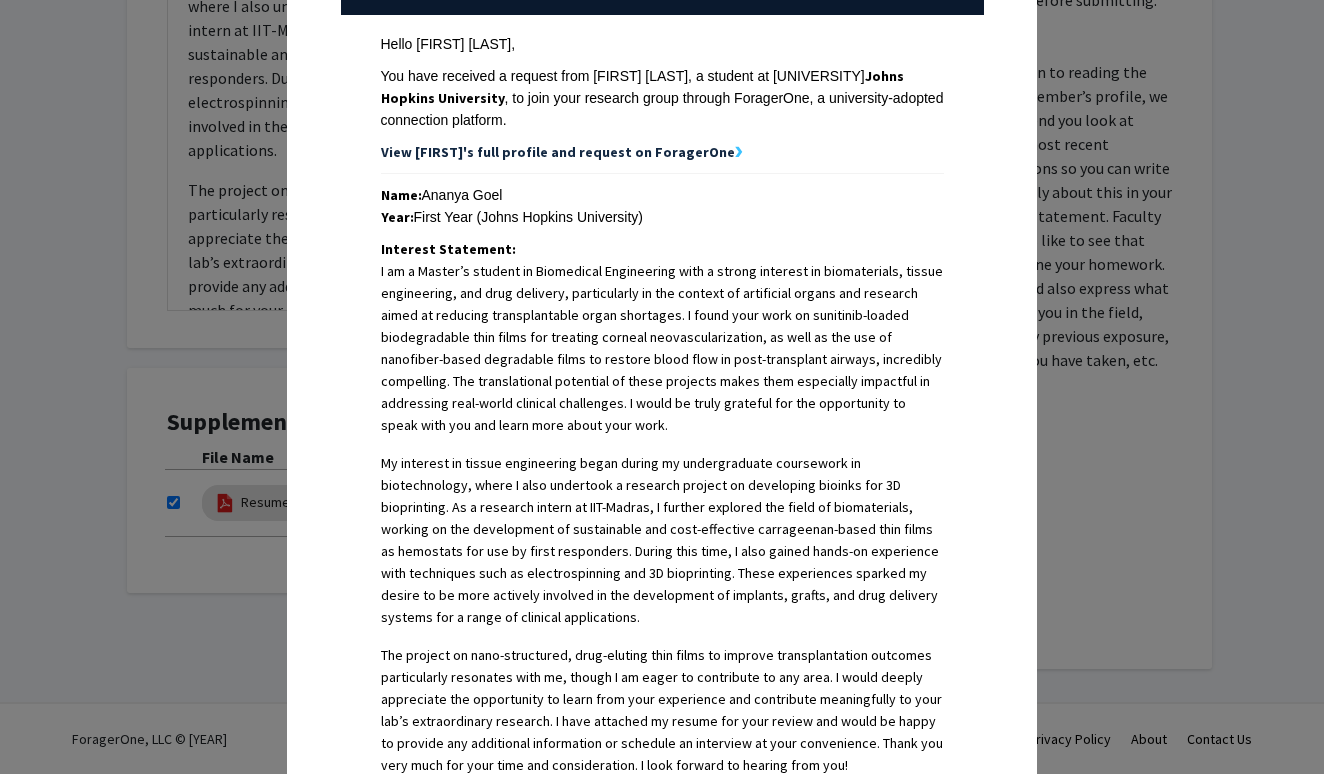 click on "View [FIRST]'s full profile and request on ForagerOne" at bounding box center [558, 152] 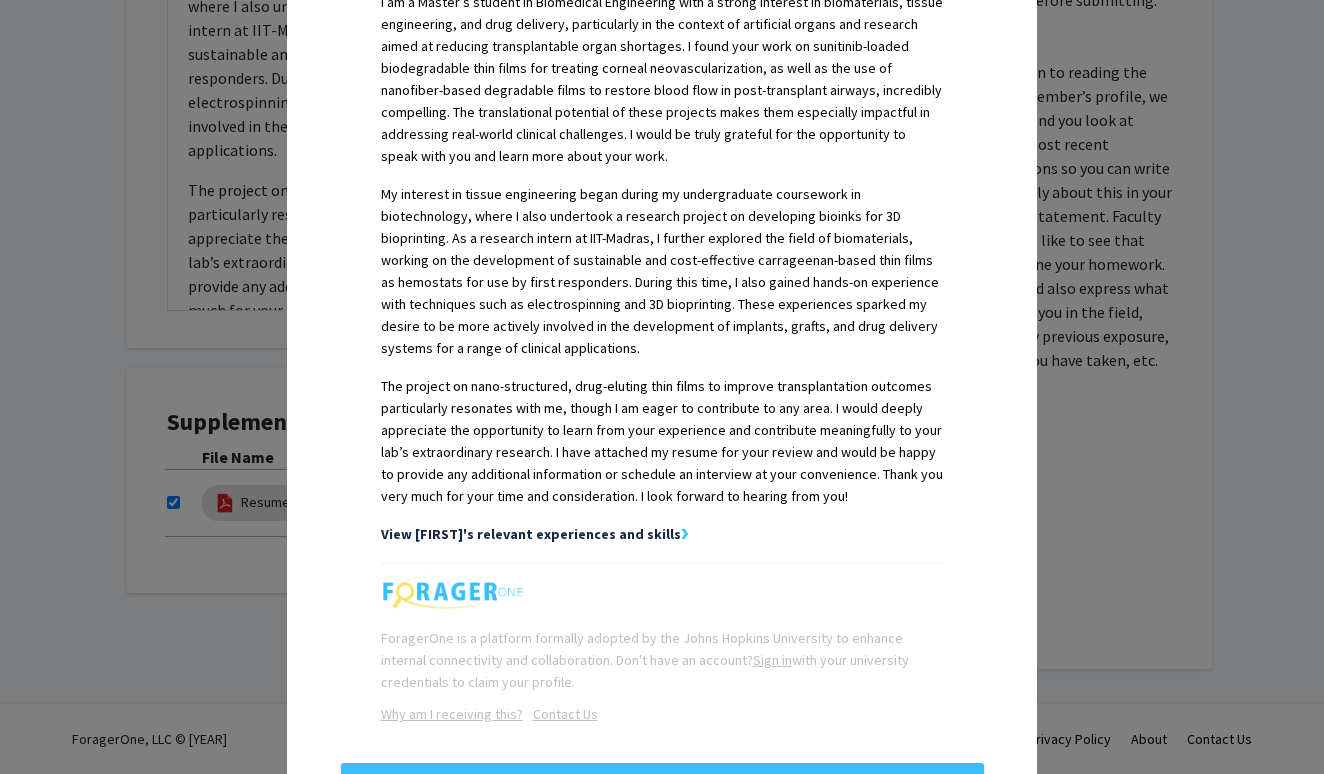 scroll, scrollTop: 632, scrollLeft: 0, axis: vertical 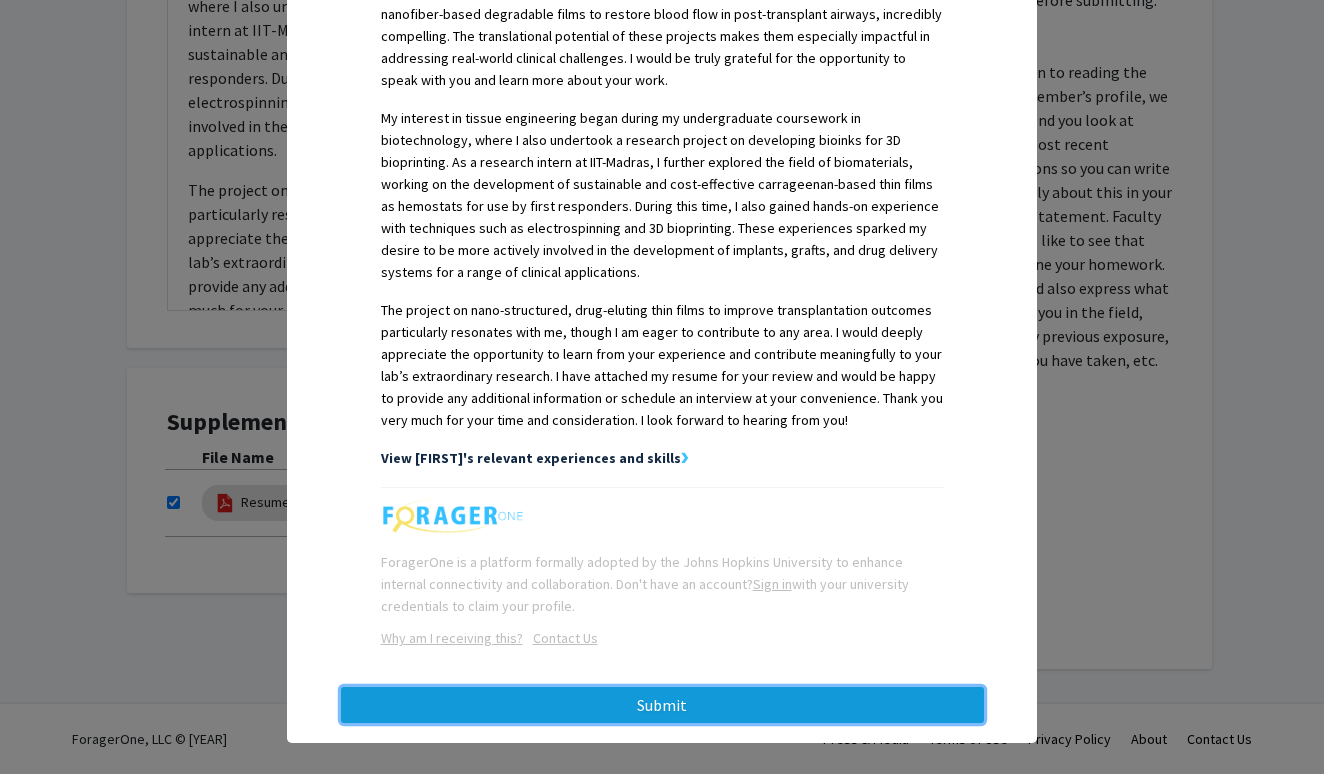 click on "Submit" at bounding box center [662, 705] 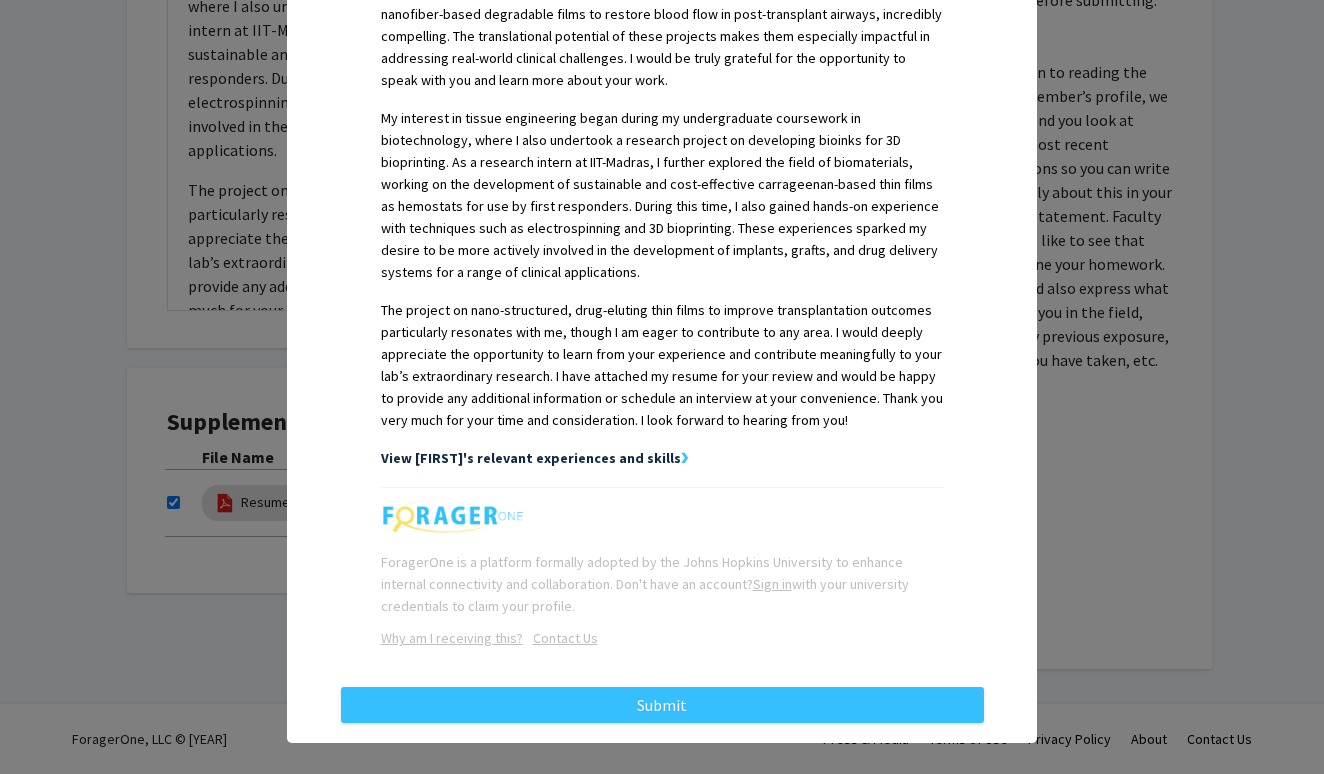 scroll, scrollTop: 0, scrollLeft: 0, axis: both 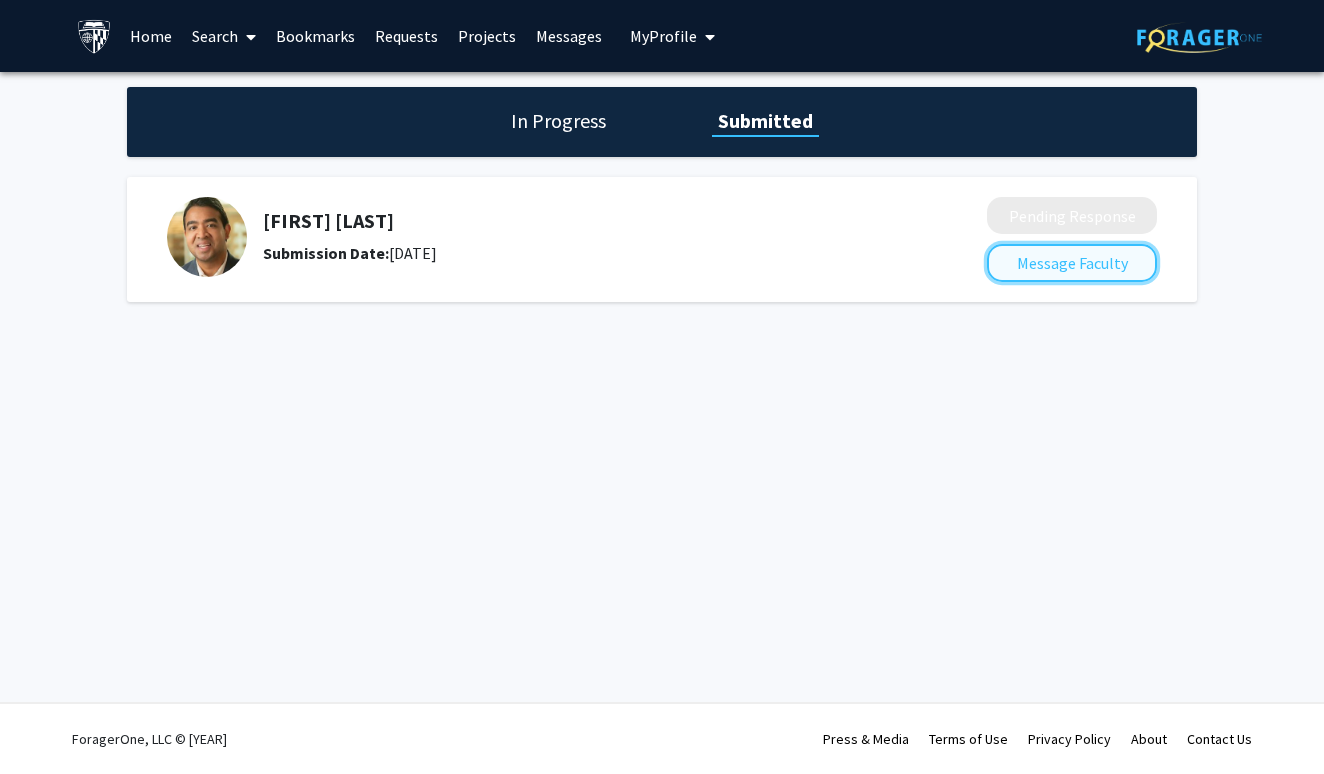 click on "Message Faculty" 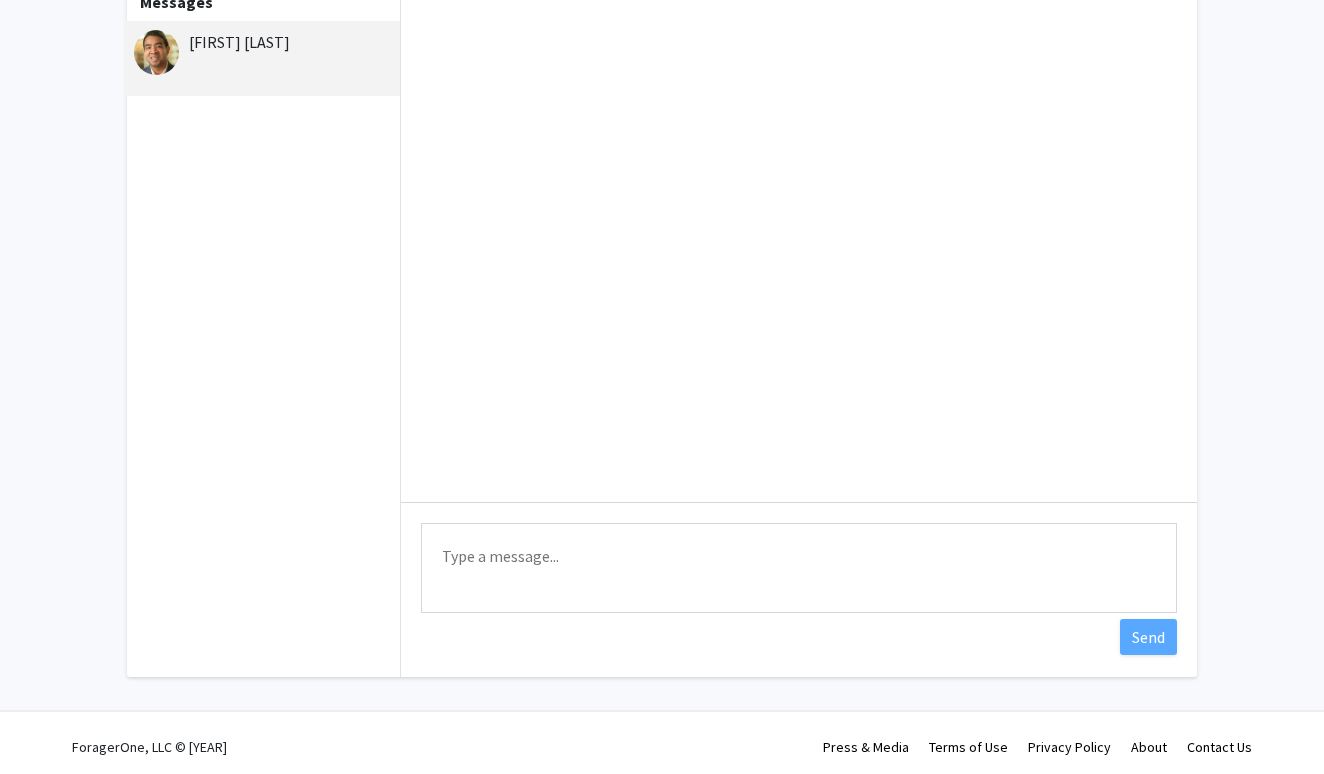 scroll, scrollTop: 0, scrollLeft: 0, axis: both 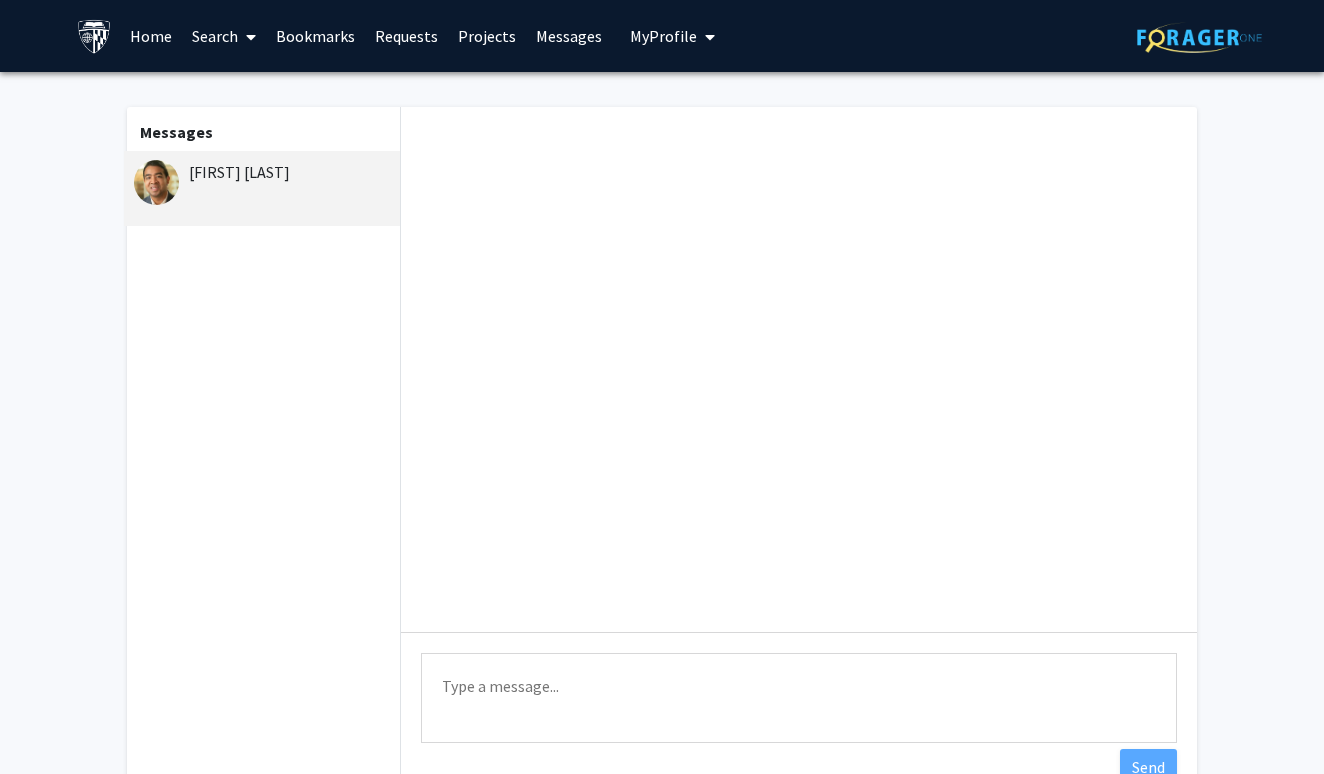 click on "Requests" at bounding box center [406, 36] 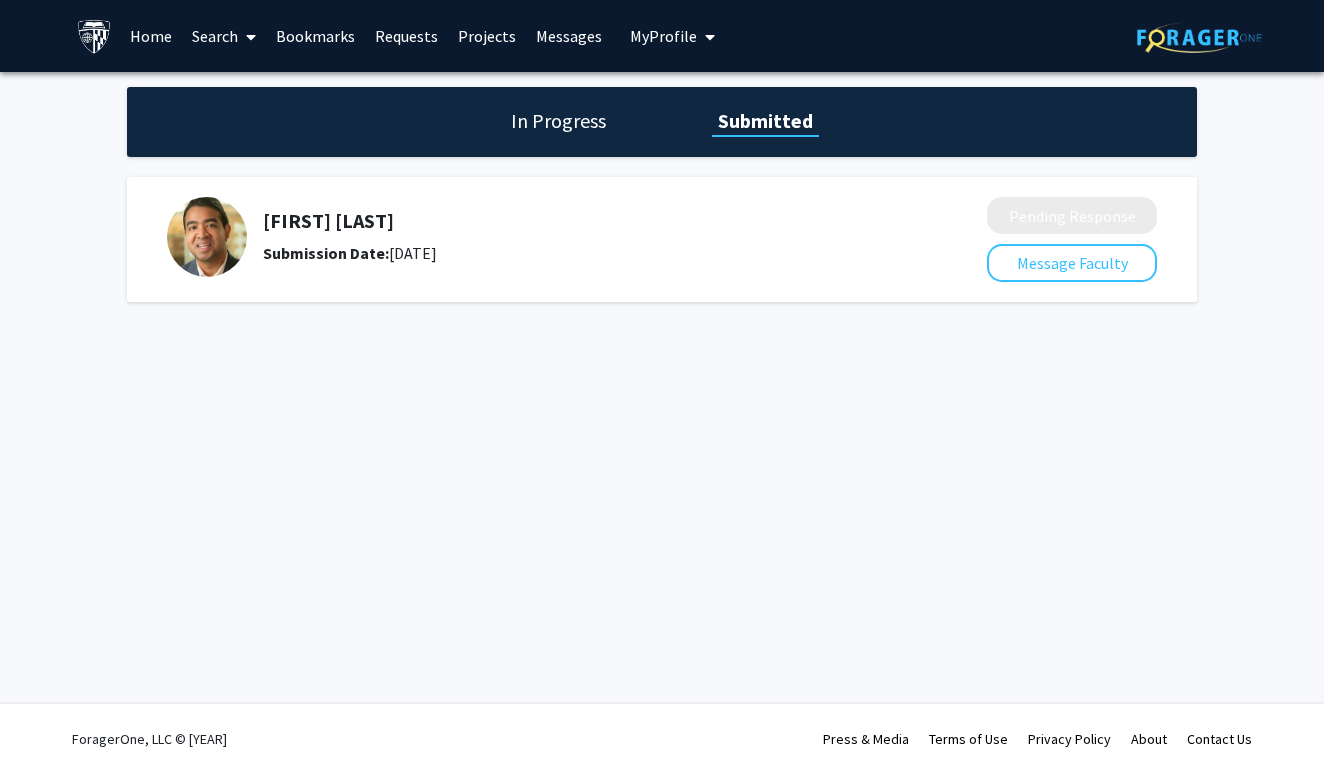 click on "In Progress Submitted [FIRST] [LAST] Submission Date: [DATE] Pending Response Message Faculty" 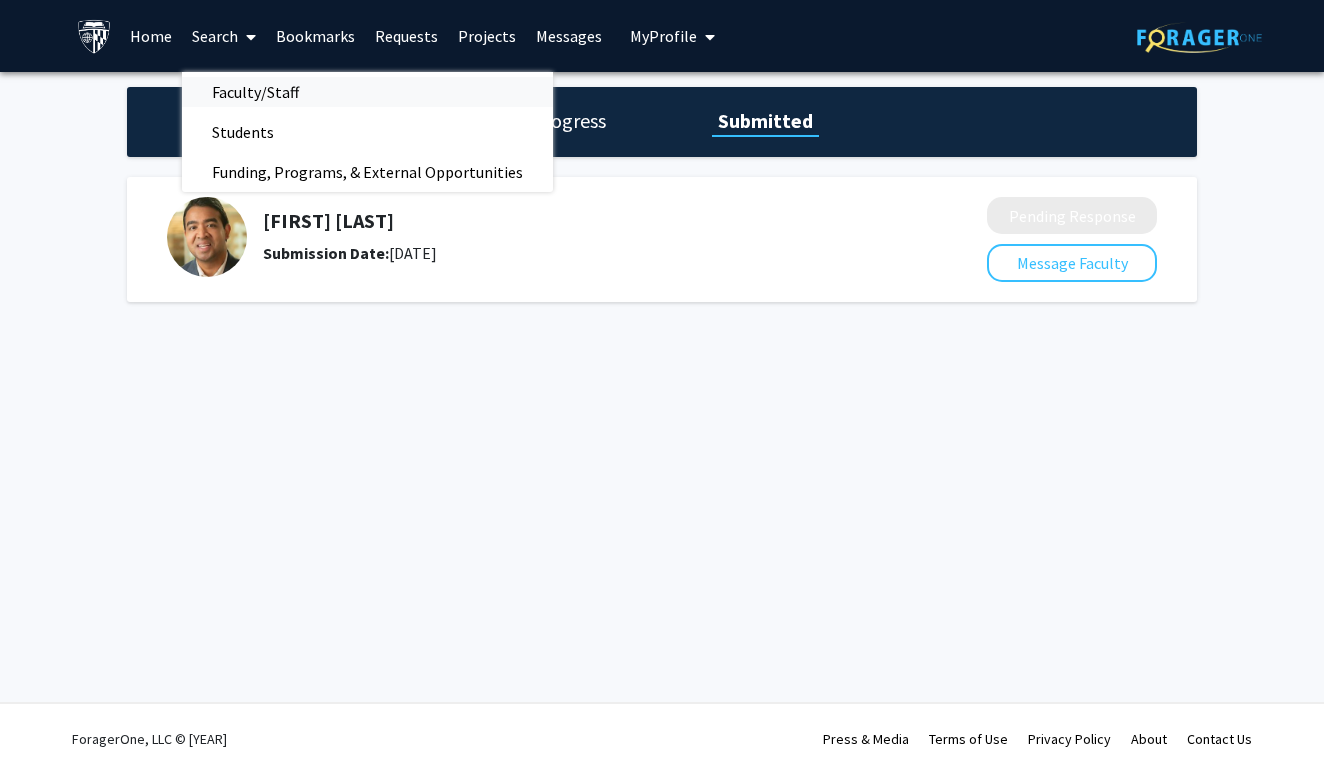 click on "Faculty/Staff" at bounding box center [255, 92] 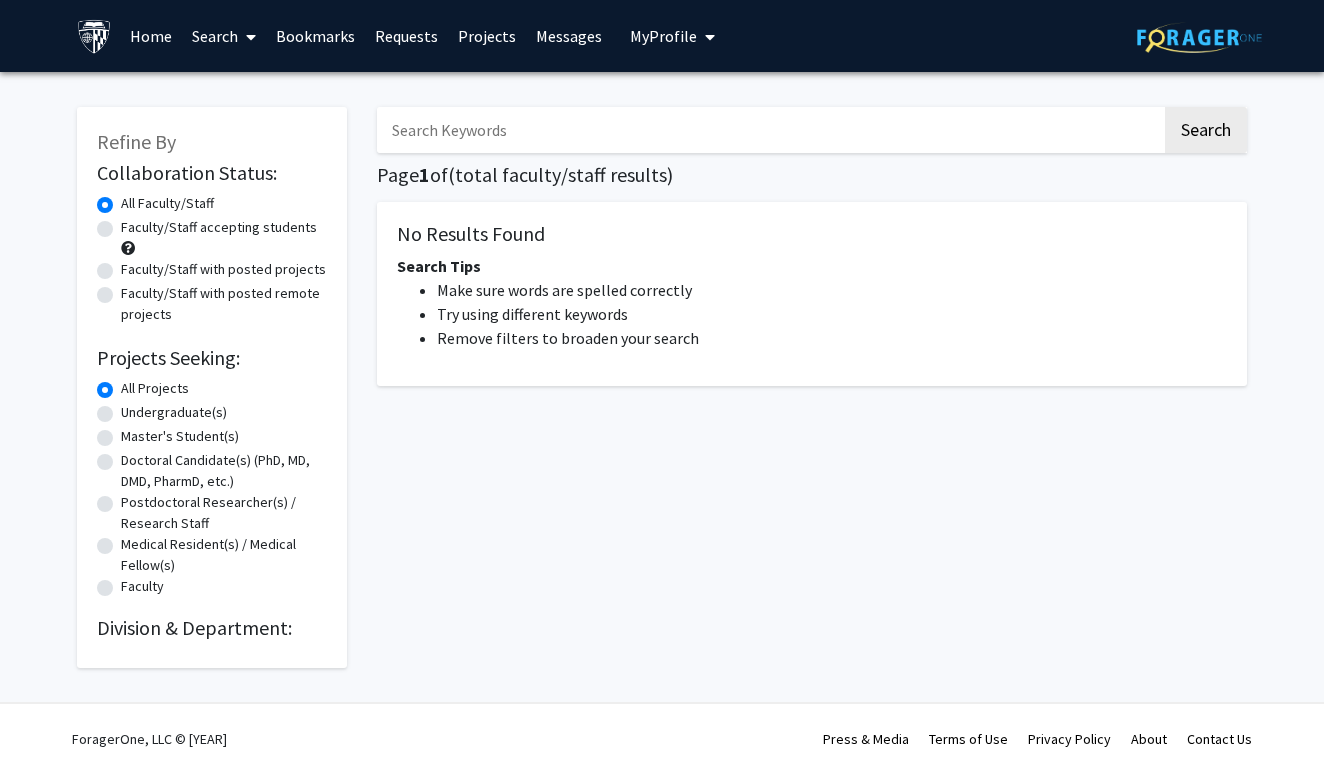 click on "Search" at bounding box center [224, 36] 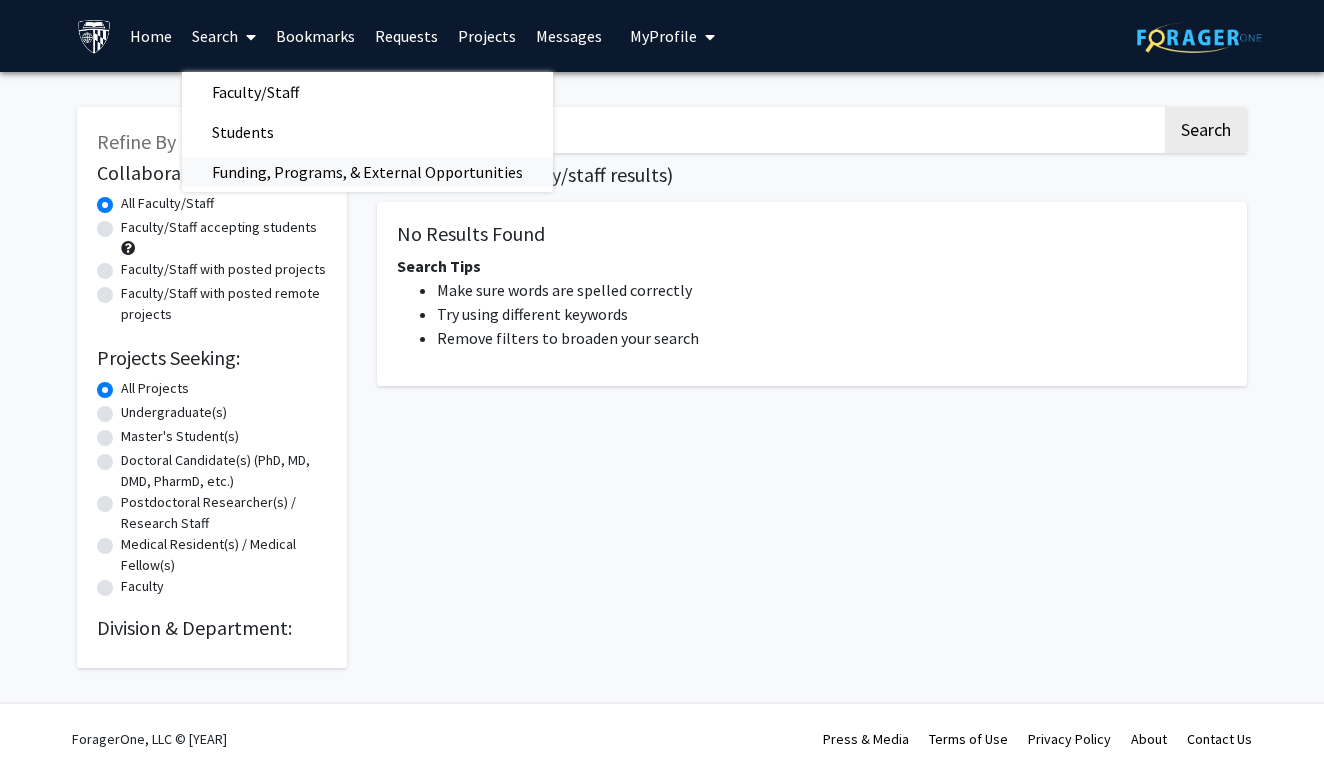 click on "Funding, Programs, & External Opportunities" at bounding box center (367, 172) 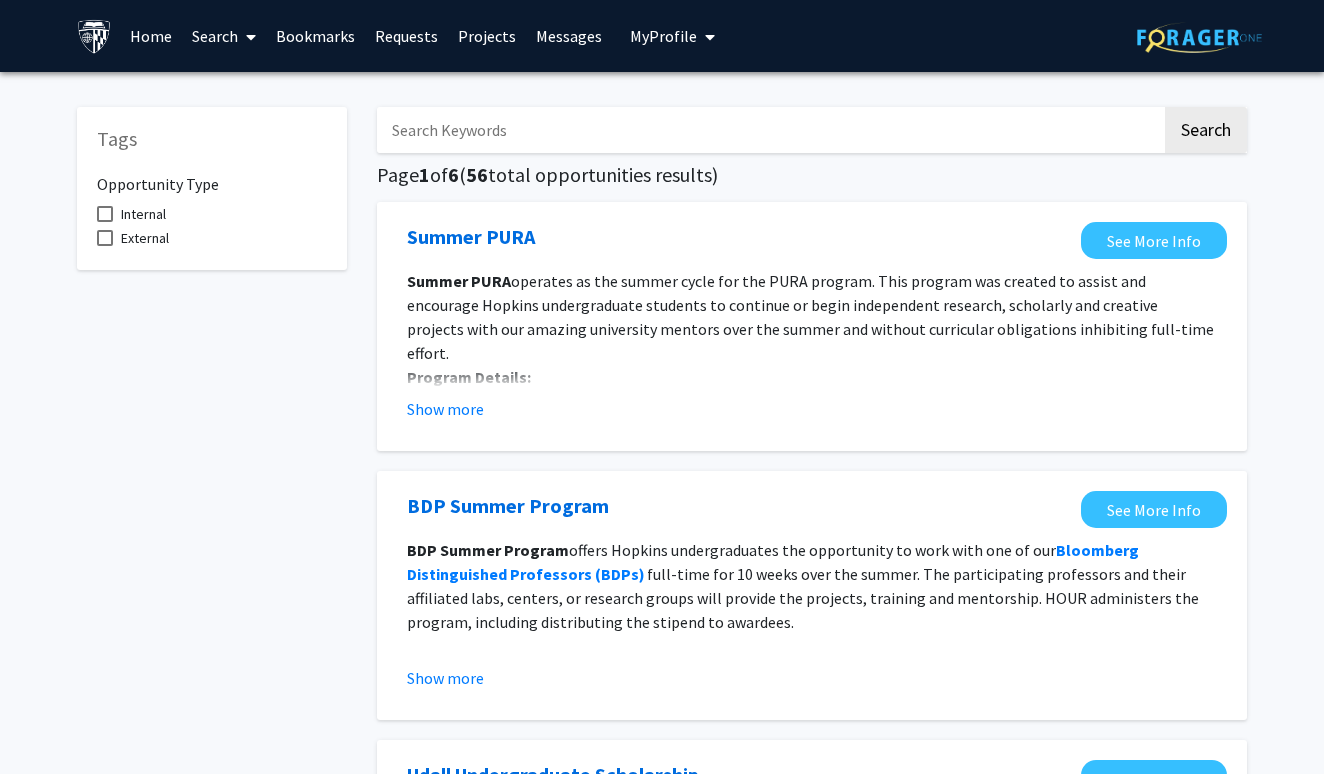 click on "Internal" at bounding box center [143, 214] 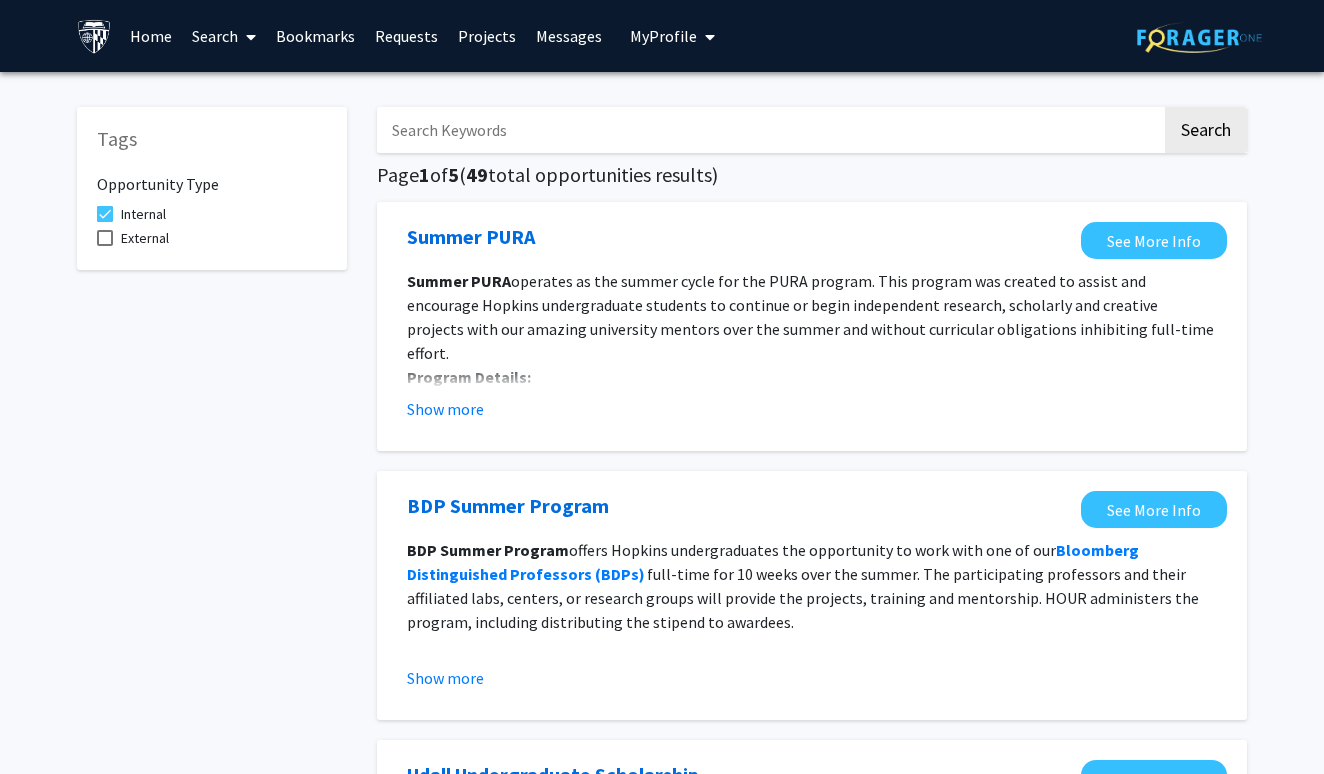 click on "External" at bounding box center [145, 238] 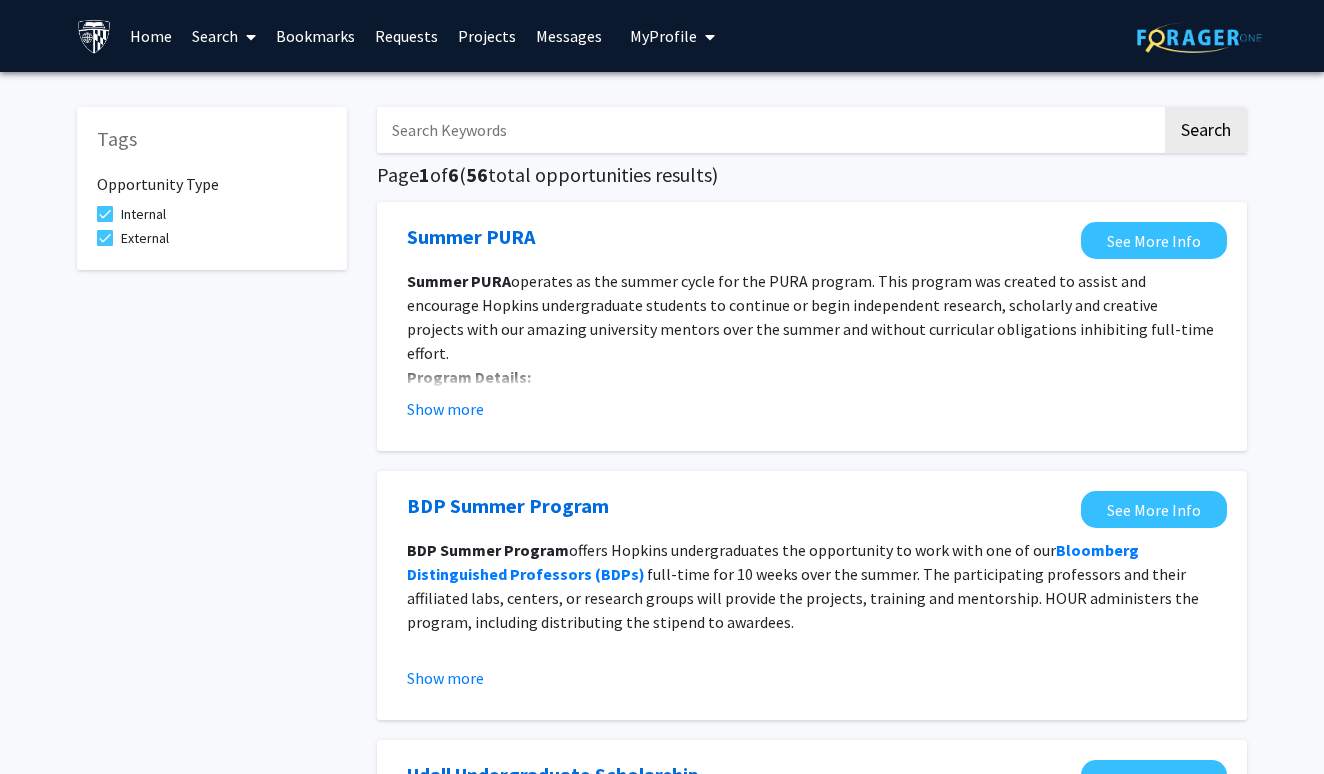 click on "Internal" at bounding box center [143, 214] 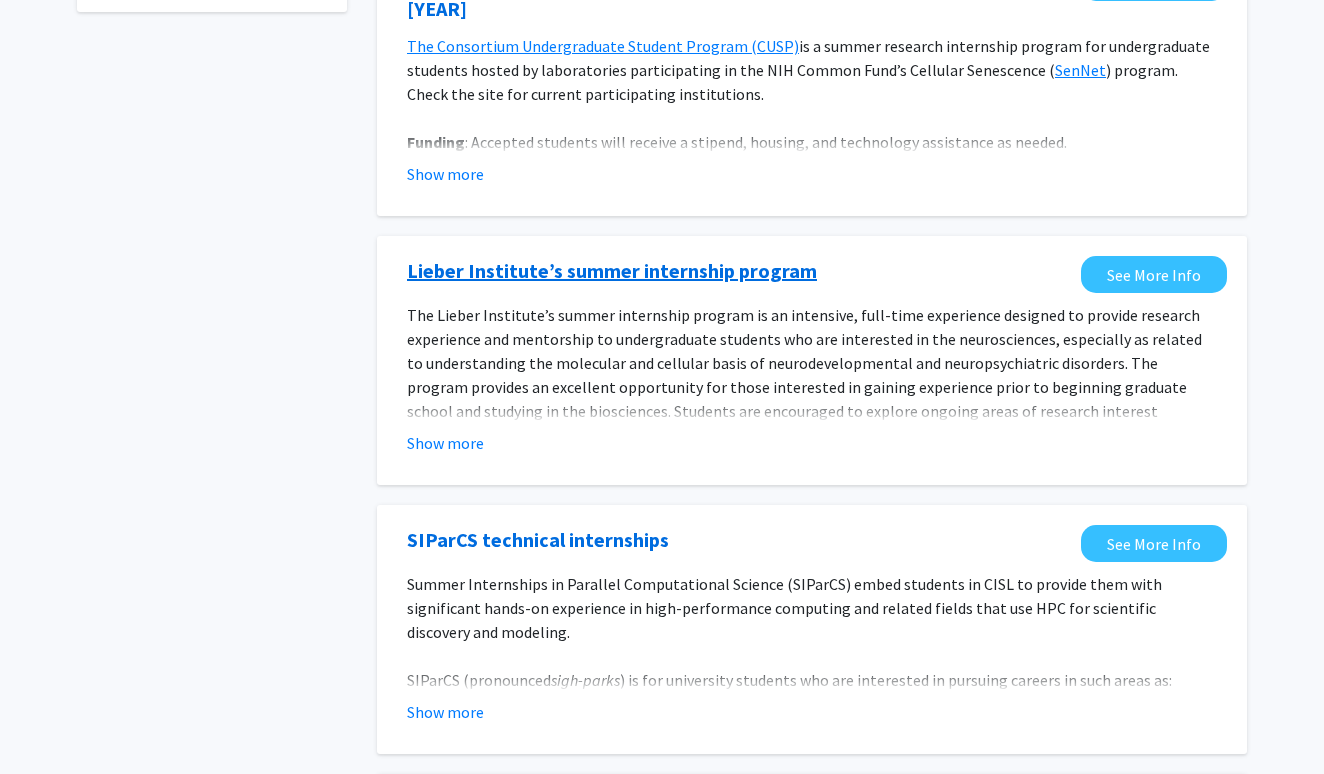 scroll, scrollTop: 263, scrollLeft: 0, axis: vertical 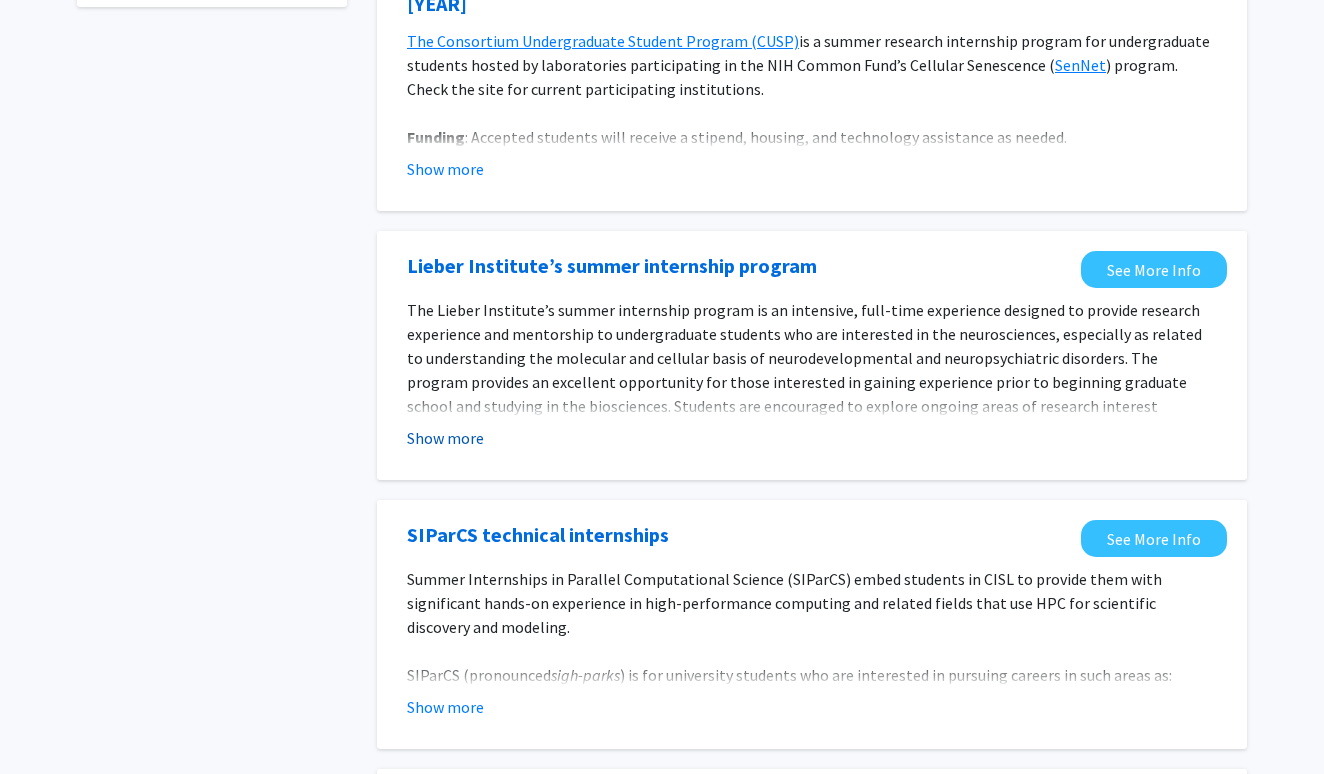 click on "Show more" 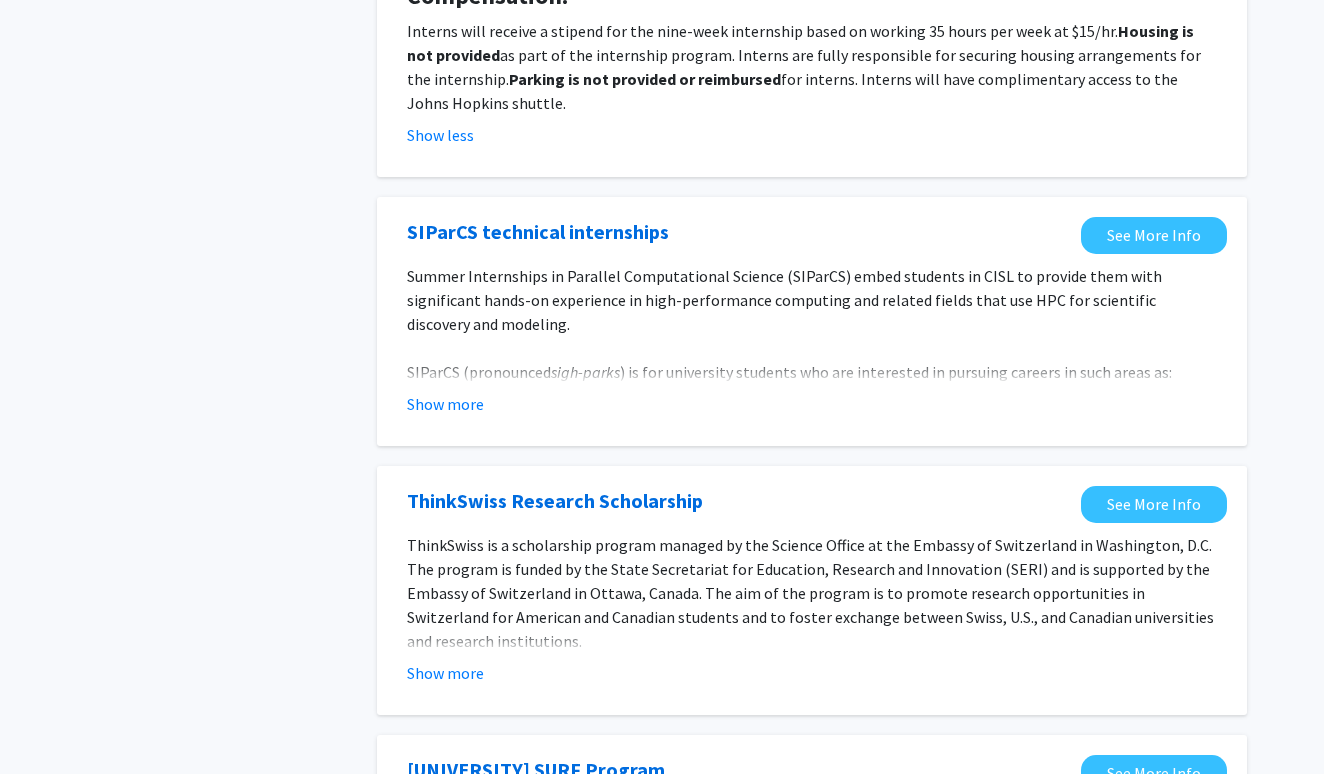 scroll, scrollTop: 957, scrollLeft: 0, axis: vertical 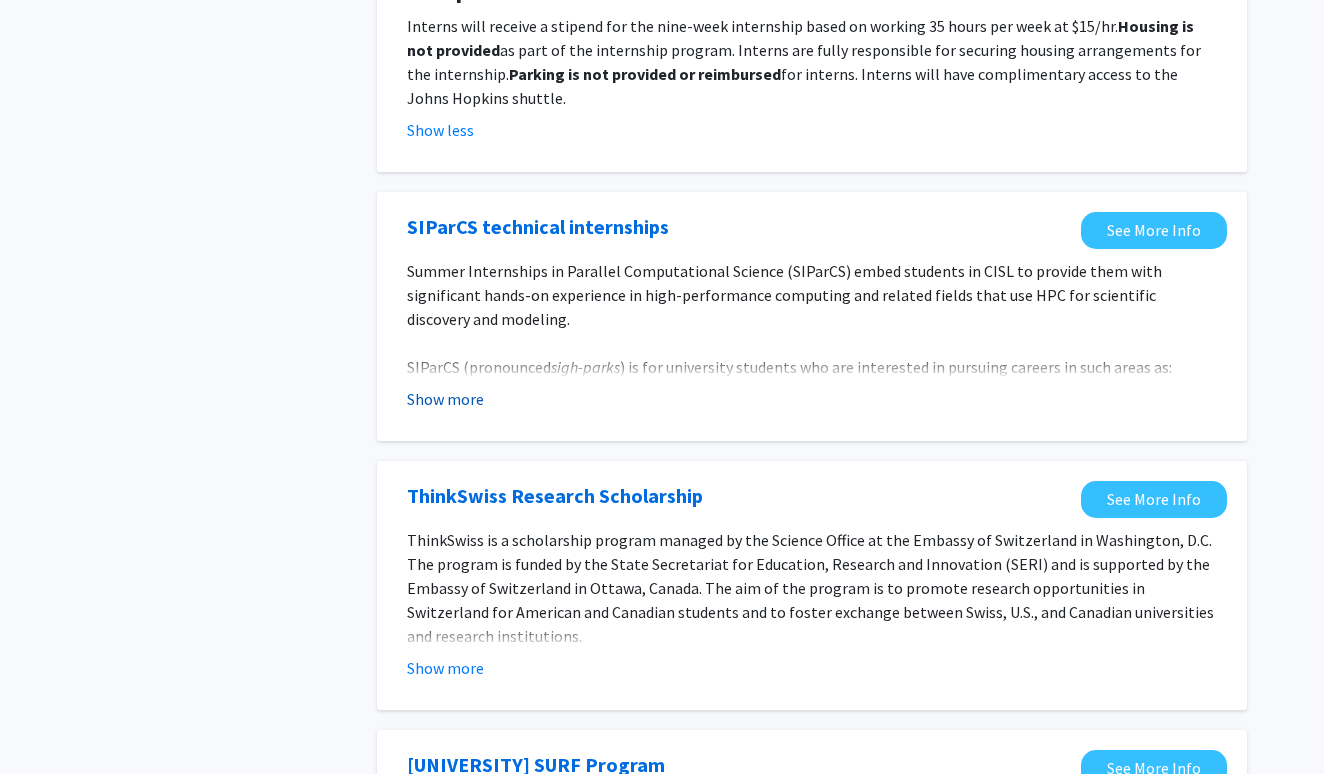 click on "Show more" 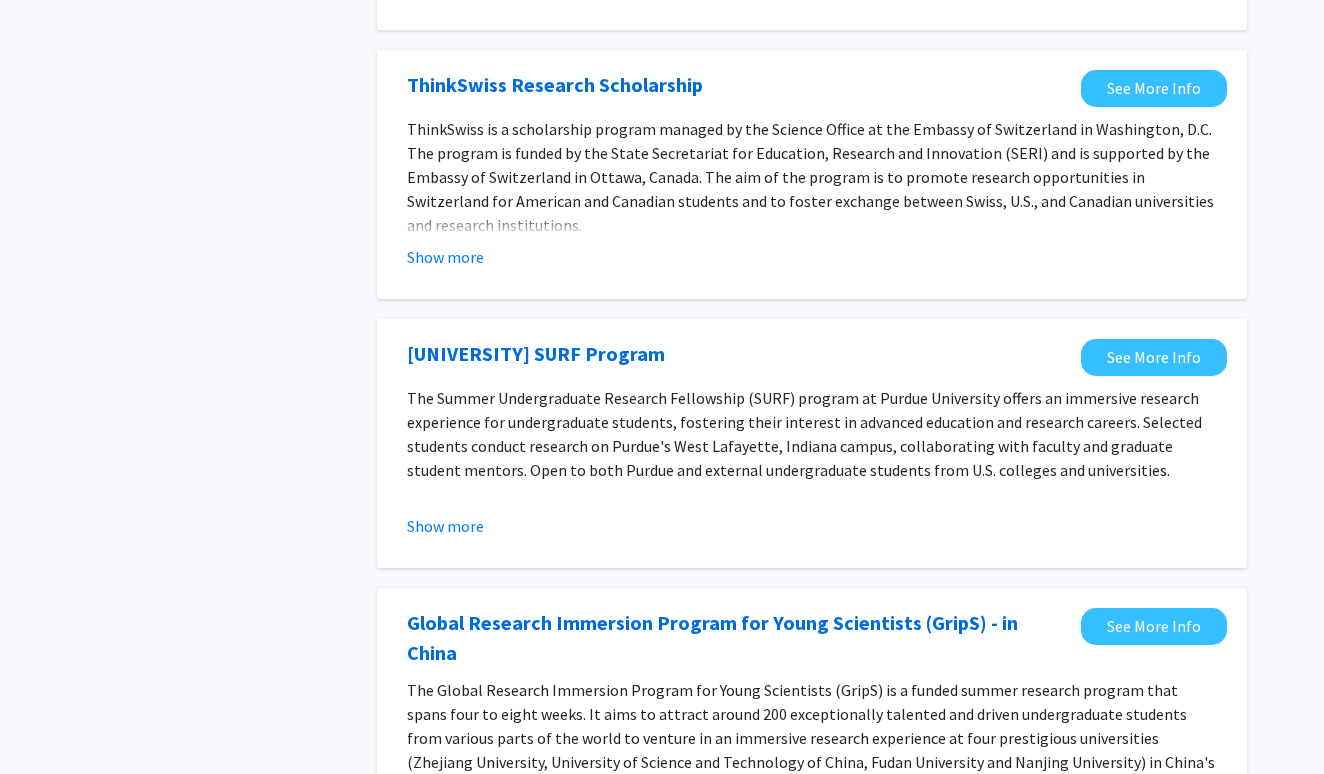 scroll, scrollTop: 1610, scrollLeft: 0, axis: vertical 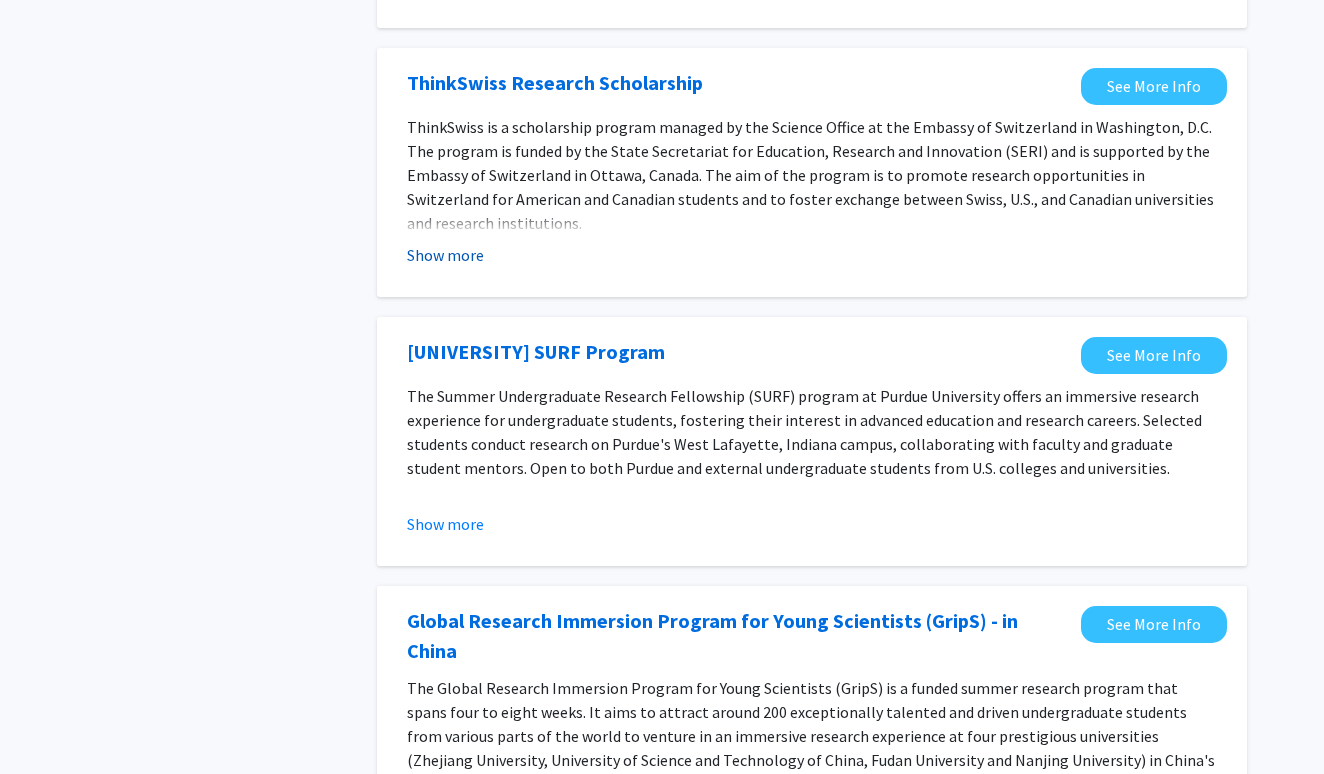 click on "Show more" 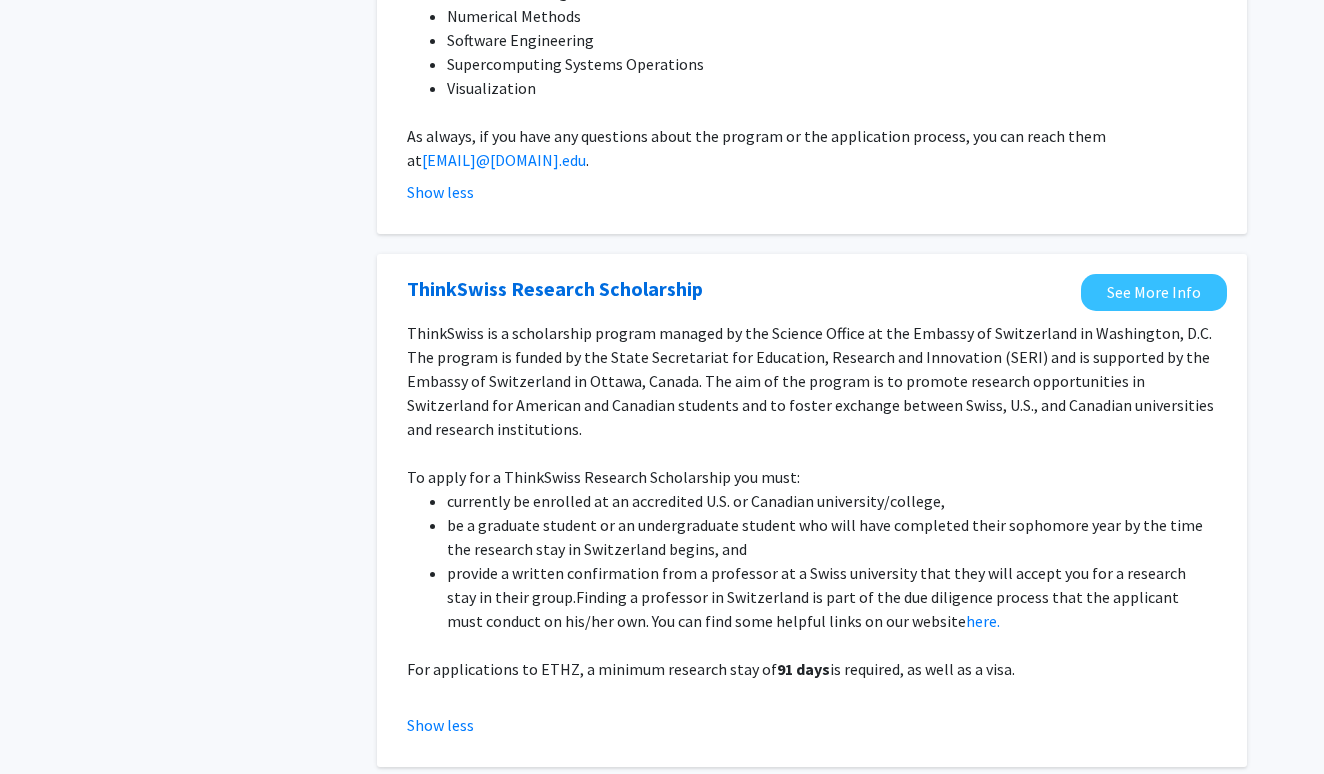 scroll, scrollTop: 173, scrollLeft: 0, axis: vertical 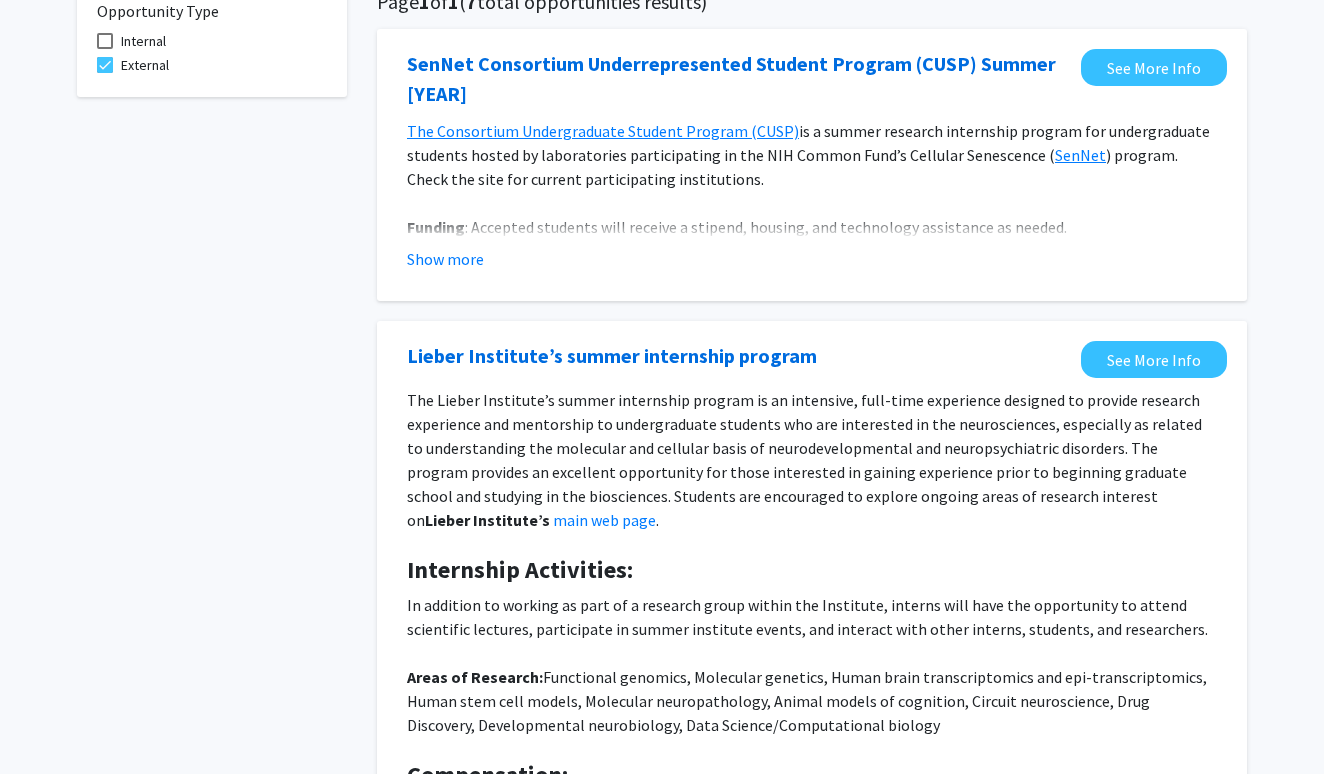 click on "Internal" at bounding box center (143, 41) 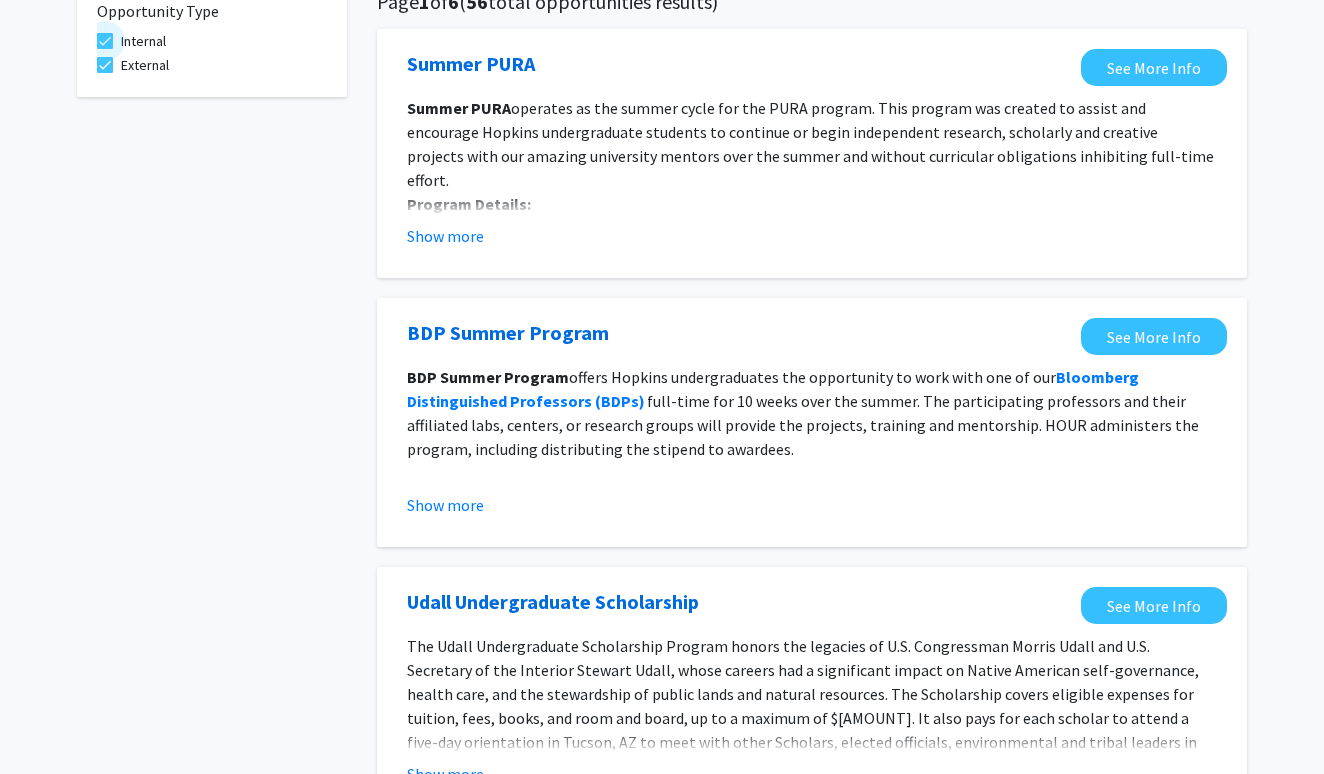 scroll, scrollTop: 0, scrollLeft: 0, axis: both 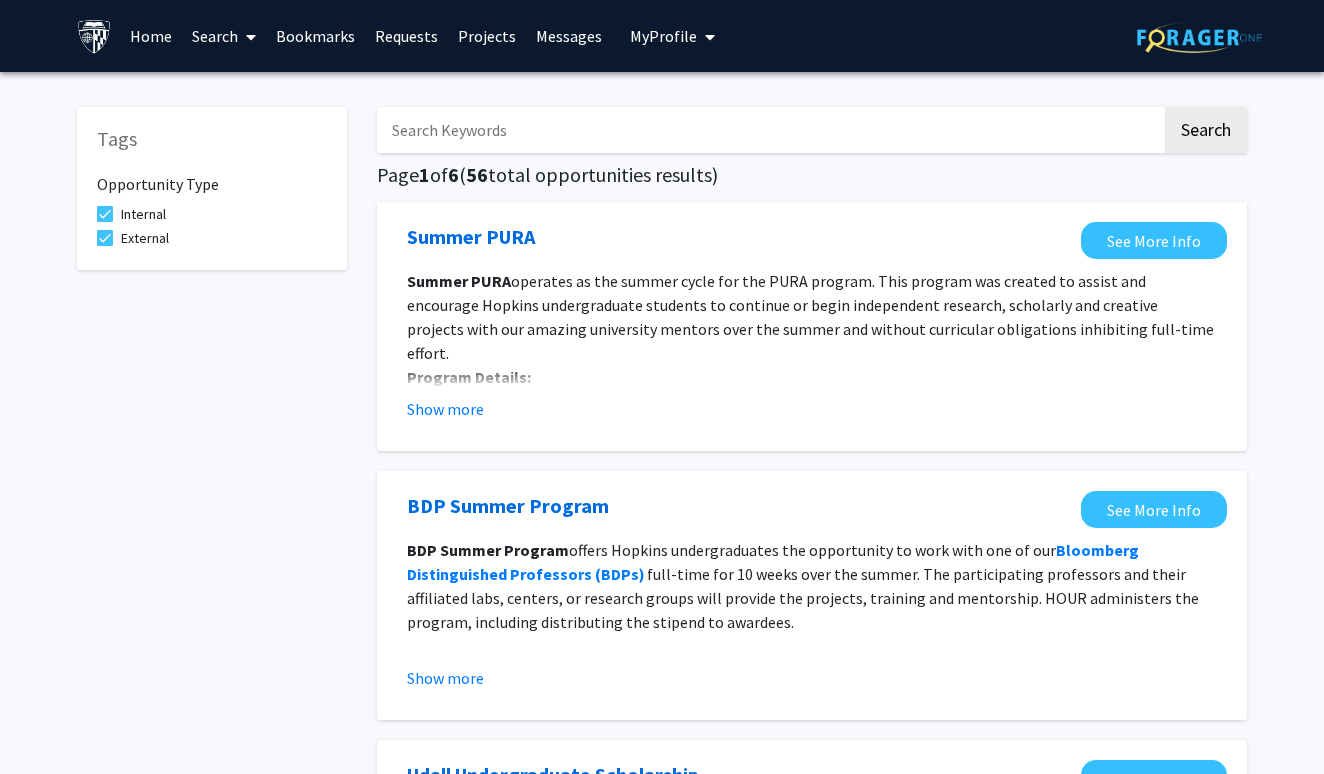 click on "External" at bounding box center [145, 238] 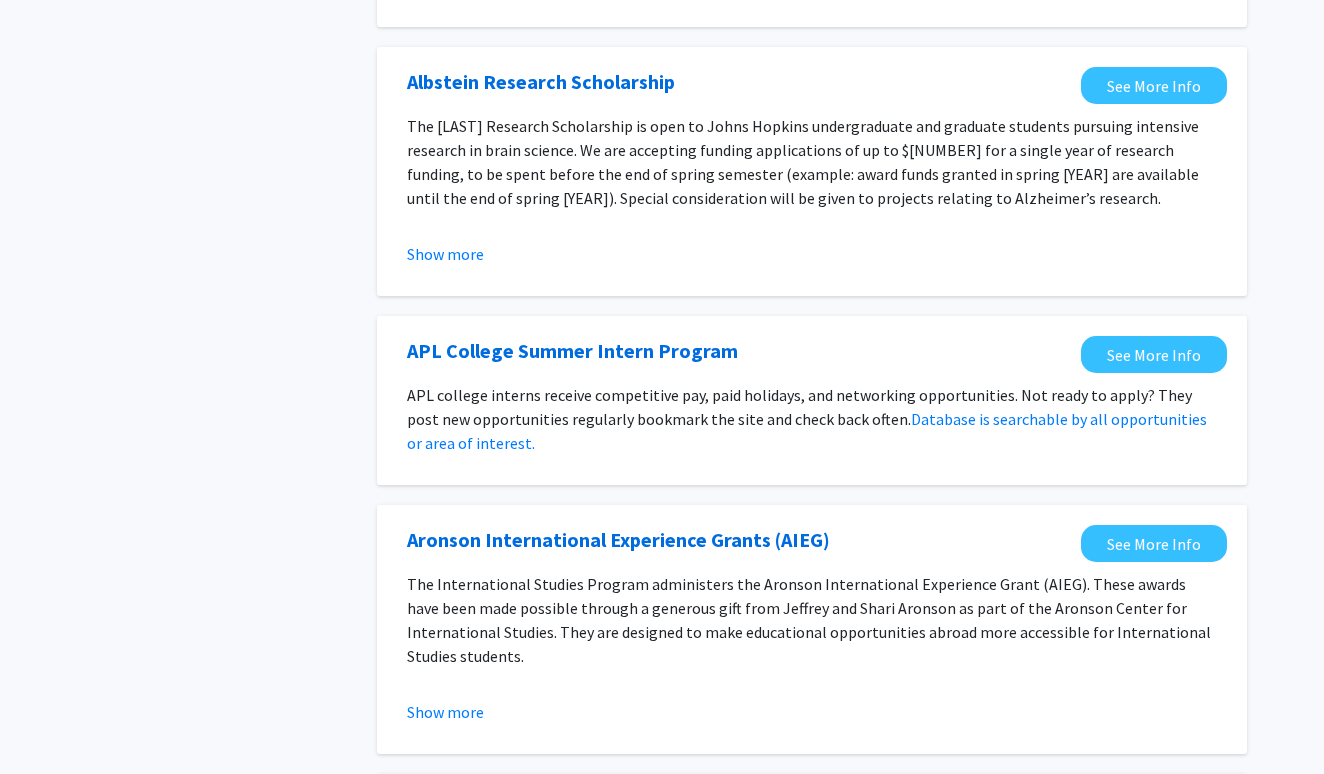 scroll, scrollTop: 966, scrollLeft: 0, axis: vertical 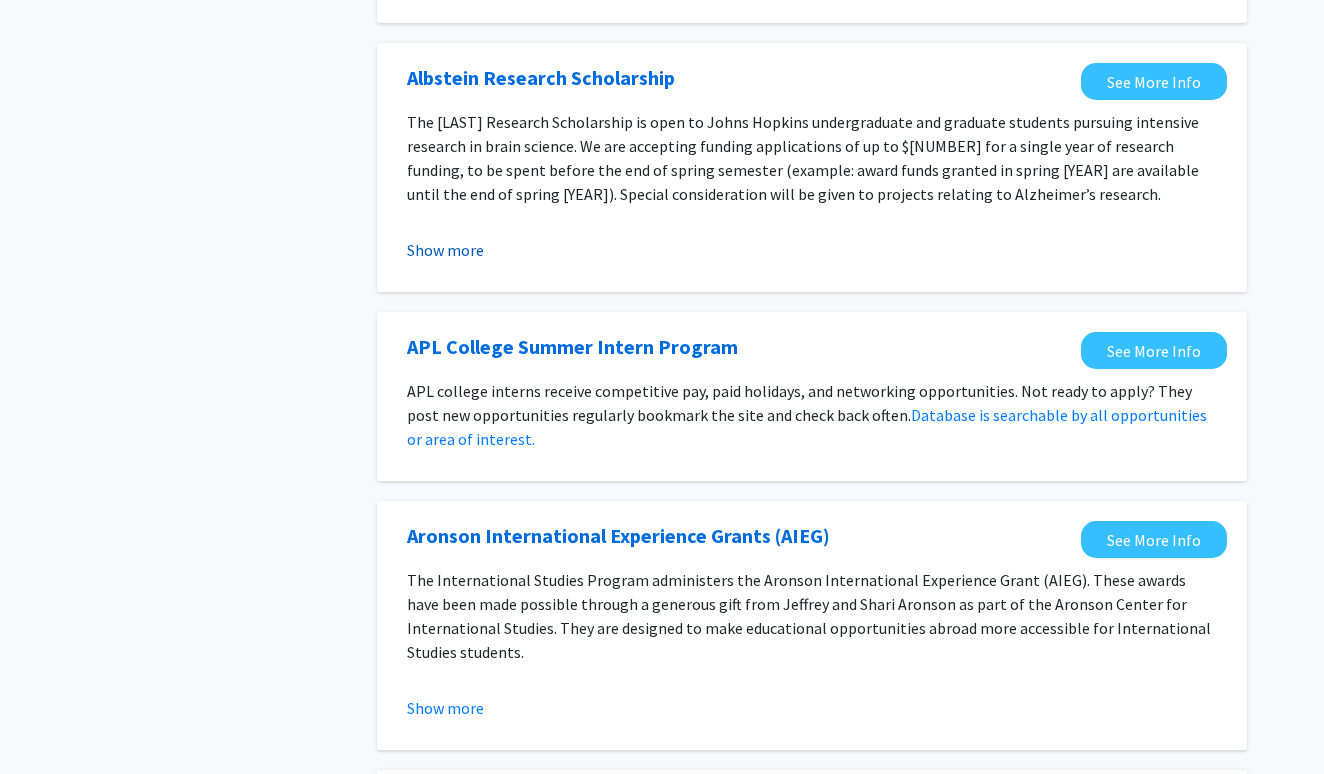 click on "Show more" 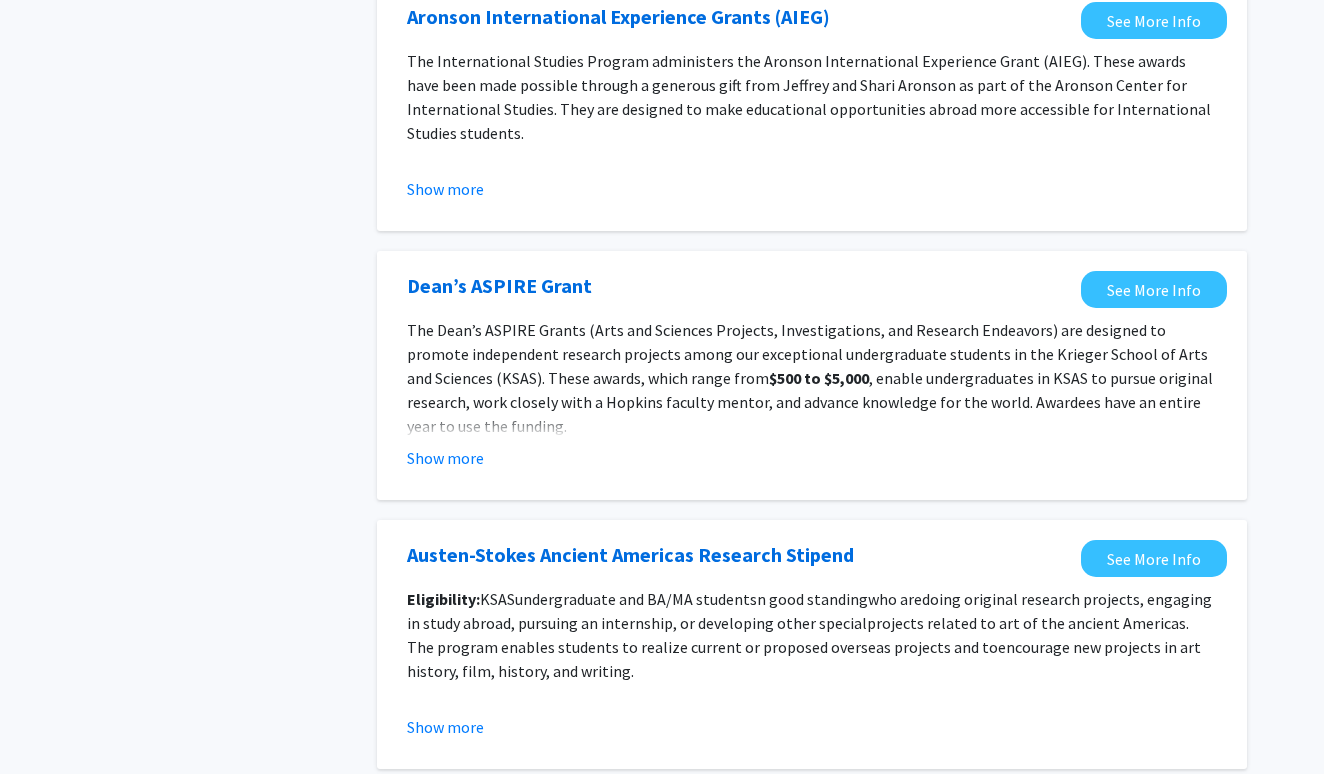 scroll, scrollTop: 1632, scrollLeft: 0, axis: vertical 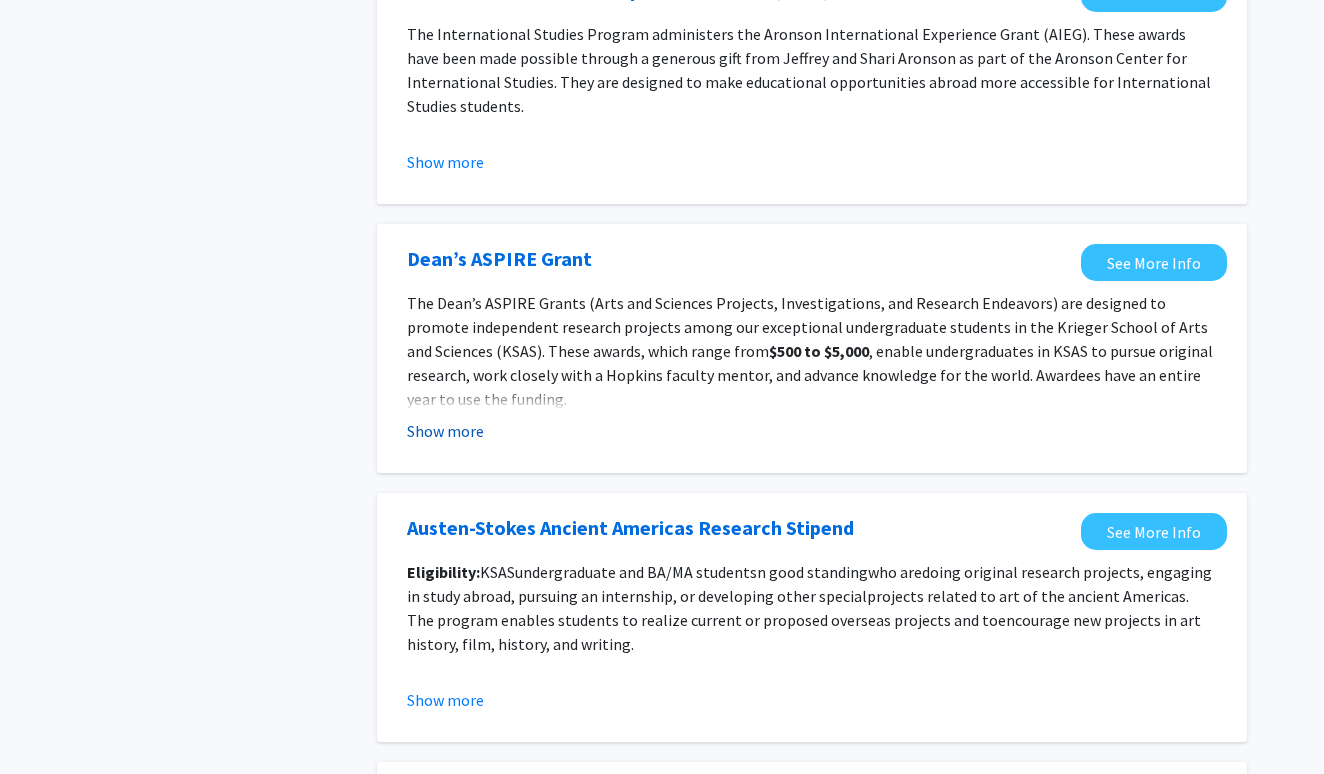 click on "Show more" 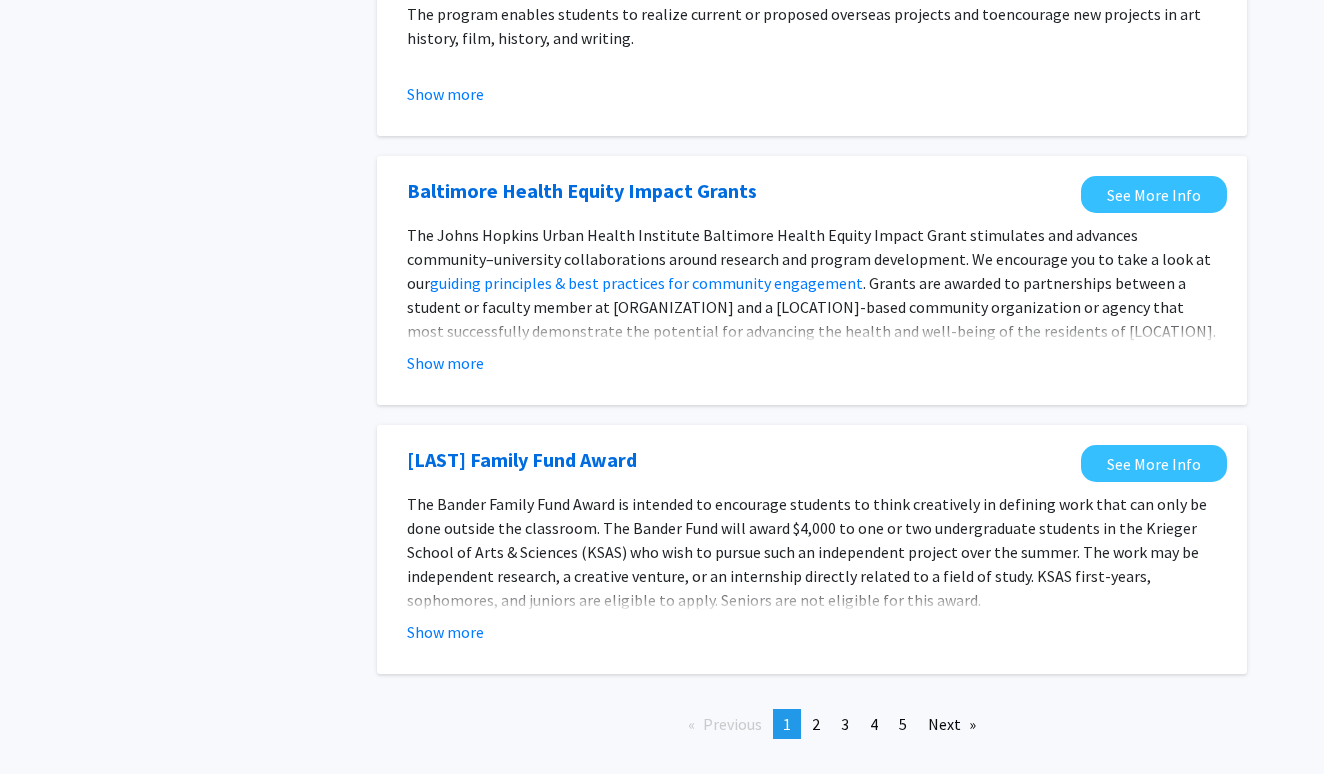 scroll, scrollTop: 2402, scrollLeft: 0, axis: vertical 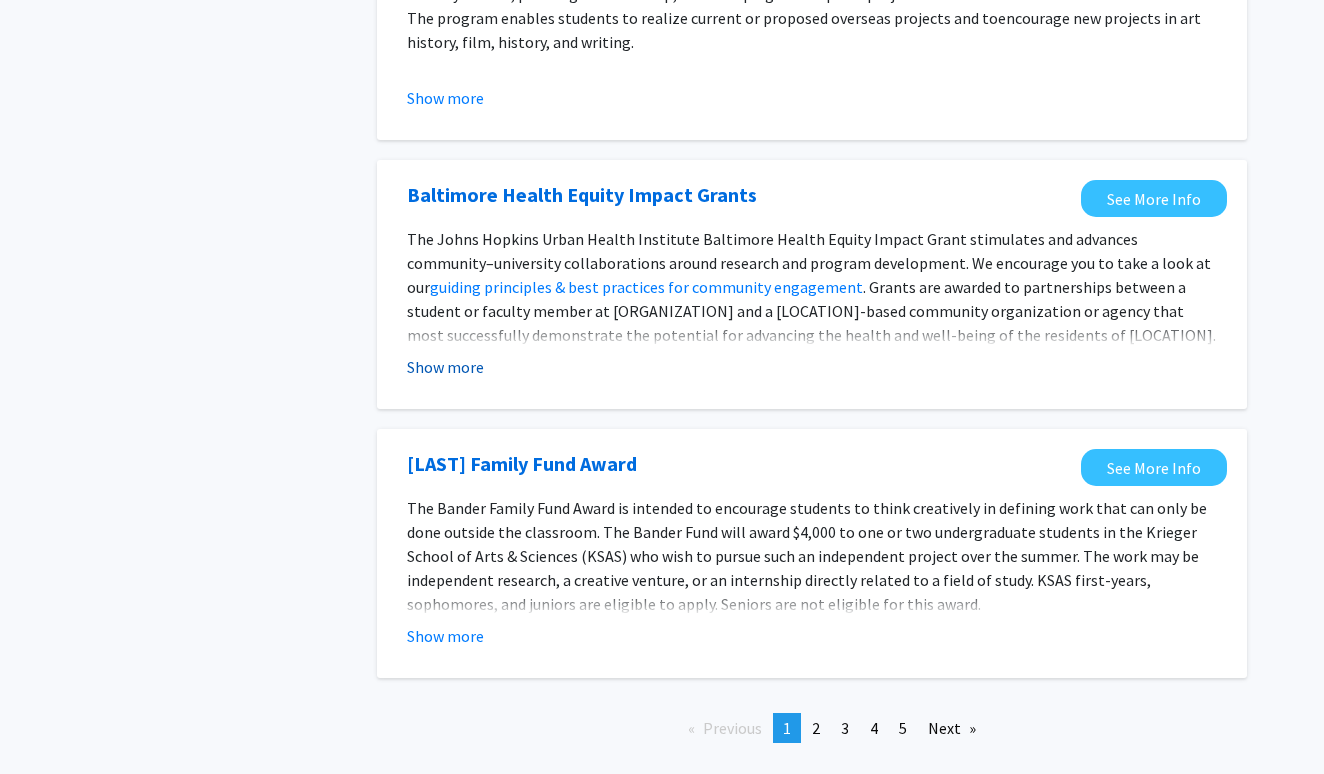 click on "Show more" 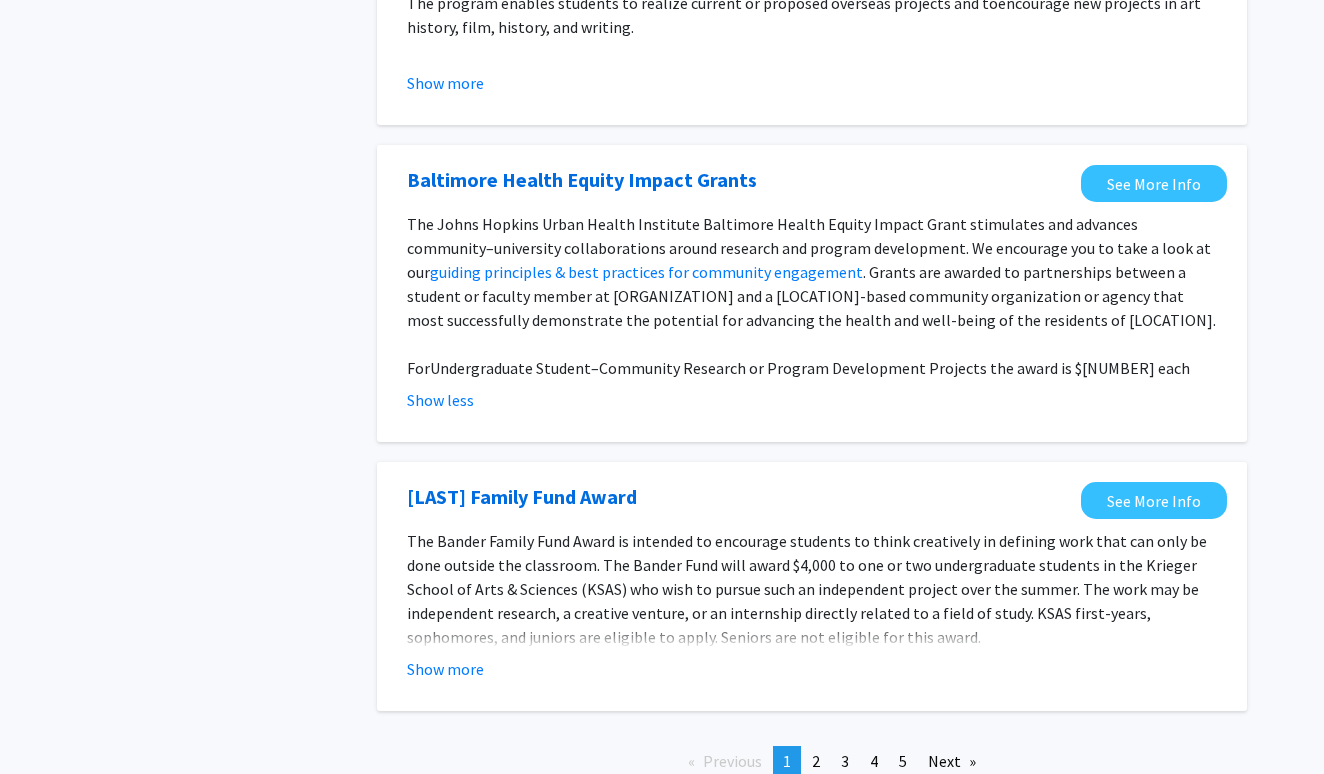 scroll, scrollTop: 2540, scrollLeft: 0, axis: vertical 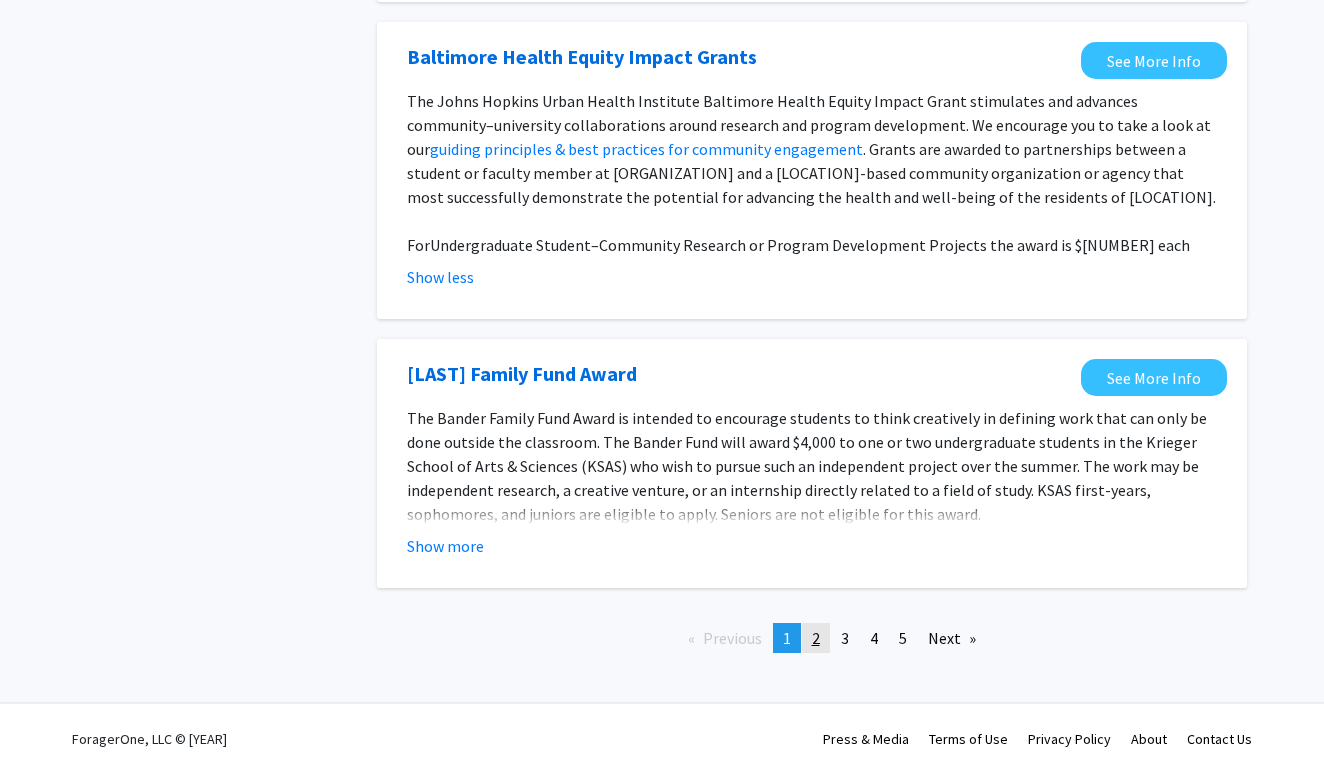 click on "2" 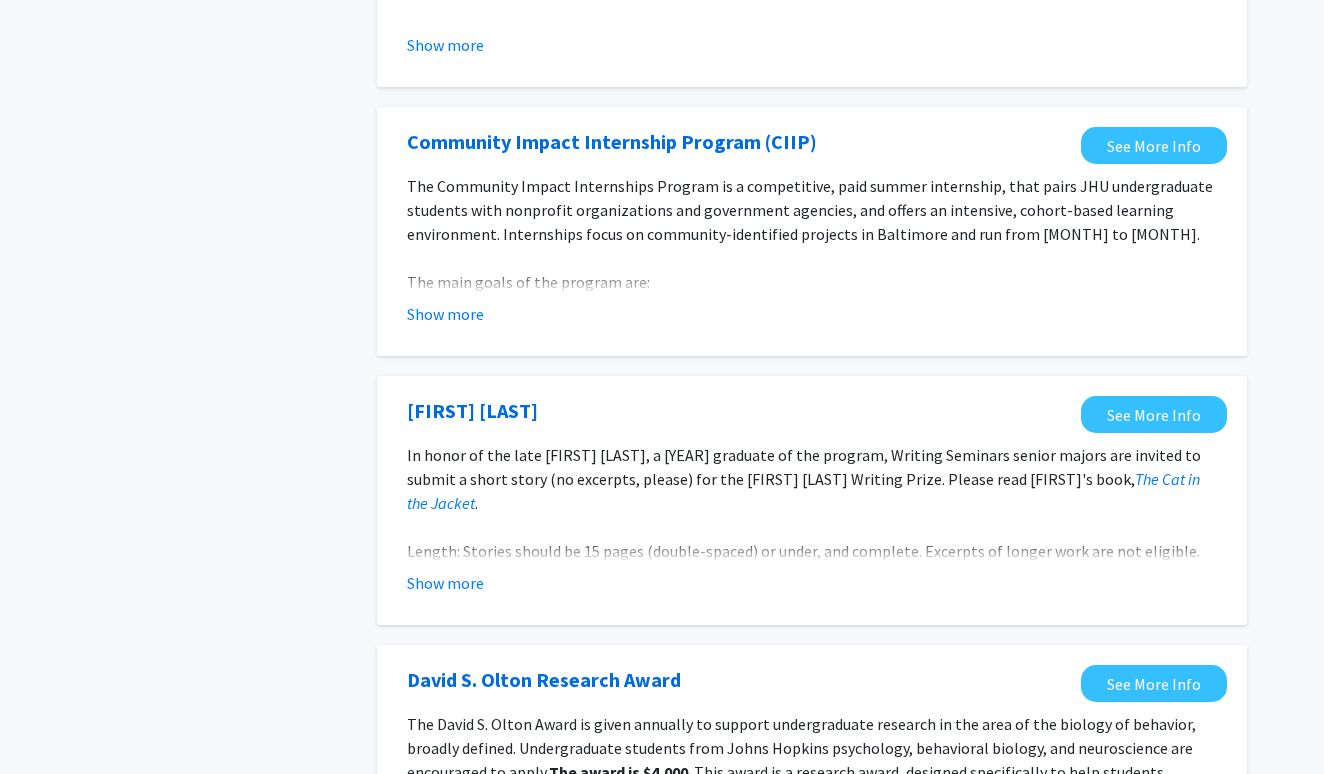 scroll, scrollTop: 1460, scrollLeft: 0, axis: vertical 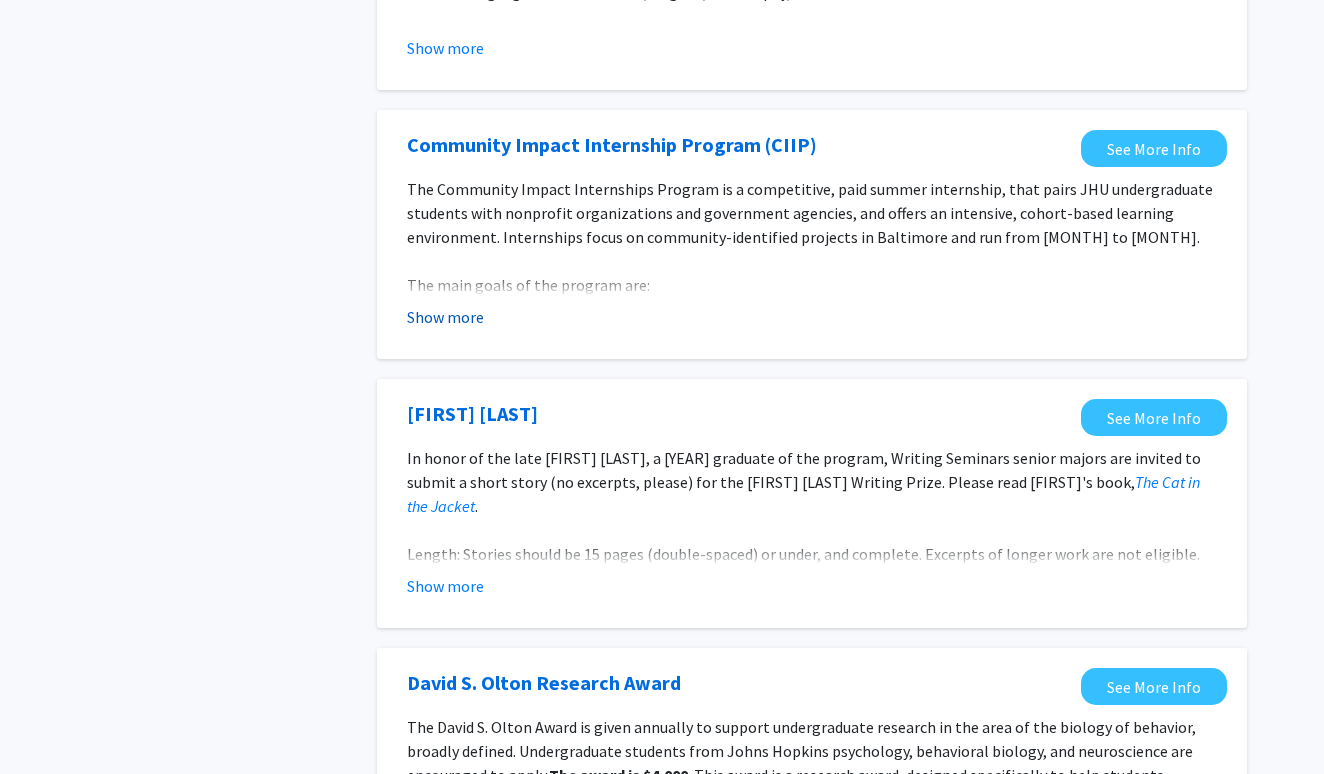 click on "Show more" 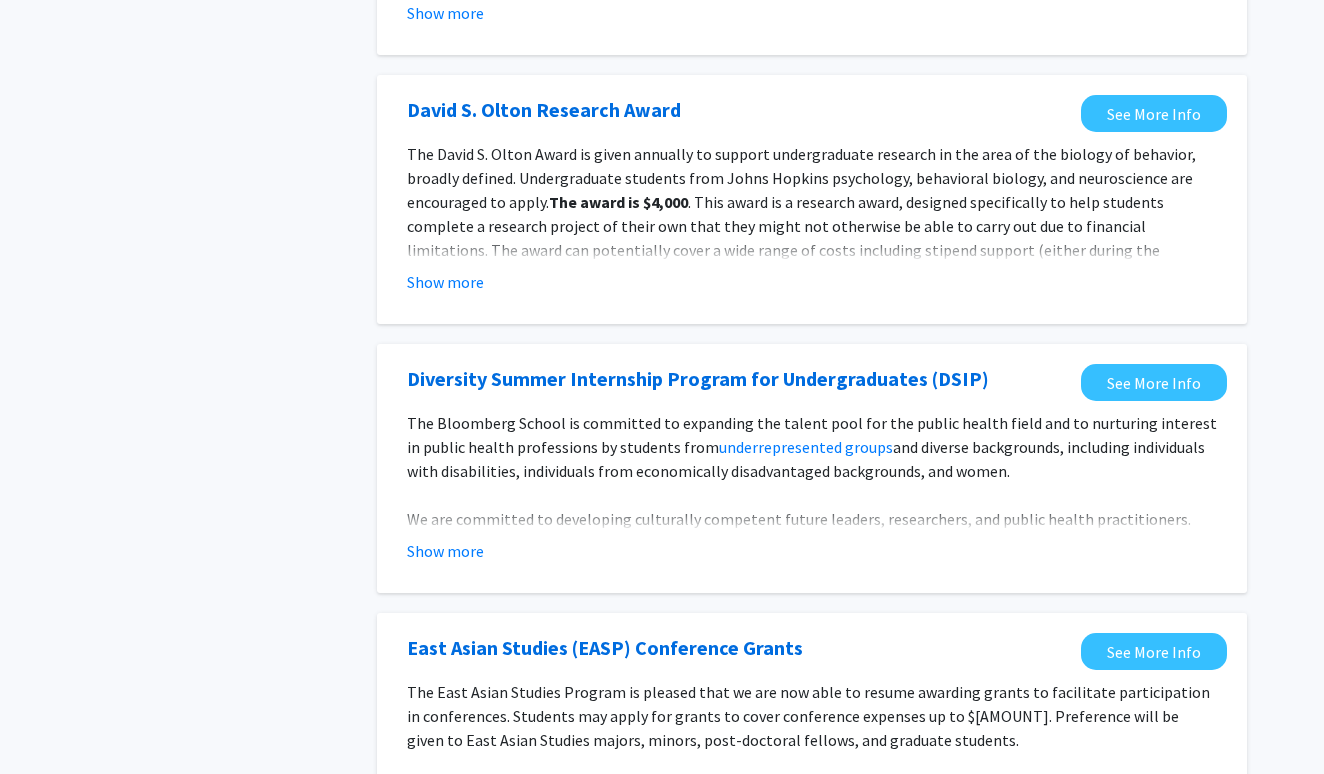 scroll, scrollTop: 2499, scrollLeft: 0, axis: vertical 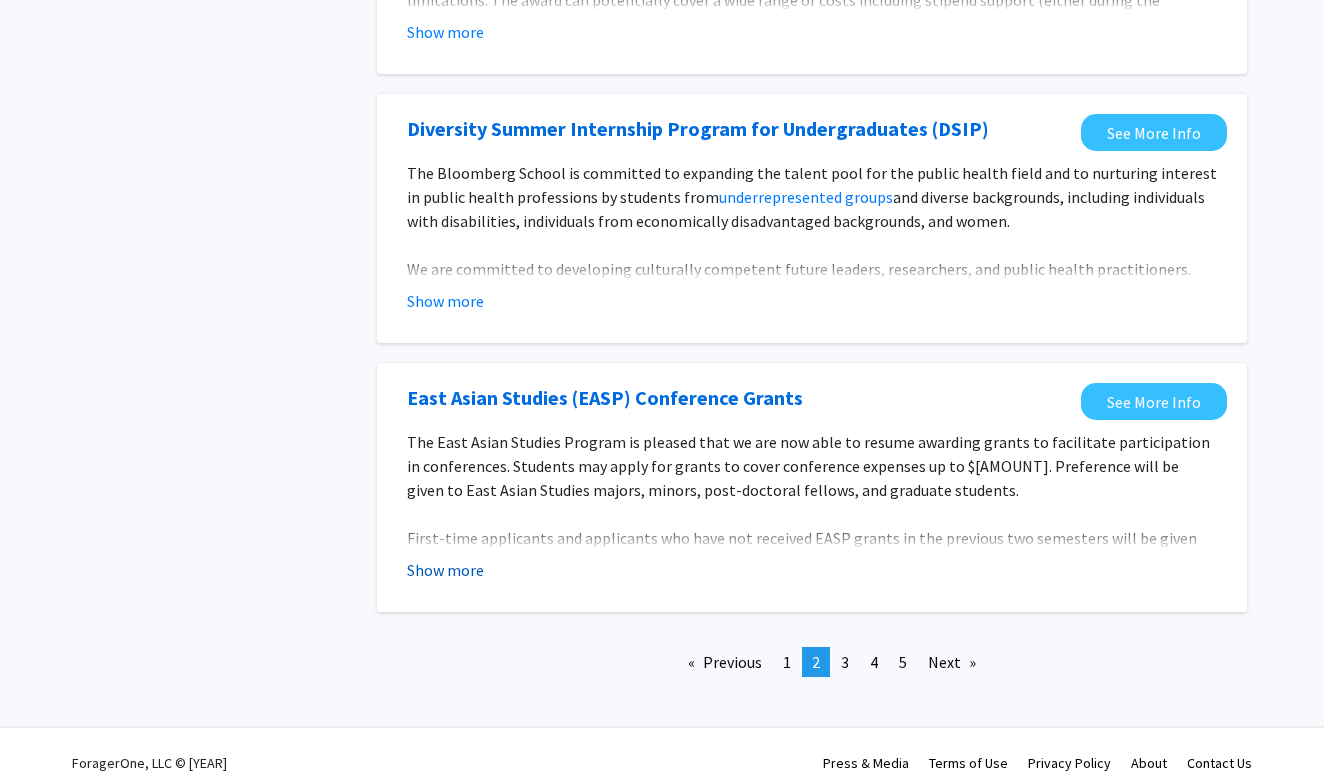 click on "Show more" 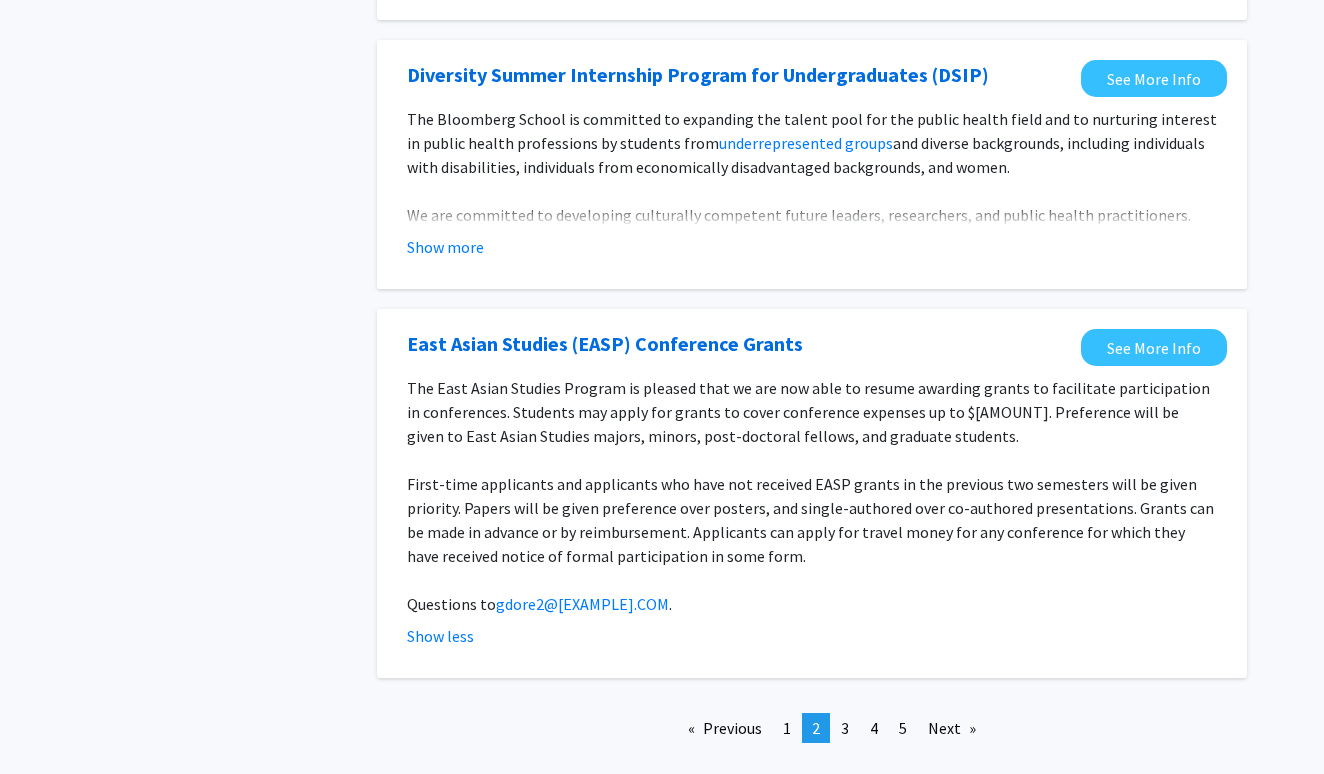 scroll, scrollTop: 2552, scrollLeft: 0, axis: vertical 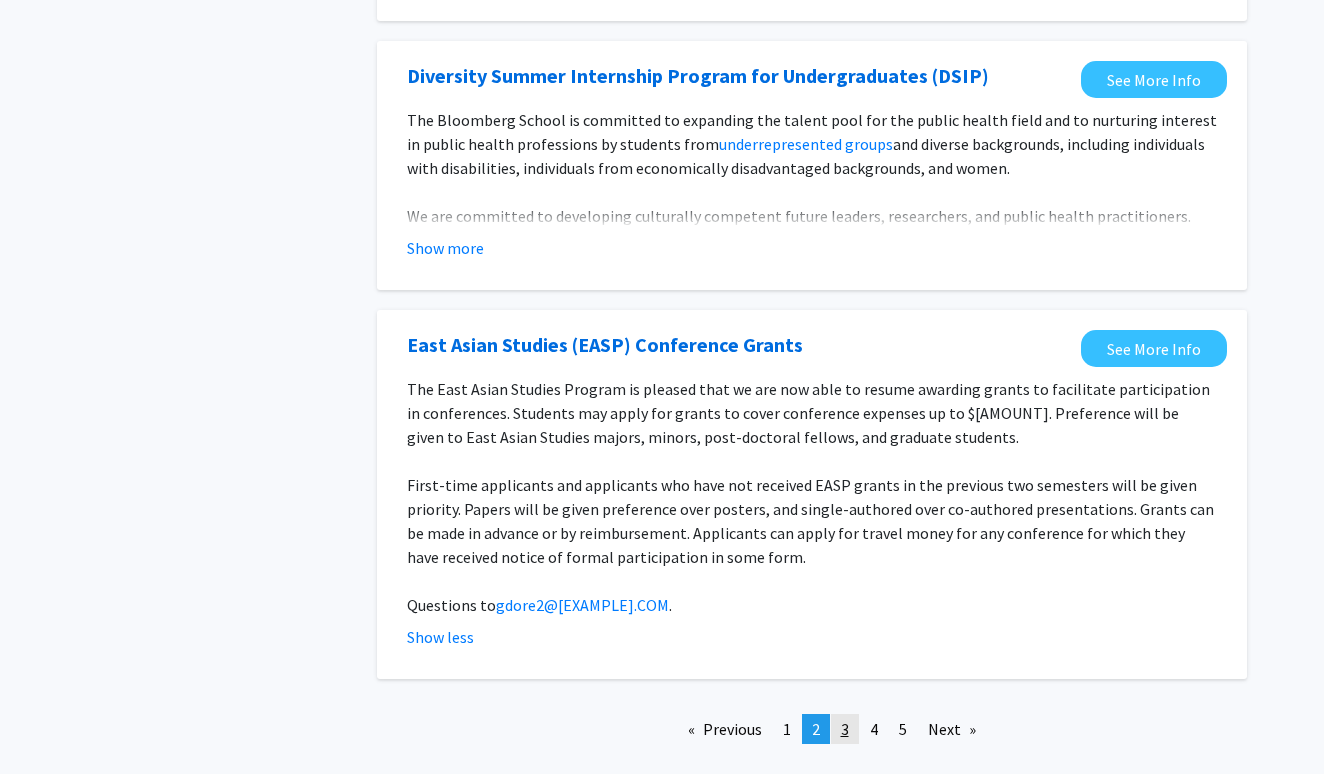 click on "page  3" 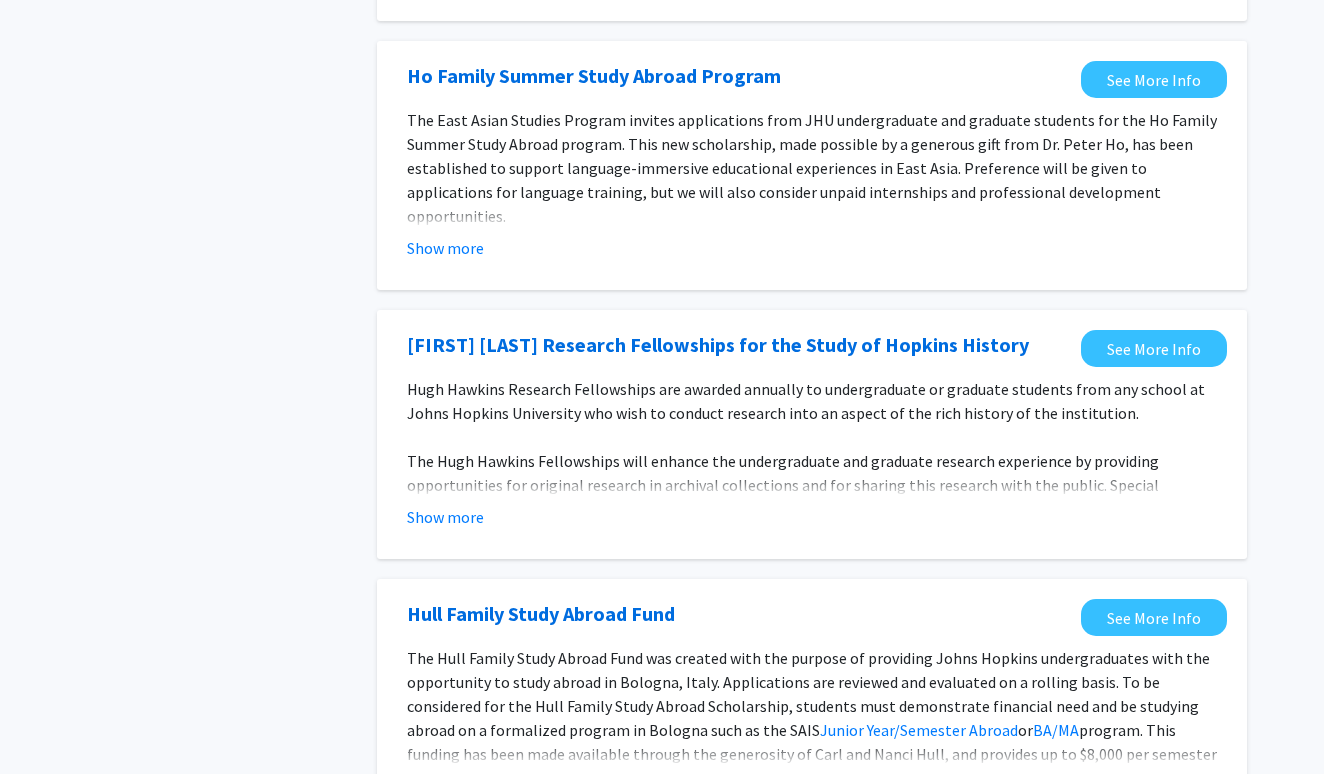 scroll, scrollTop: 669, scrollLeft: 0, axis: vertical 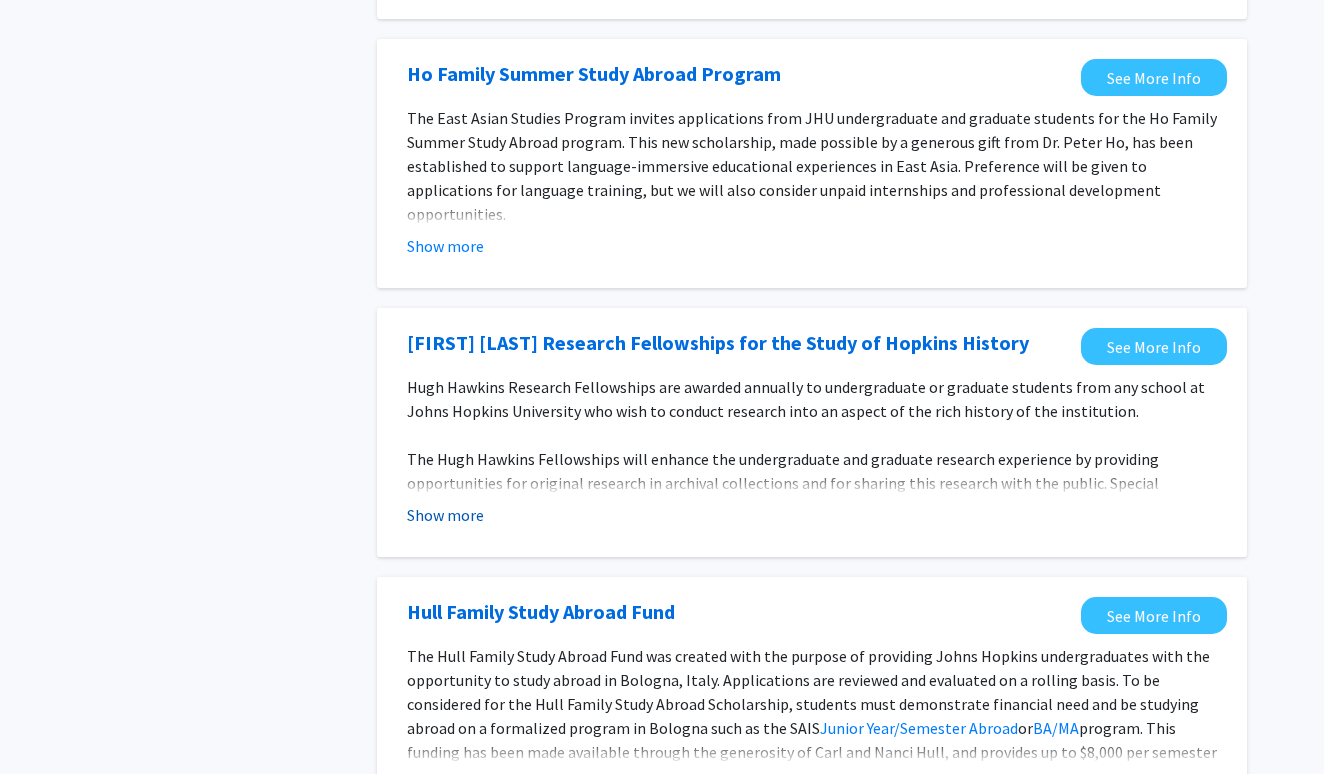 click on "Show more" 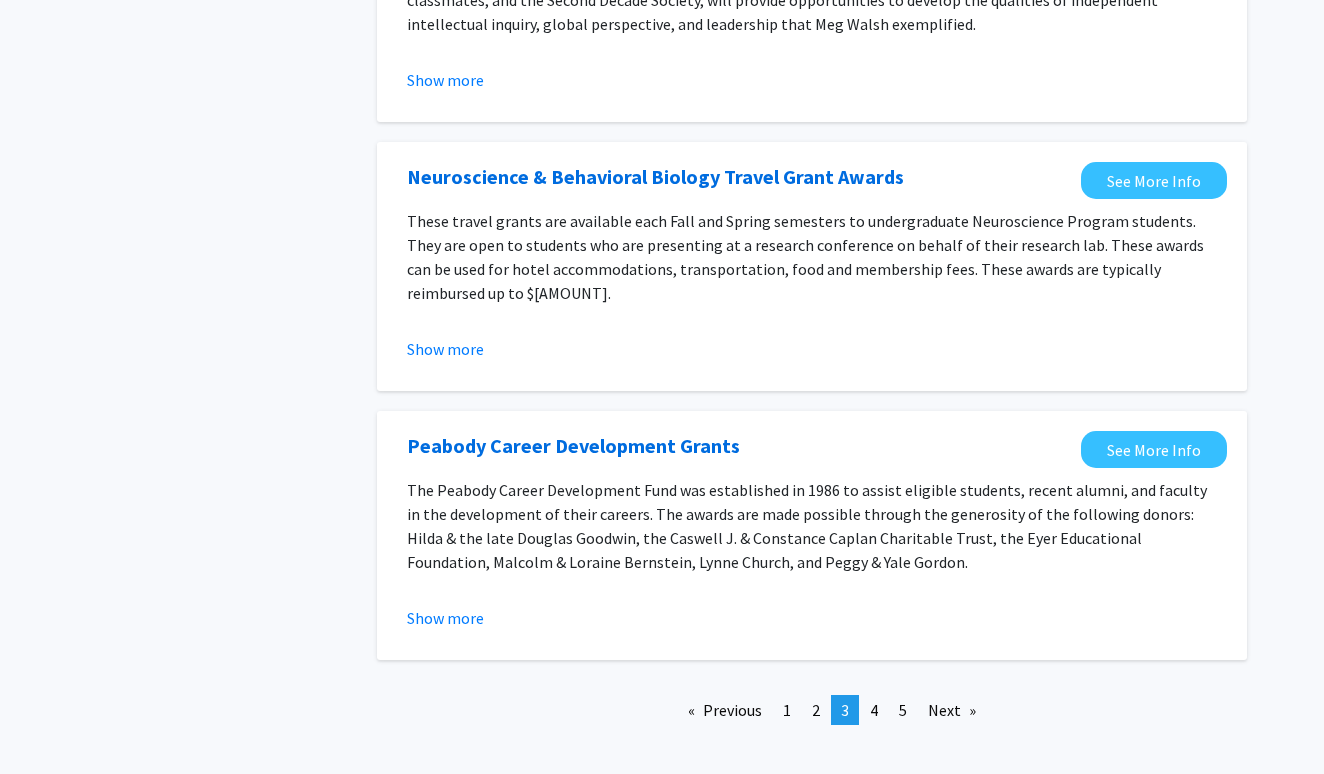 scroll, scrollTop: 2468, scrollLeft: 0, axis: vertical 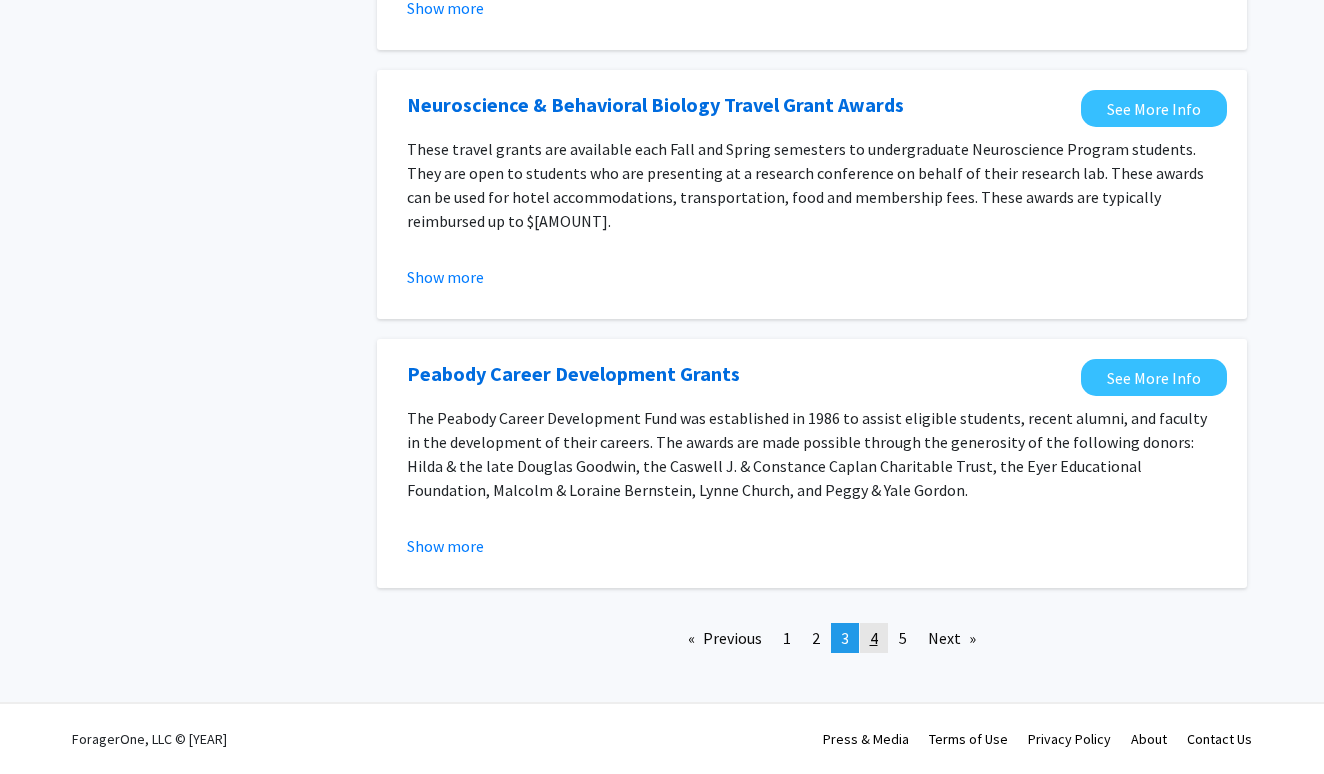 click on "4" 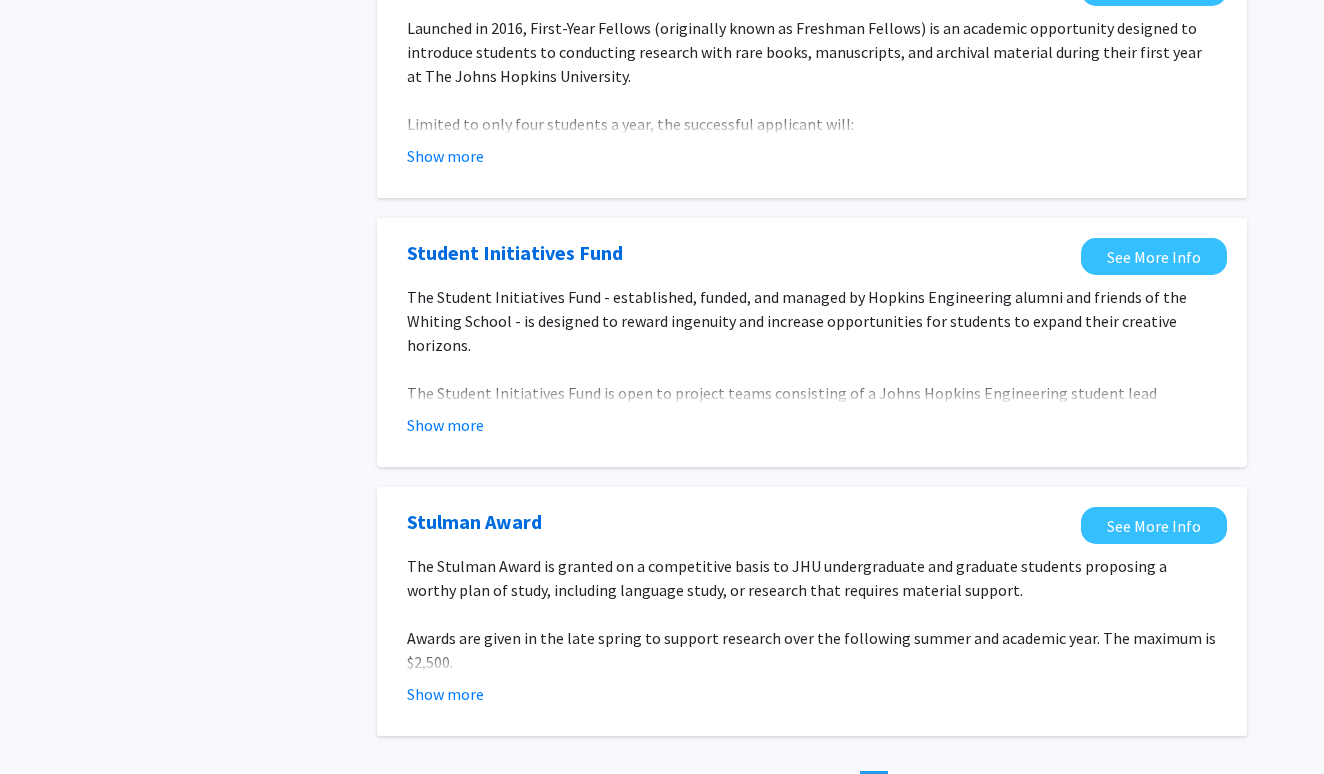 scroll, scrollTop: 2103, scrollLeft: 0, axis: vertical 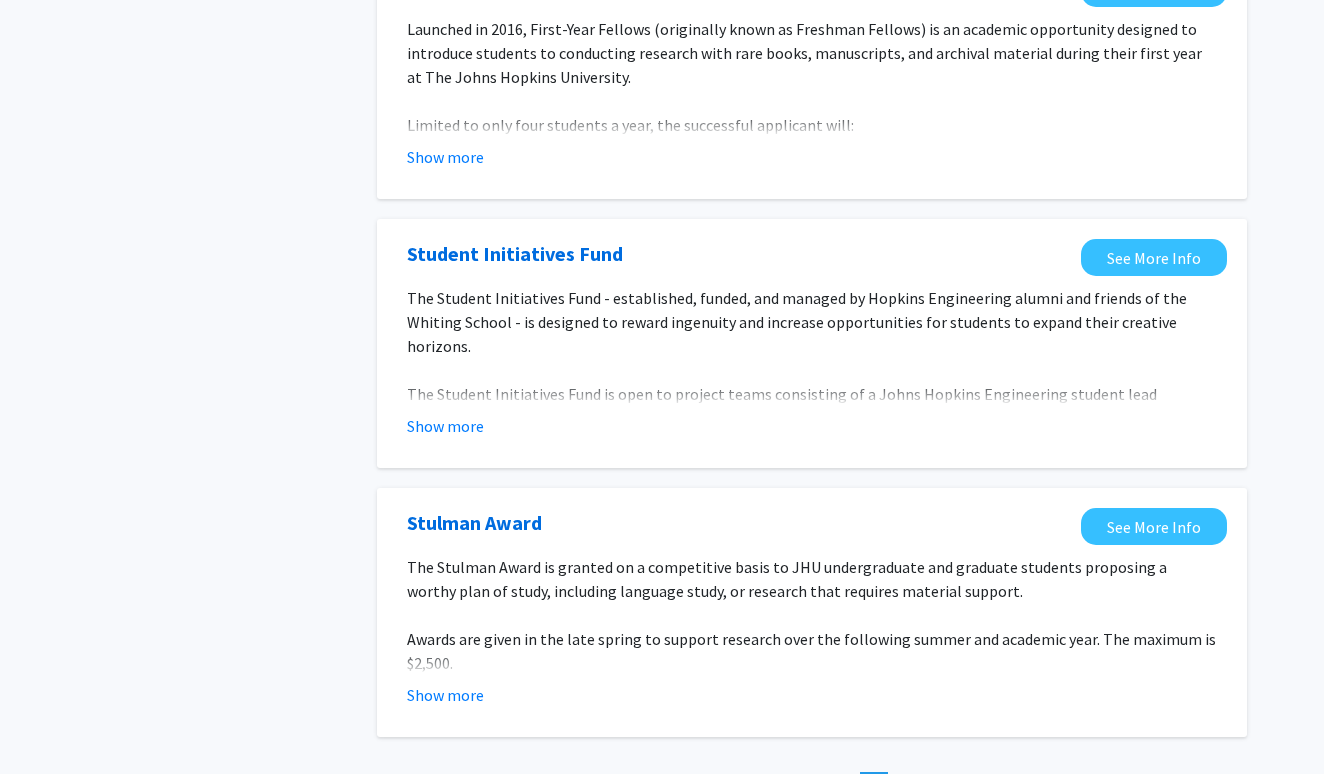 click on "Student Initiatives Fund See More Info The Student Initiatives Fund - established, funded, and managed by Hopkins Engineering alumni and friends of the Whiting School - is designed to reward ingenuity and increase opportunities for students to expand their creative horizons.  The Student Initiatives Fund is open to project teams consisting of a Johns Hopkins Engineering student lead (undergraduate or graduate), and team members who are JHU students in any school (undergraduate or graduate). Awardees will be given a liaison from the review committee to keep appraised of their progress throughout the spring semester. Awardees will be required to provide a short video and final report on their project. The final report will include a summary and photos of the project. Awardees may also be asked to present on their project at a future Hopkins Engineering Alumni Leadership Committee meeting. Successful Proposal Projects: The fund will NOT support: Research in your professor’s lab Travel expenses . Show more" 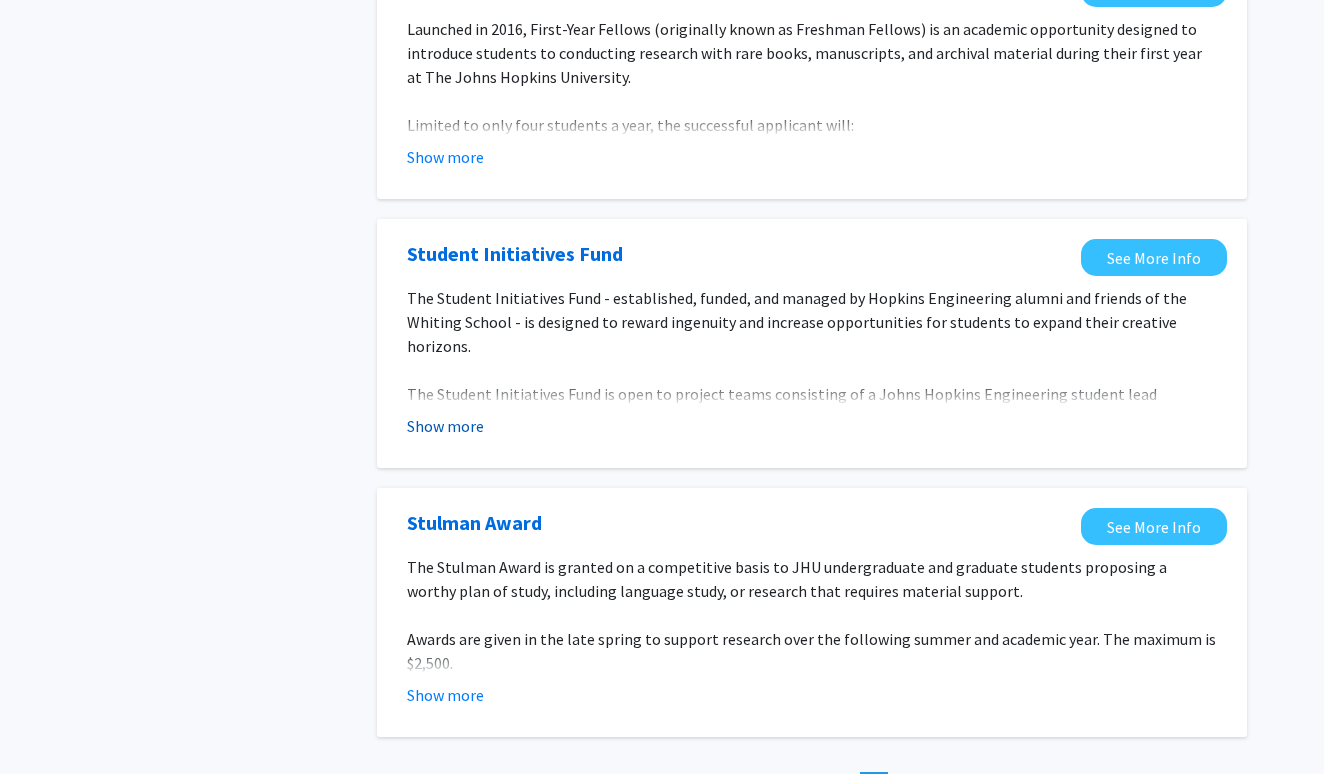 click on "Show more" 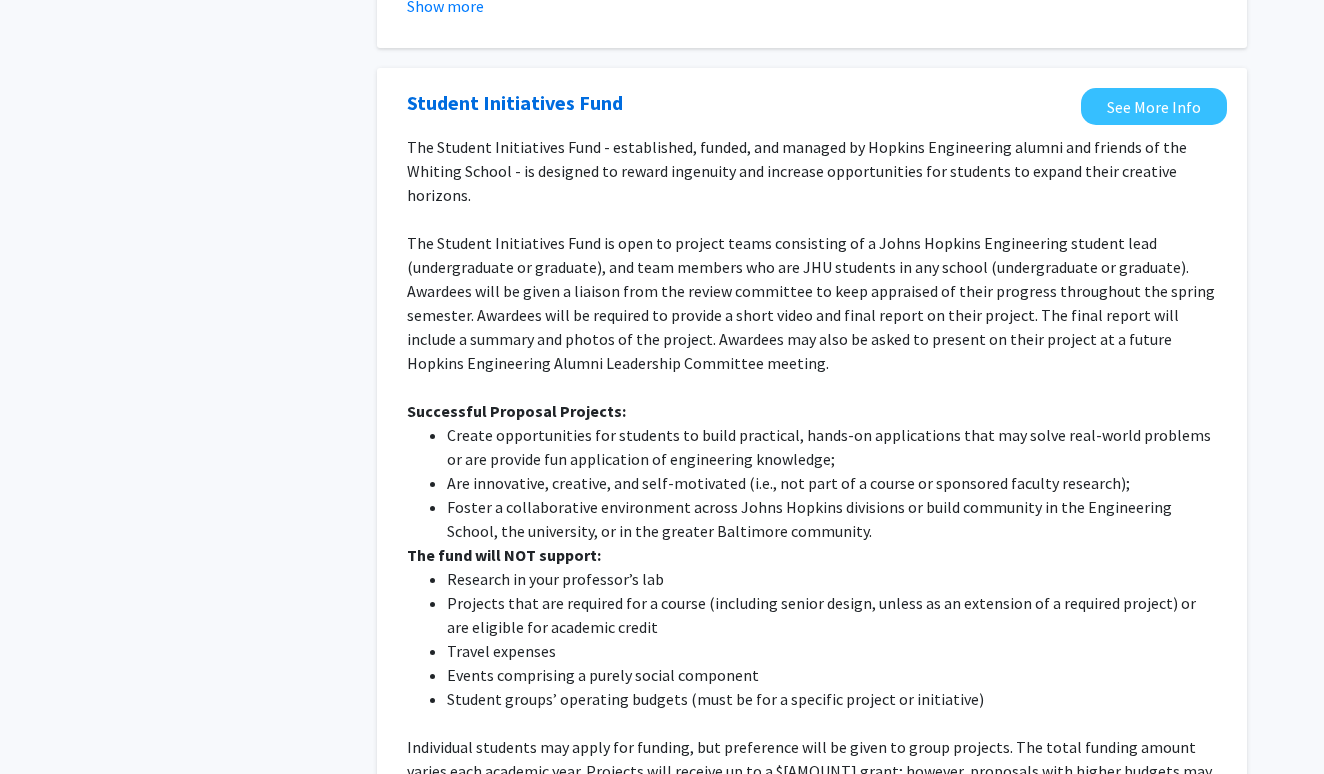 scroll, scrollTop: 2876, scrollLeft: 0, axis: vertical 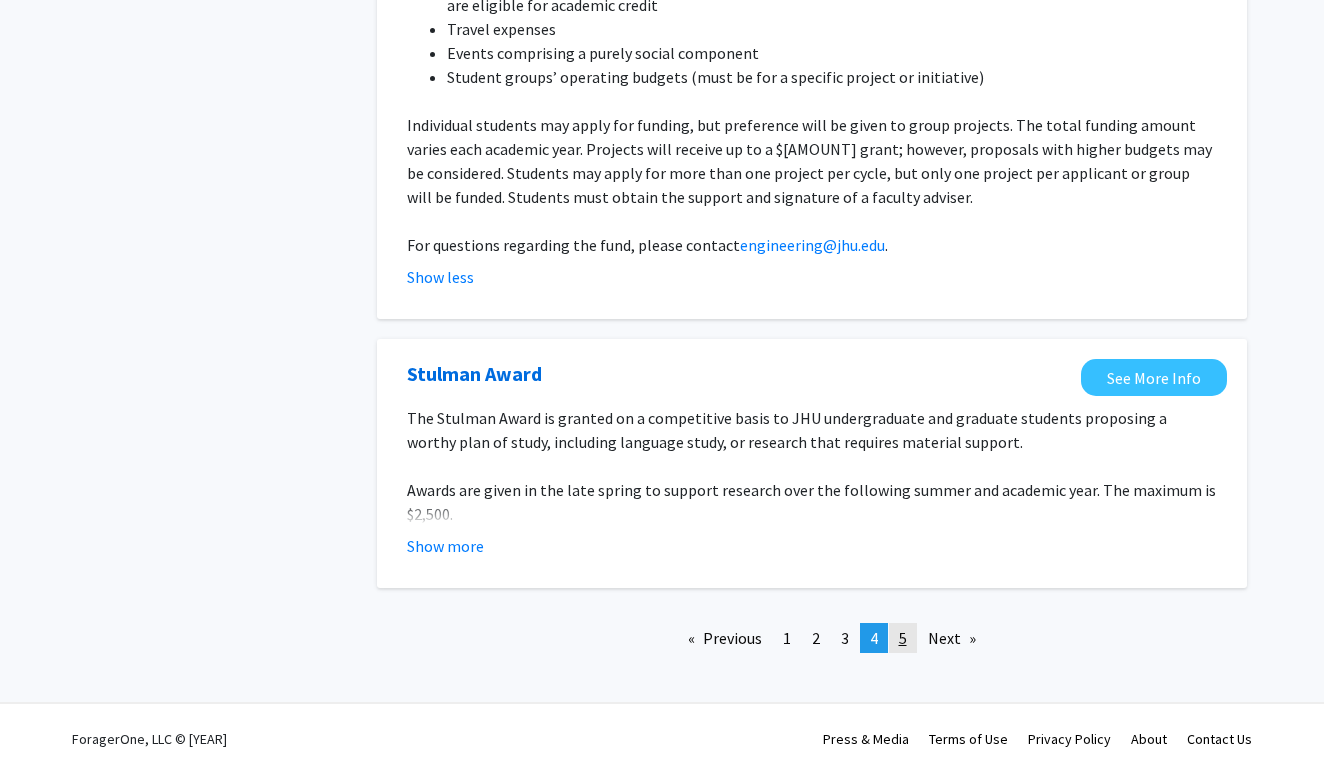 click on "page  5" 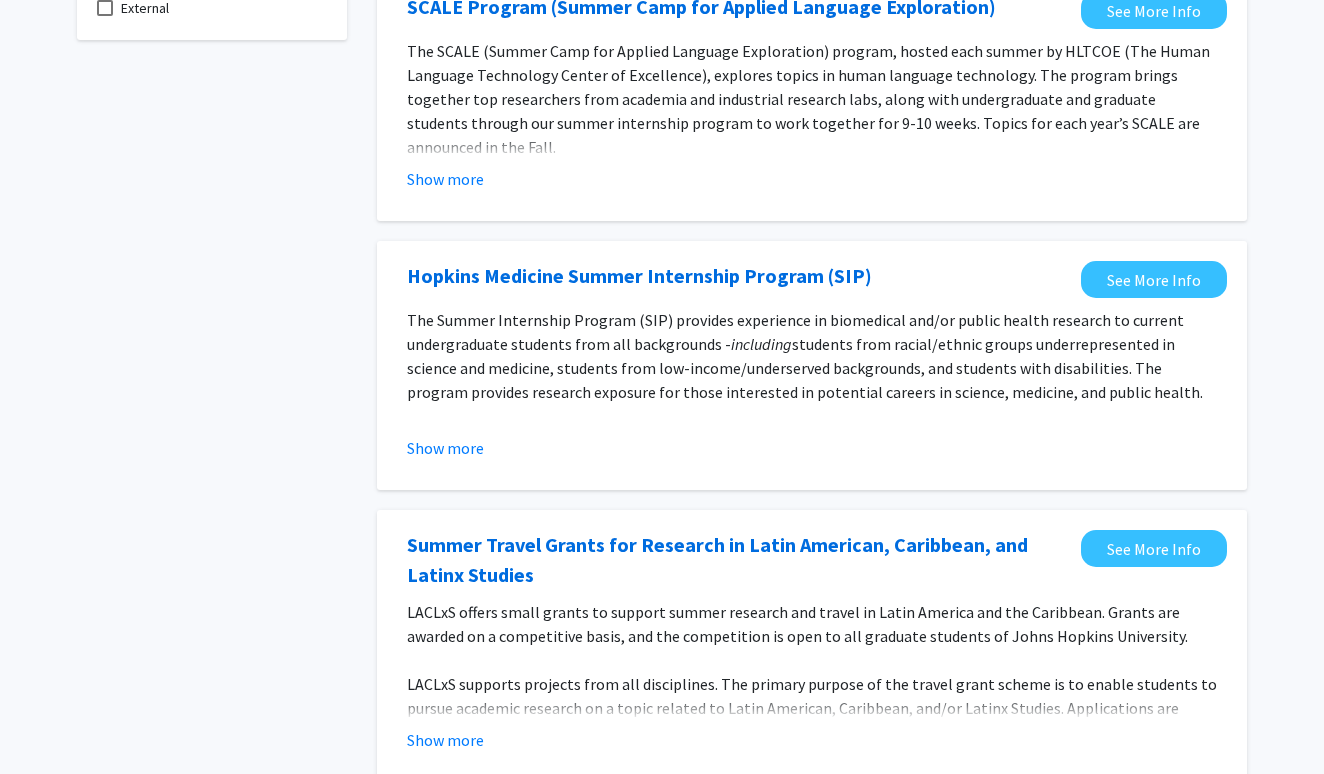 scroll, scrollTop: 248, scrollLeft: 0, axis: vertical 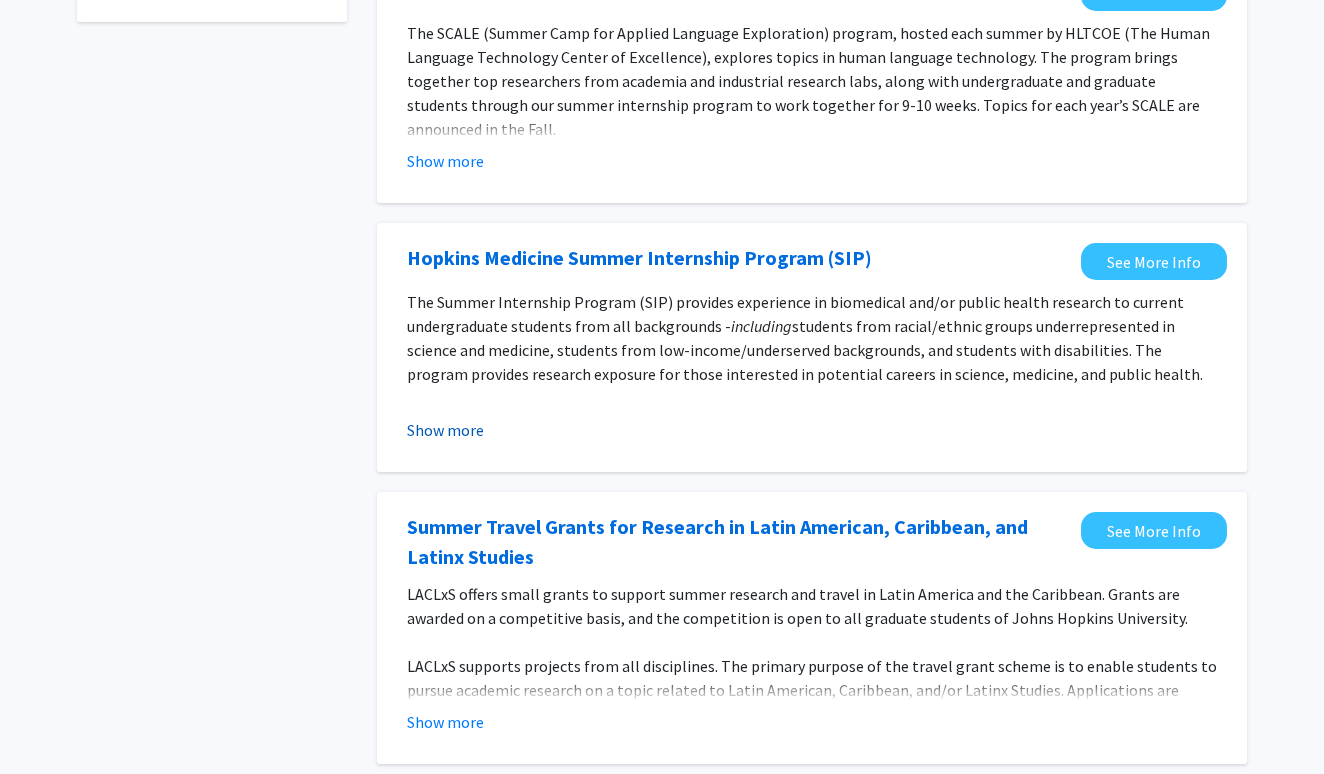 click on "Show more" 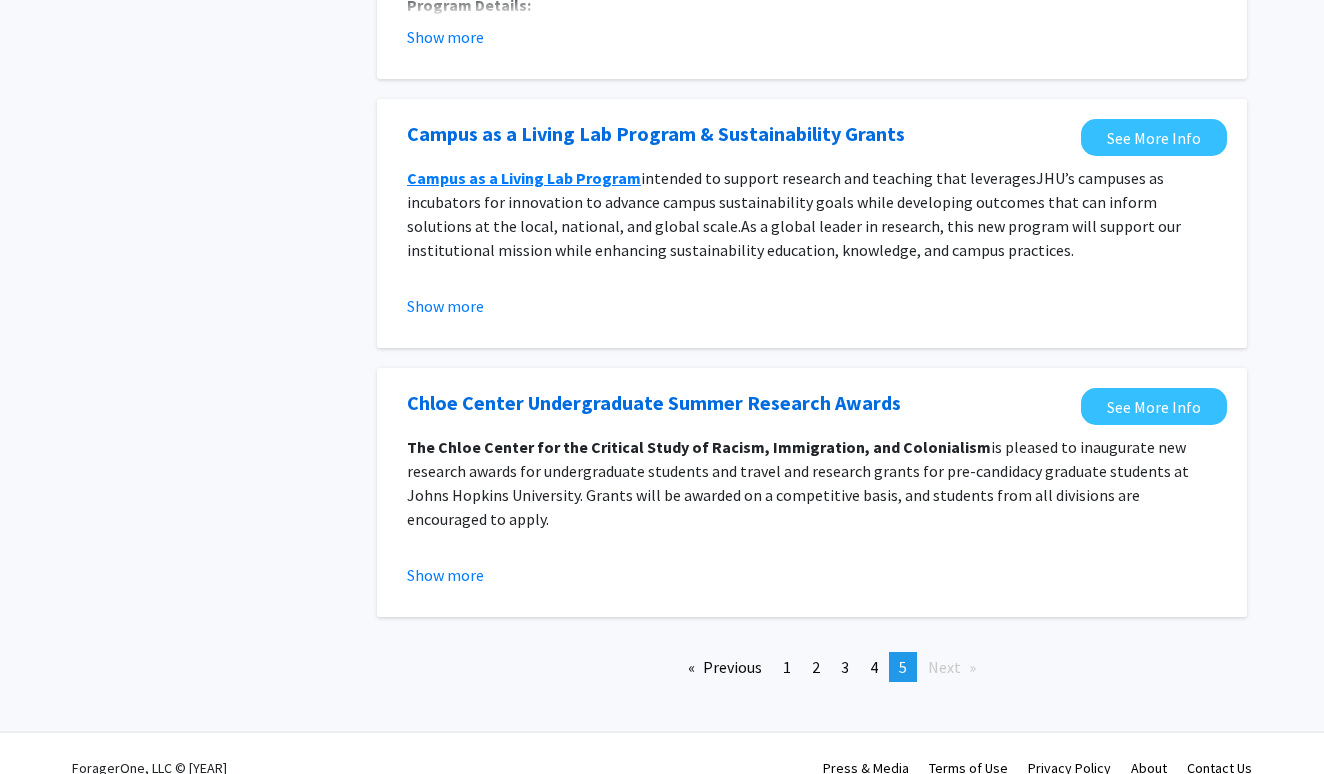 scroll, scrollTop: 2049, scrollLeft: 0, axis: vertical 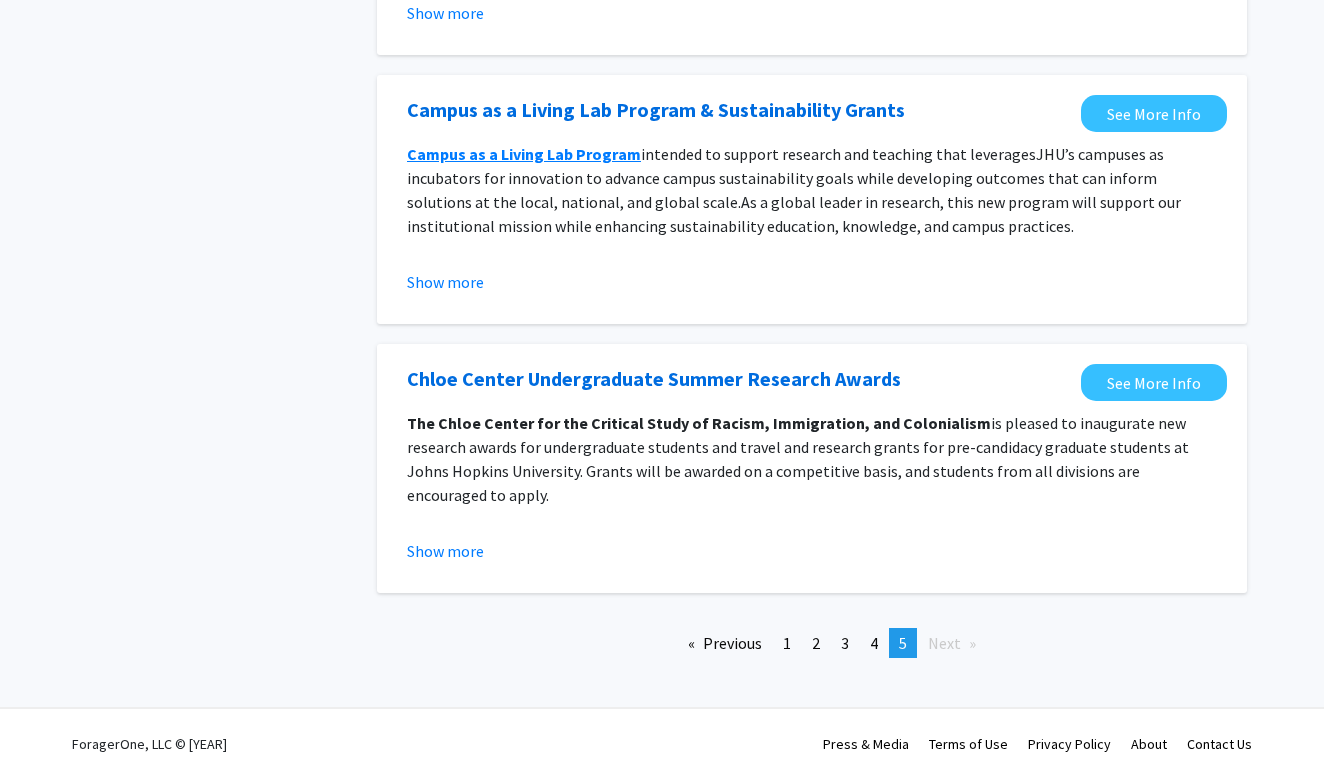 click on "Next page" 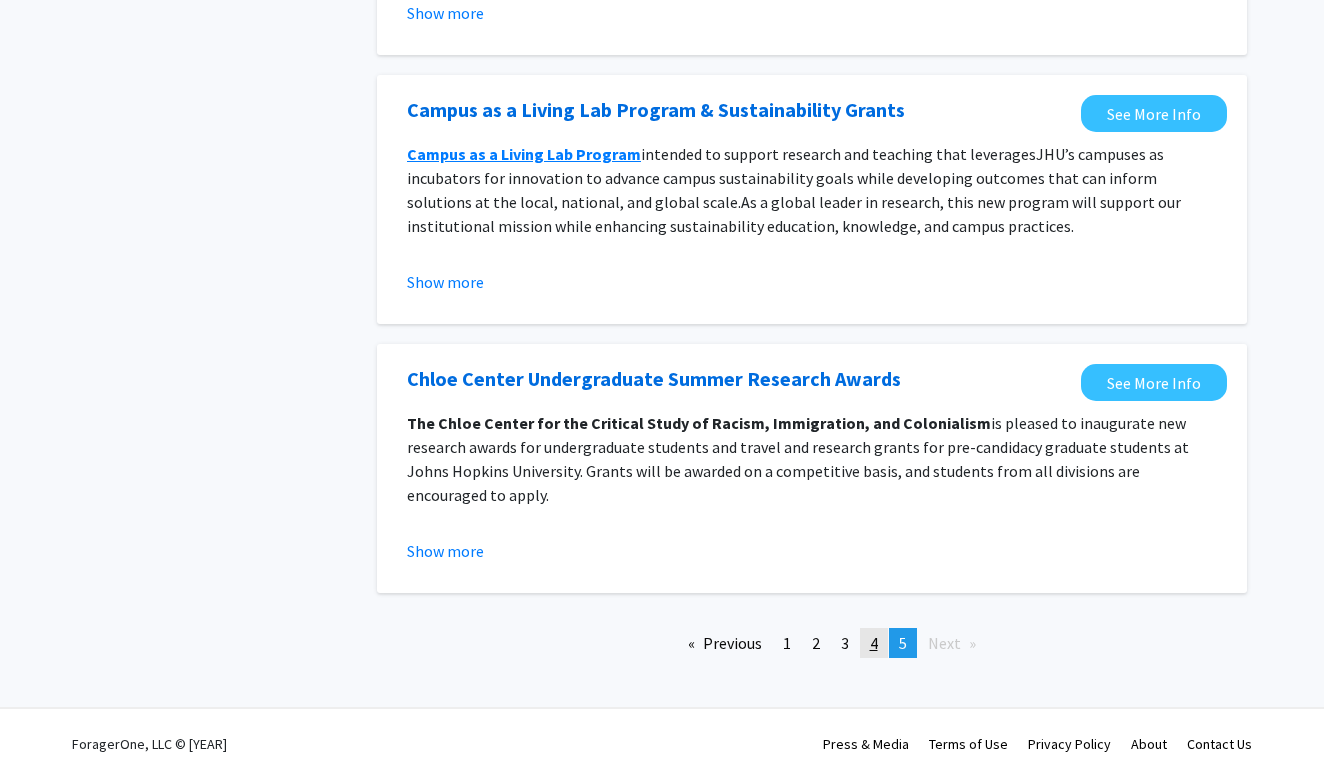 click on "4" 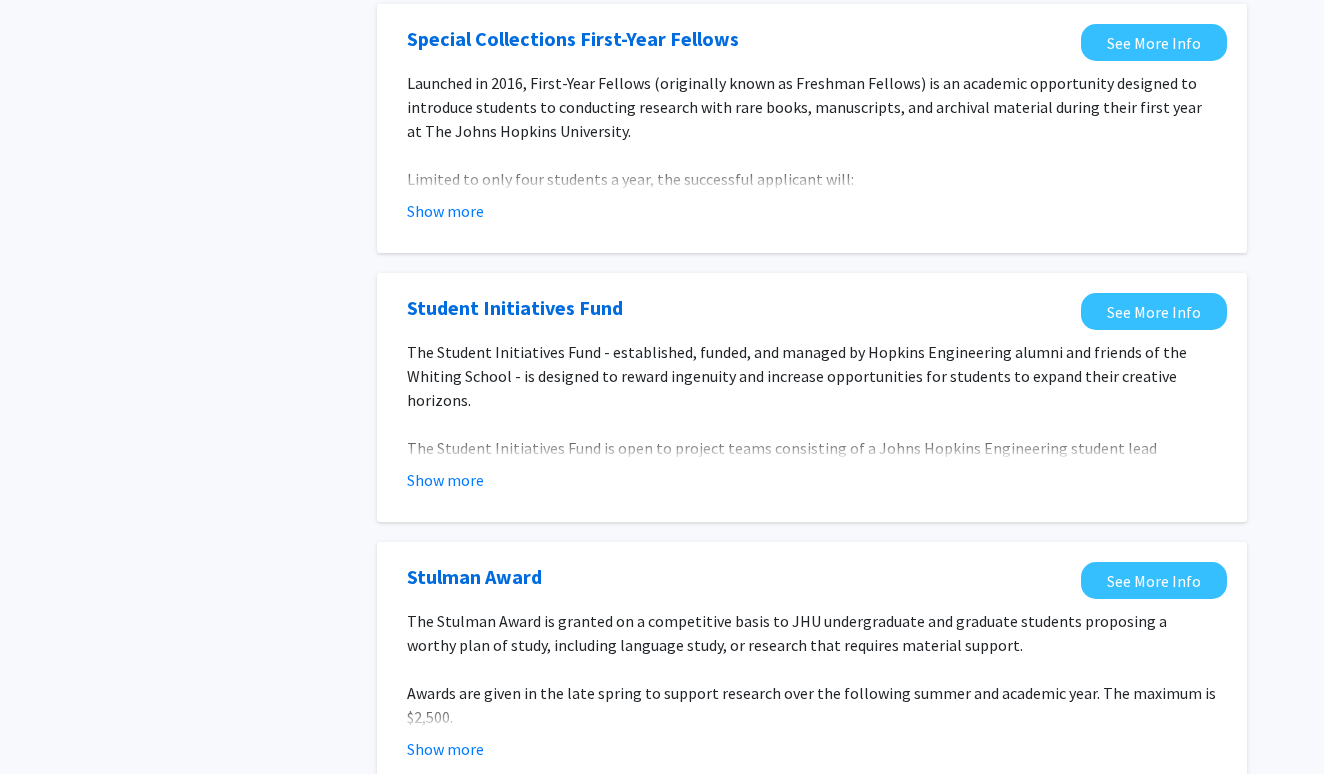 scroll, scrollTop: 0, scrollLeft: 0, axis: both 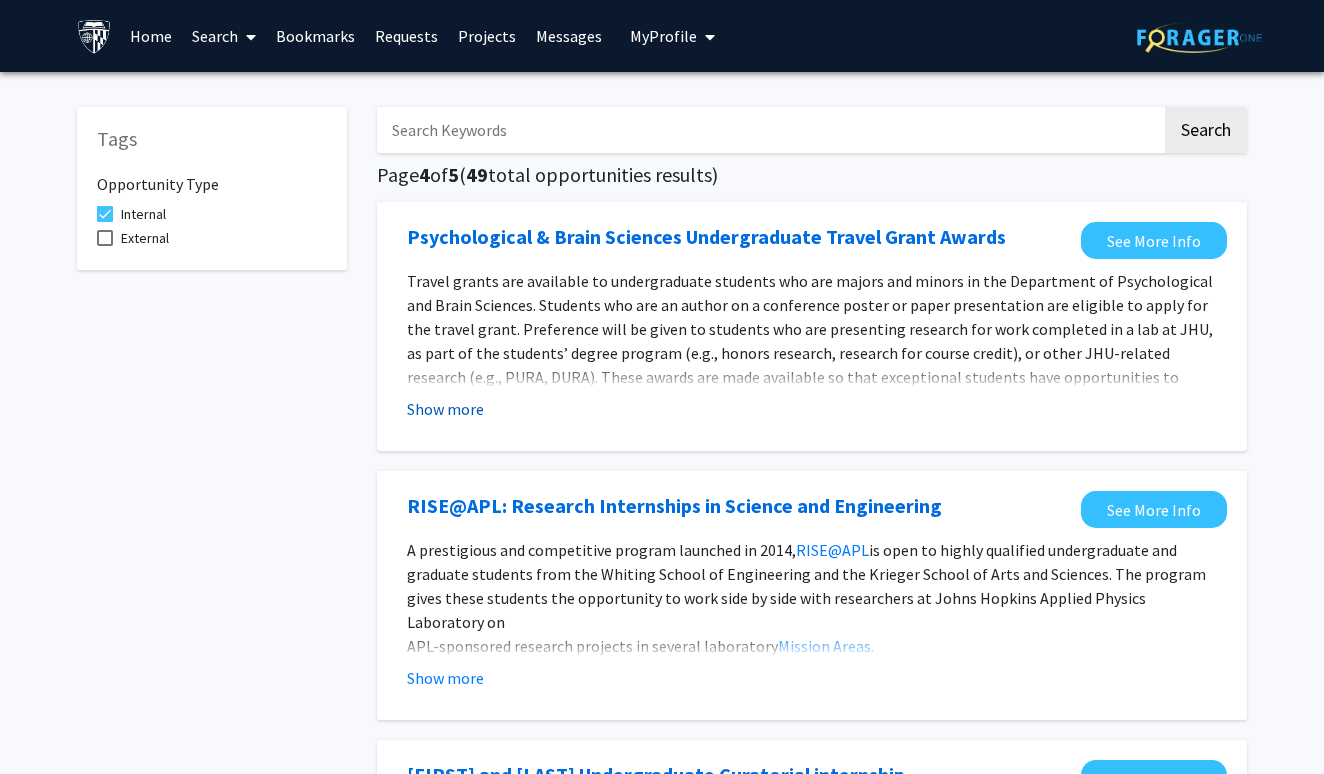 click on "Show more" 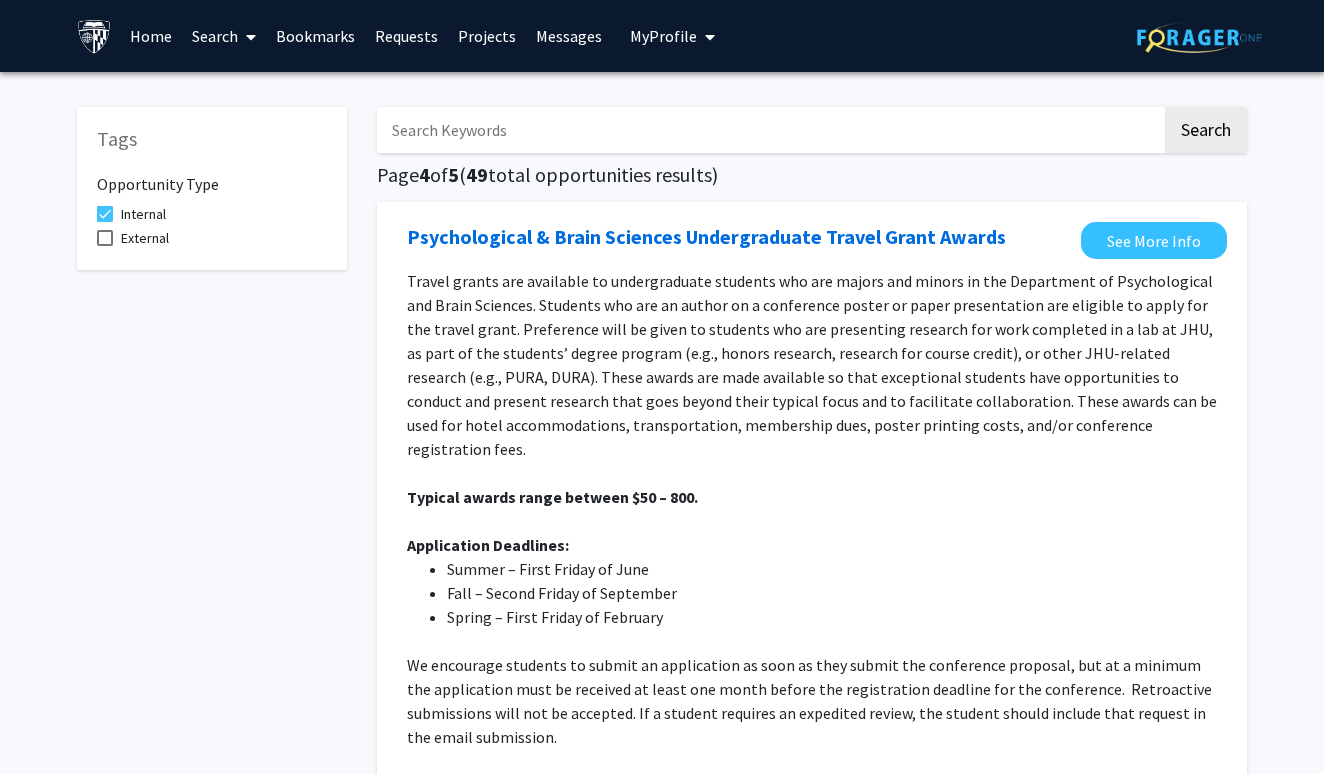click at bounding box center (247, 37) 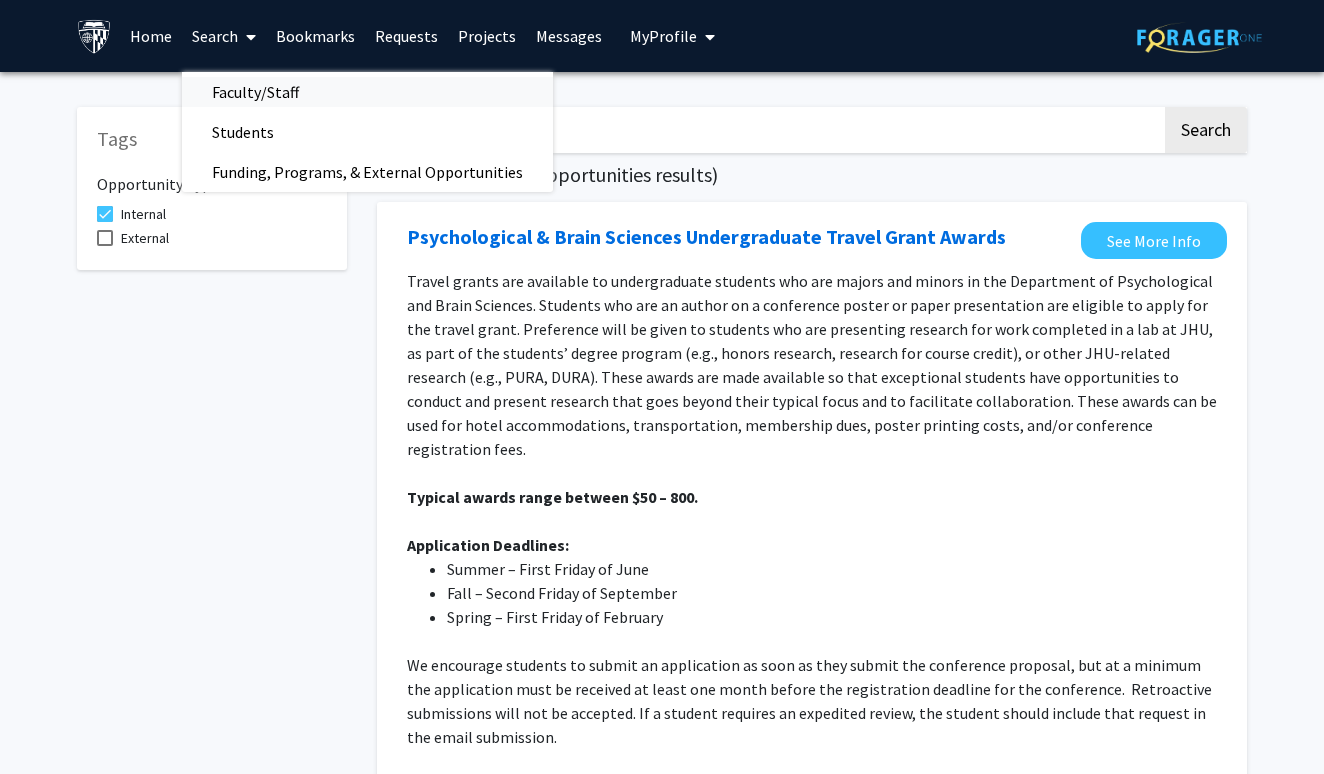 click on "Faculty/Staff" at bounding box center (255, 92) 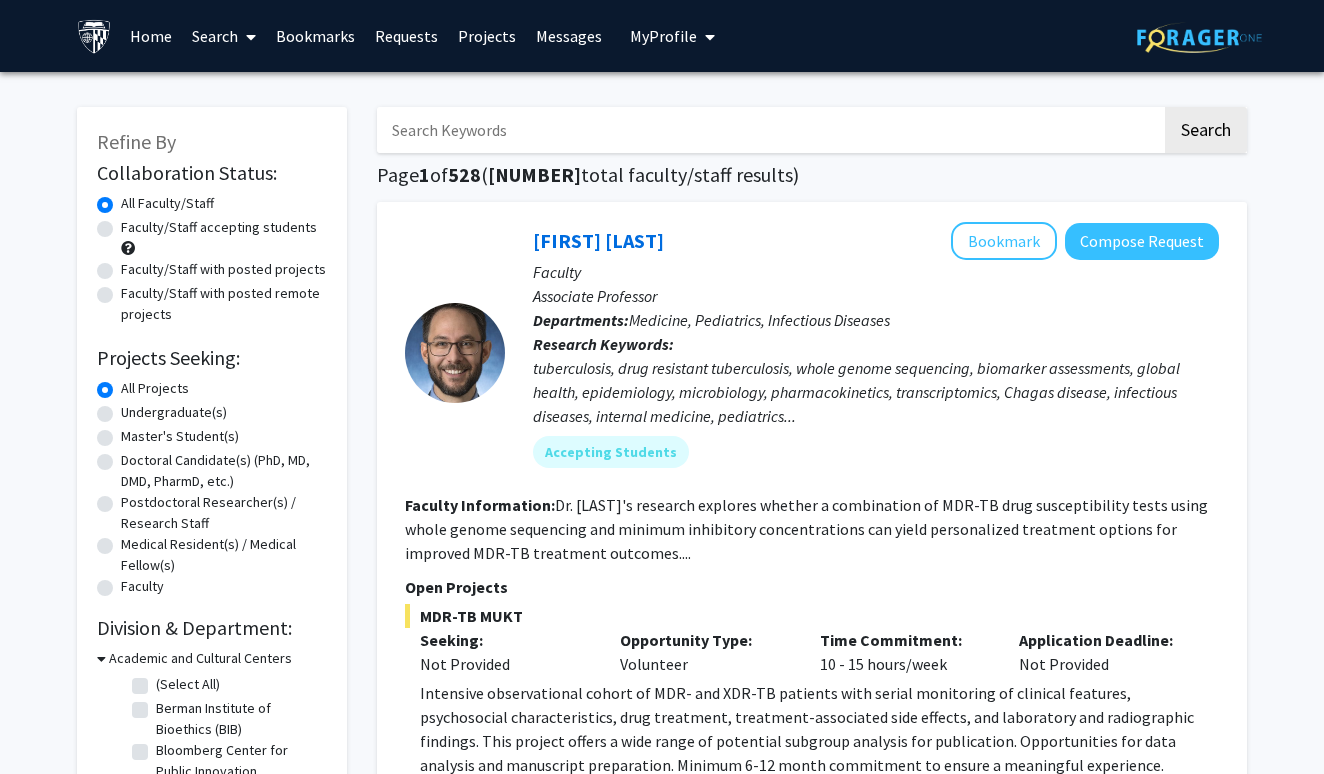 click on "Master's Student(s)" 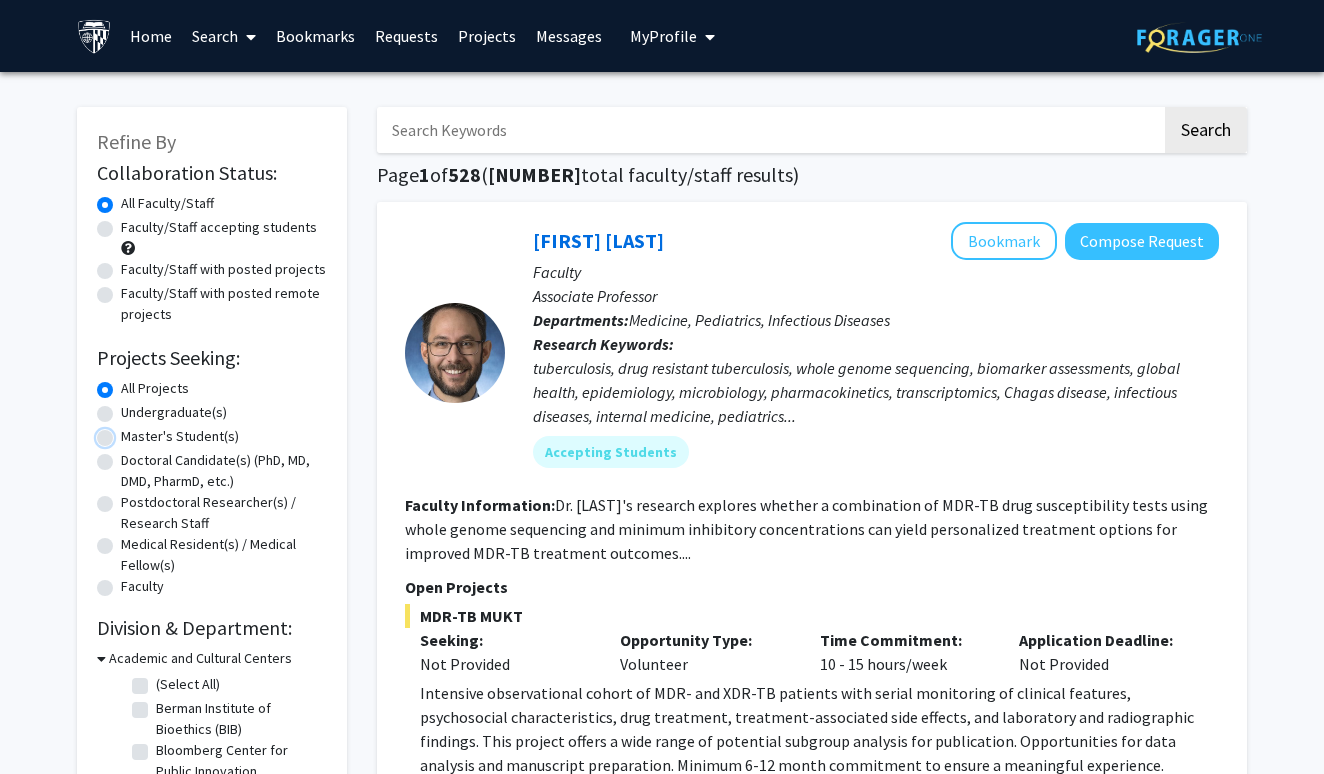 click on "Master's Student(s)" at bounding box center [127, 432] 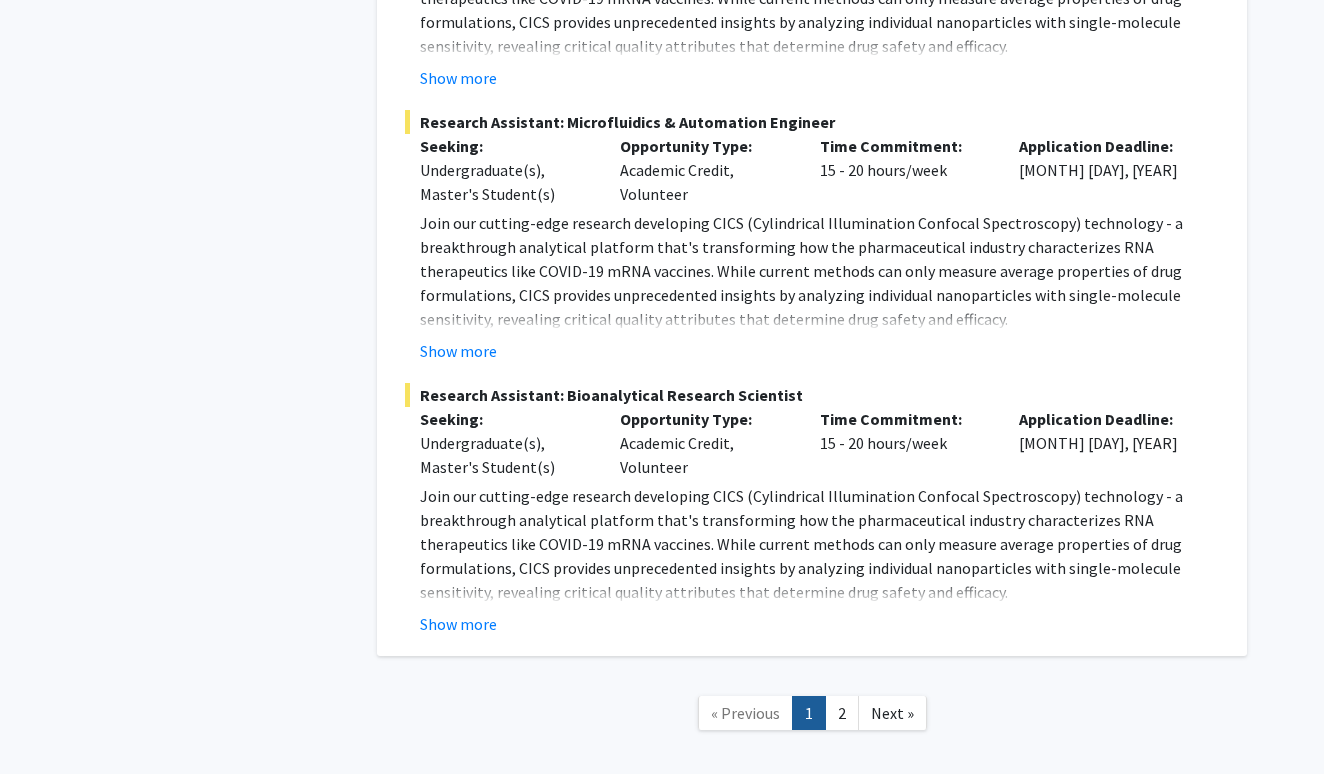 scroll, scrollTop: 8885, scrollLeft: 0, axis: vertical 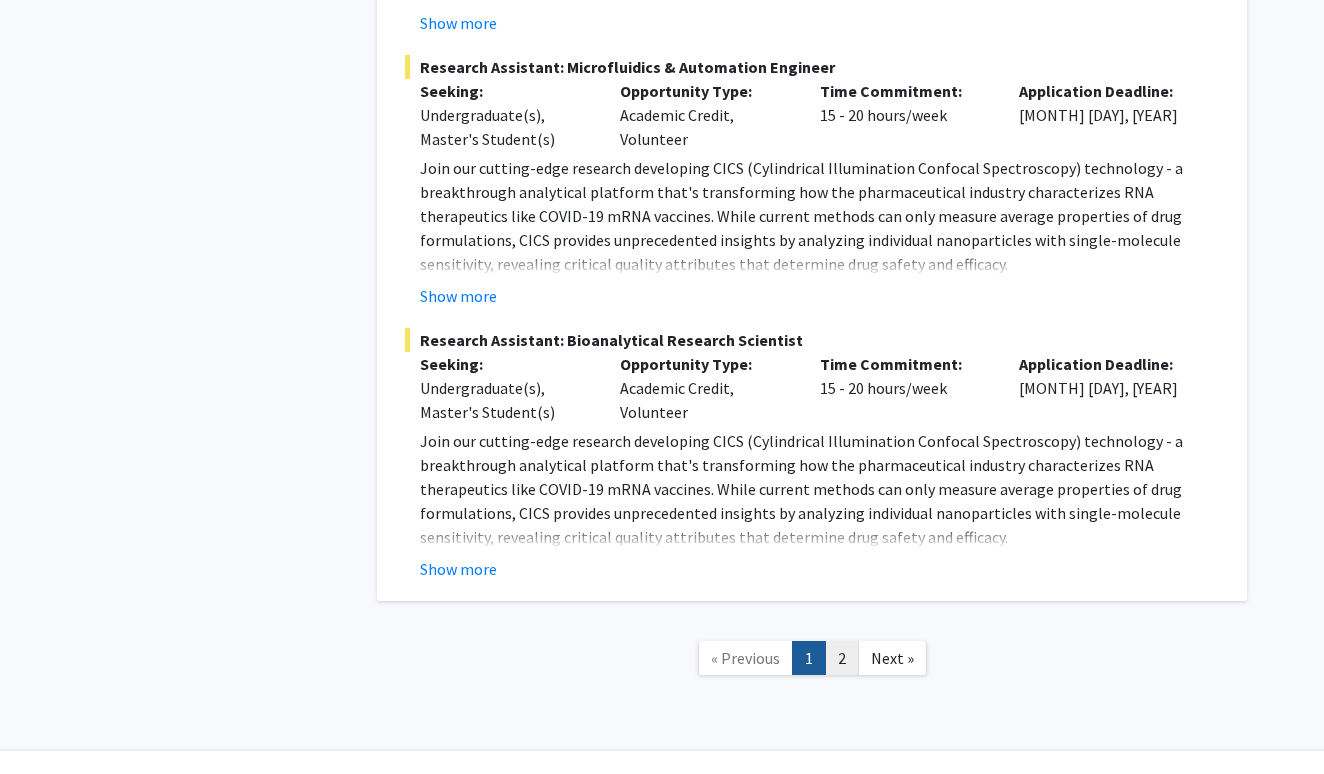 click on "2" 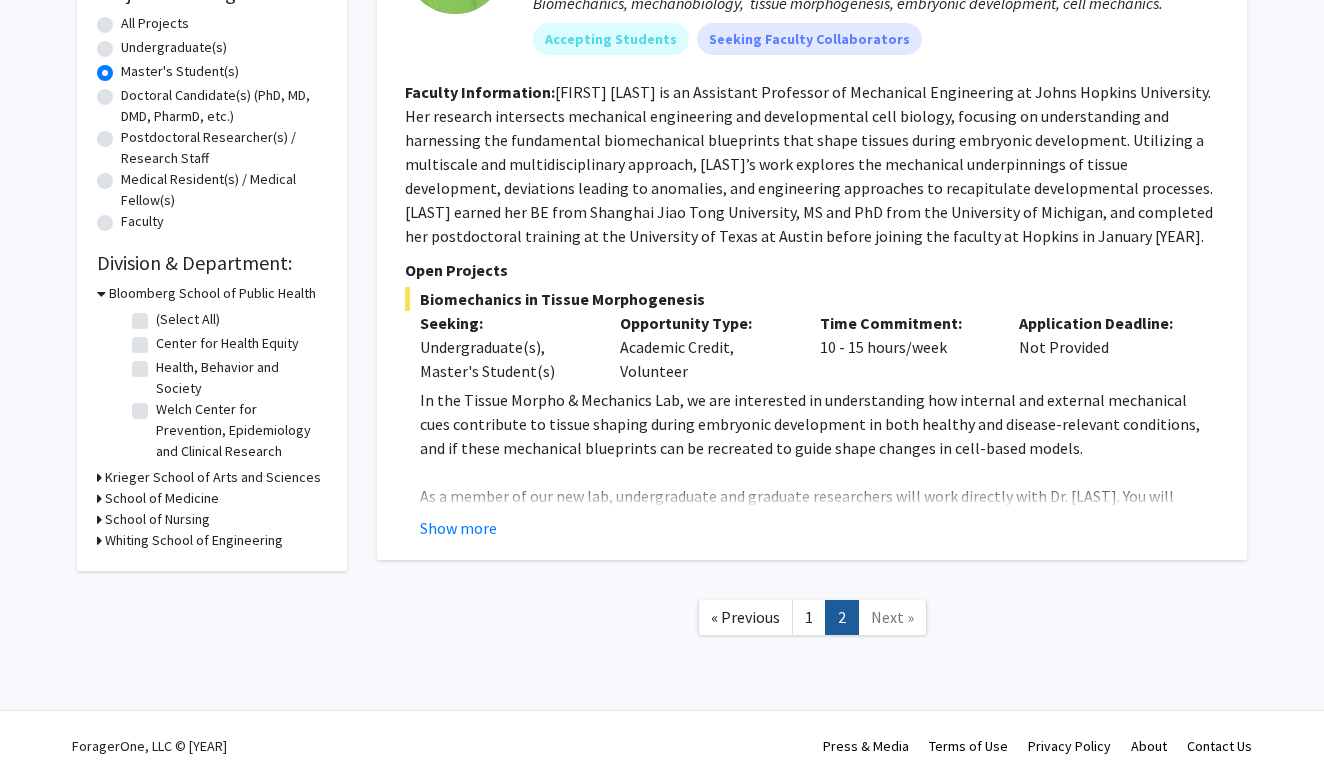 scroll, scrollTop: 0, scrollLeft: 0, axis: both 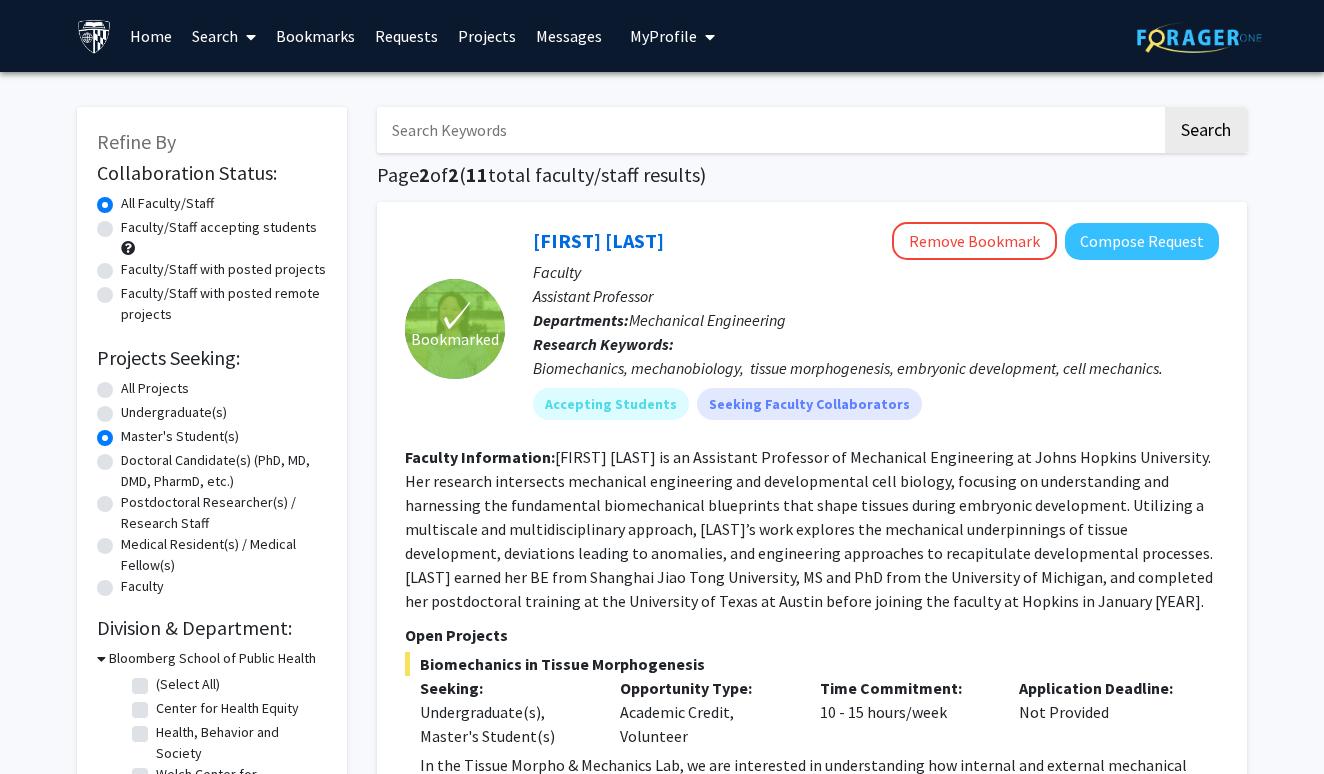 click on "Projects" at bounding box center (487, 36) 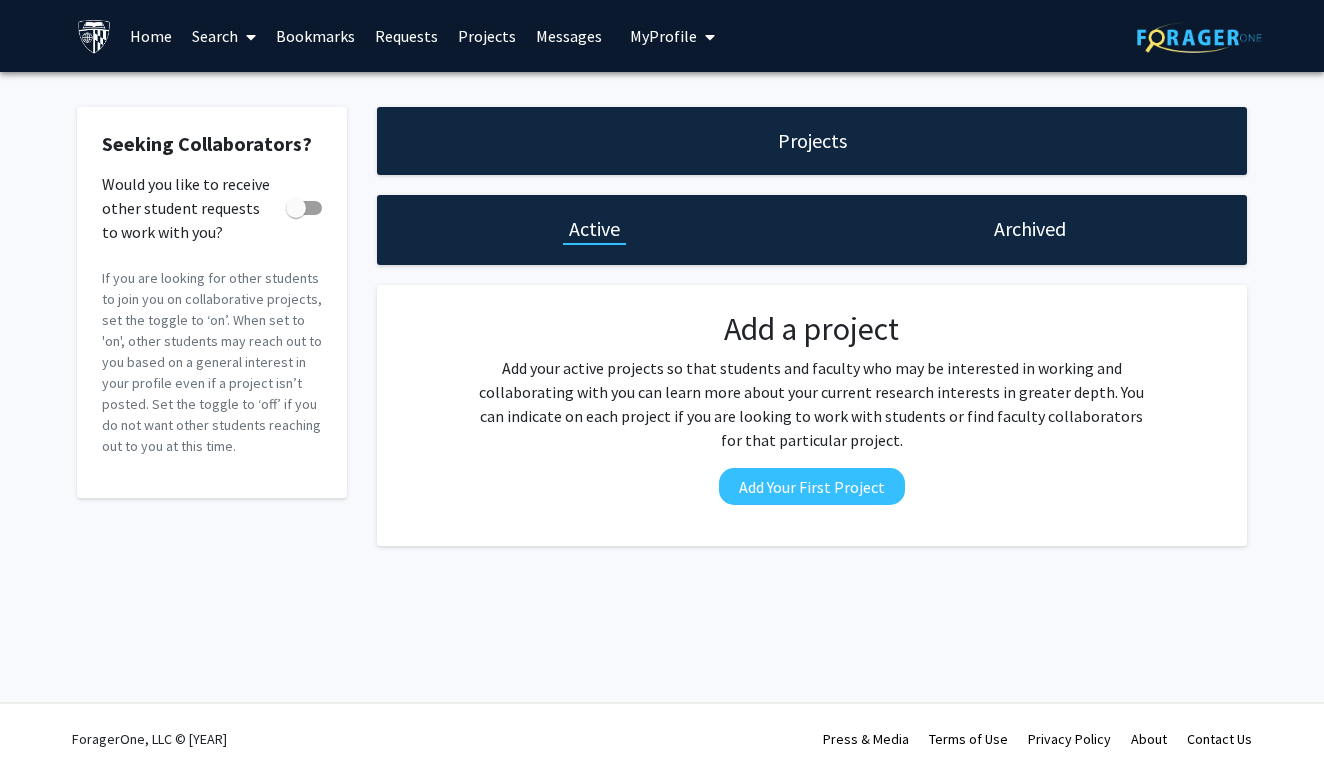 drag, startPoint x: 545, startPoint y: 36, endPoint x: 527, endPoint y: 36, distance: 18 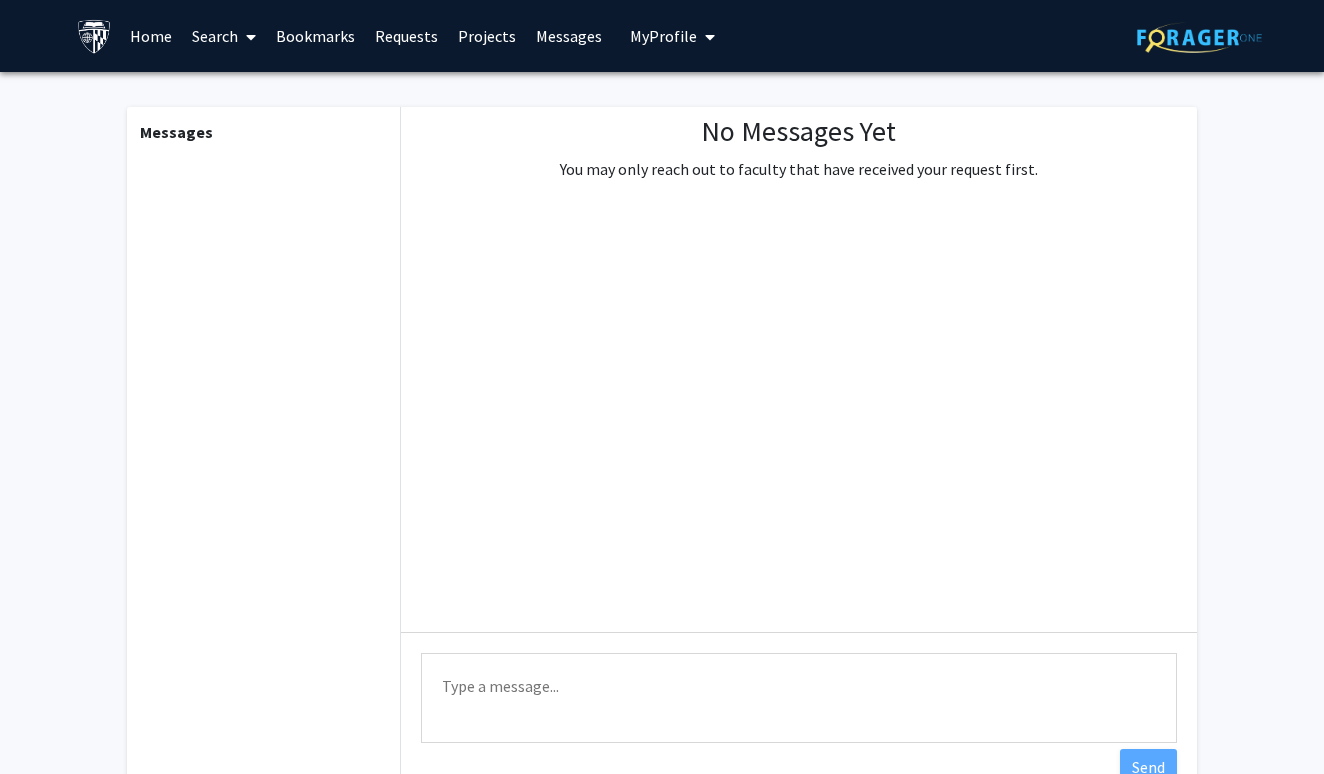 click on "Requests" at bounding box center (406, 36) 